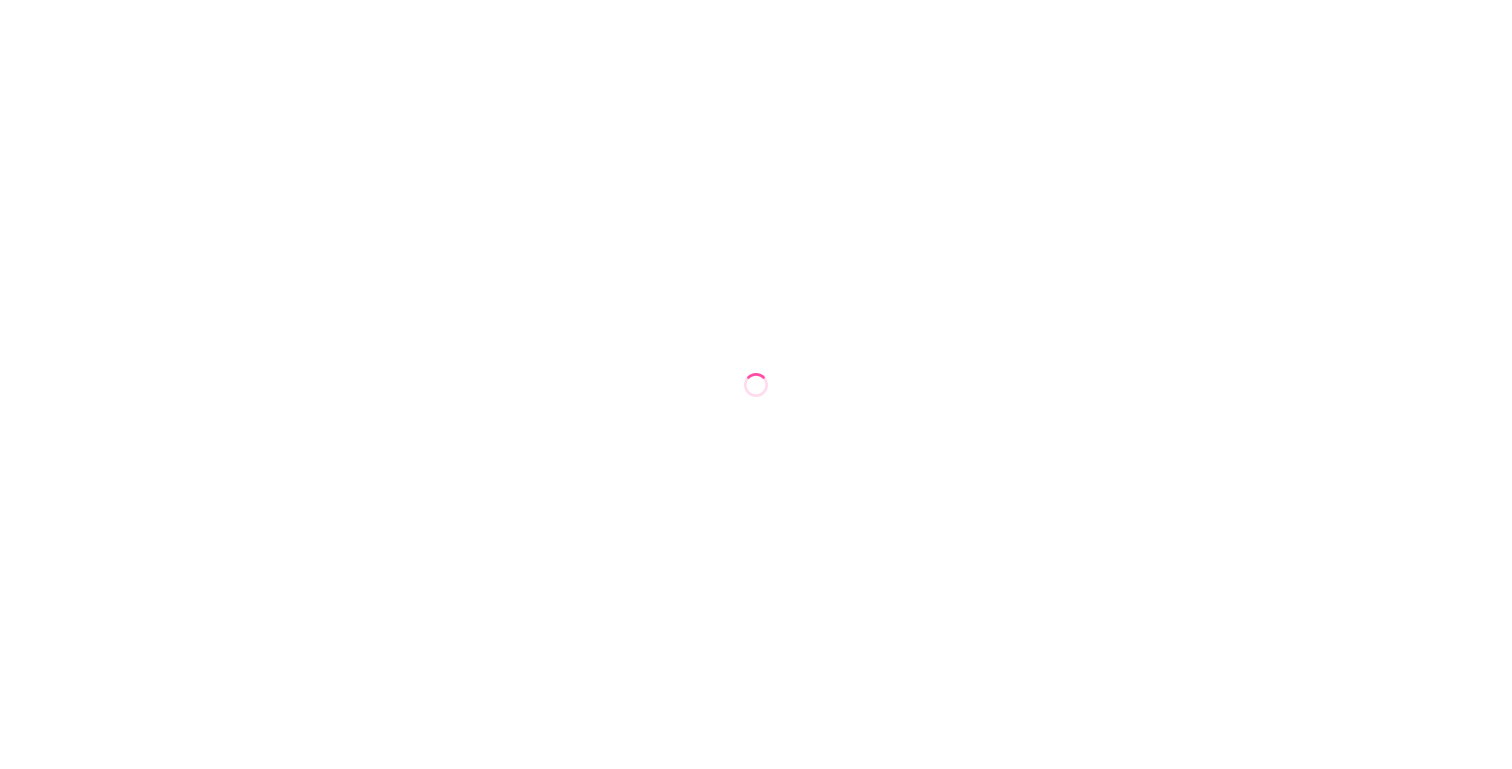 scroll, scrollTop: 0, scrollLeft: 0, axis: both 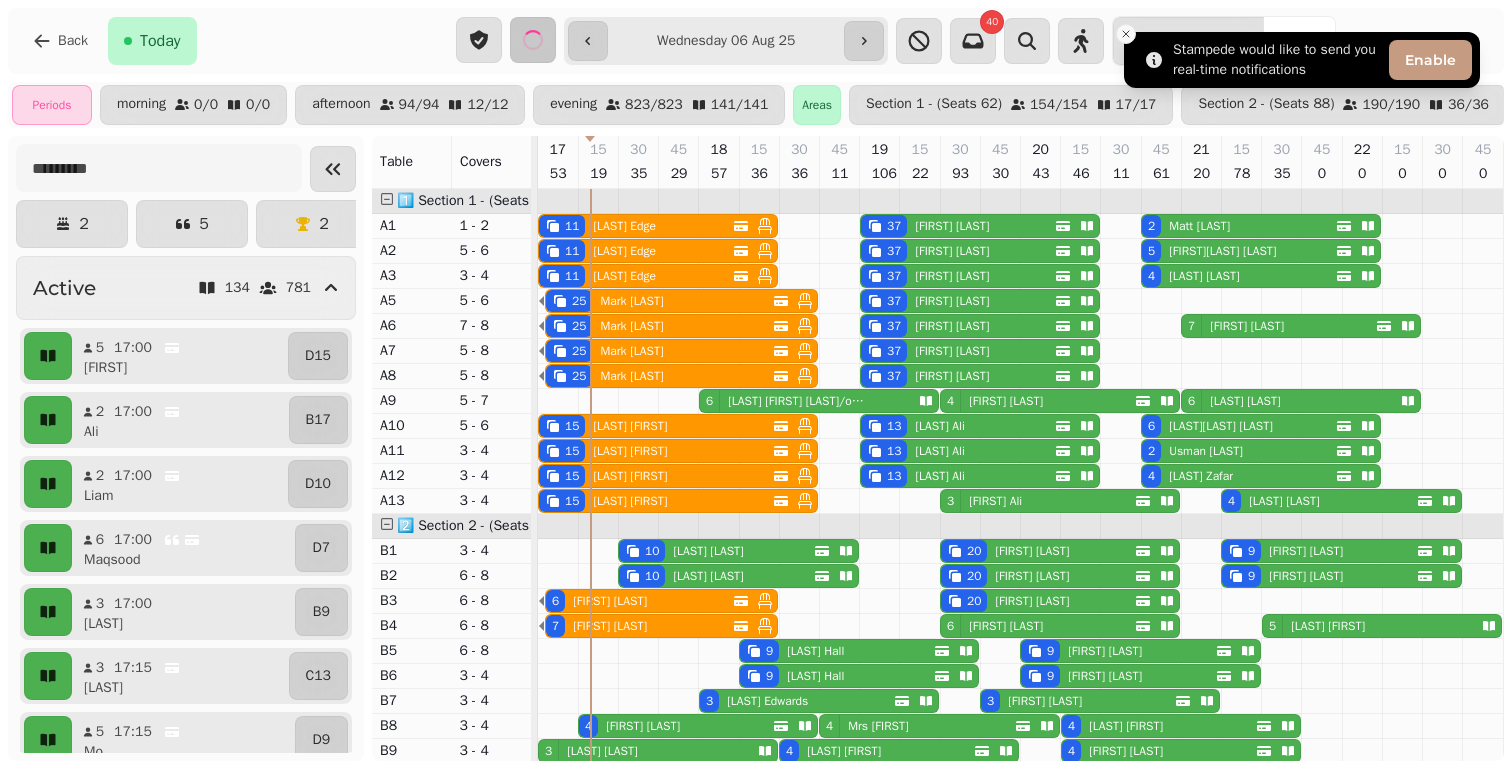 click 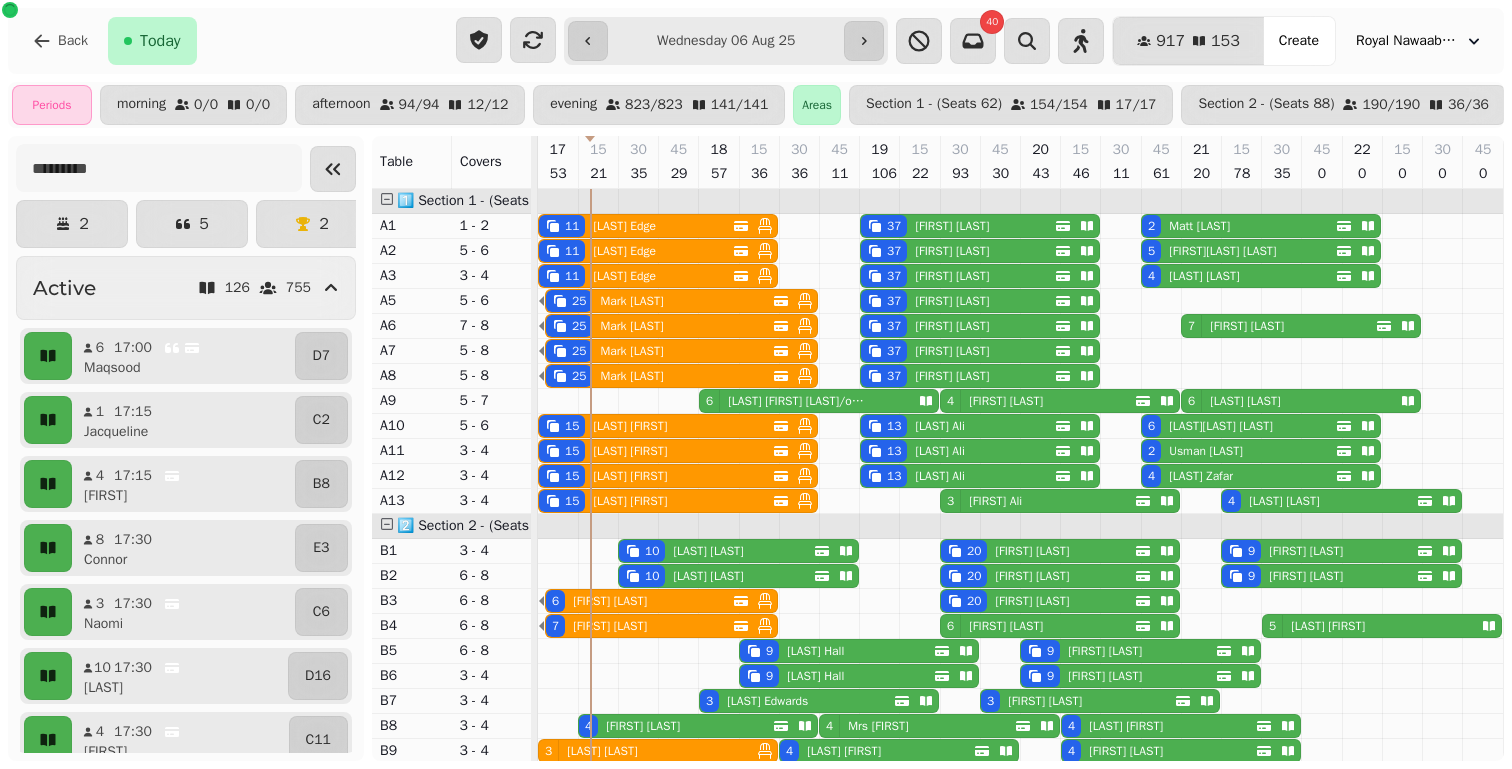 scroll, scrollTop: 29, scrollLeft: 0, axis: vertical 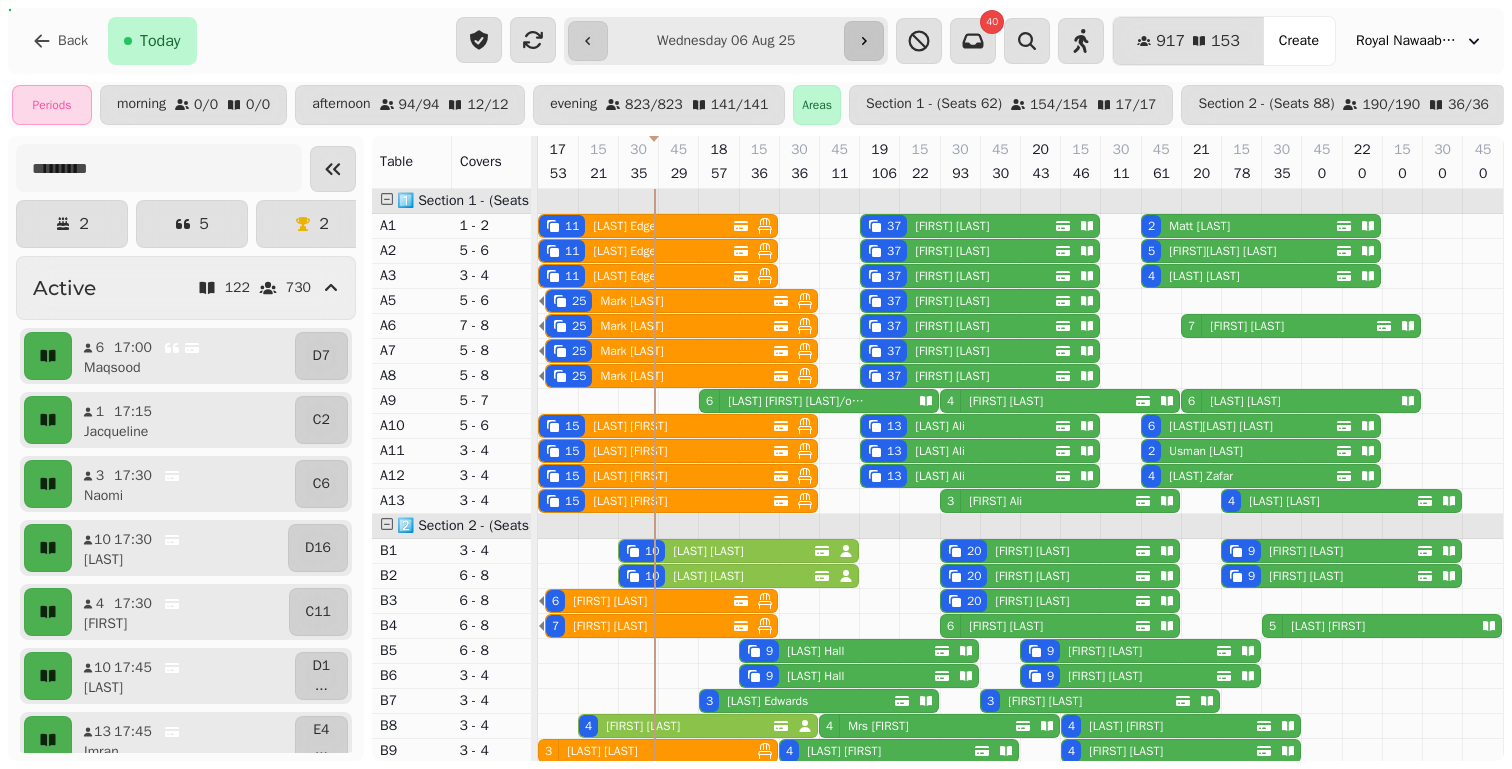 click at bounding box center [864, 41] 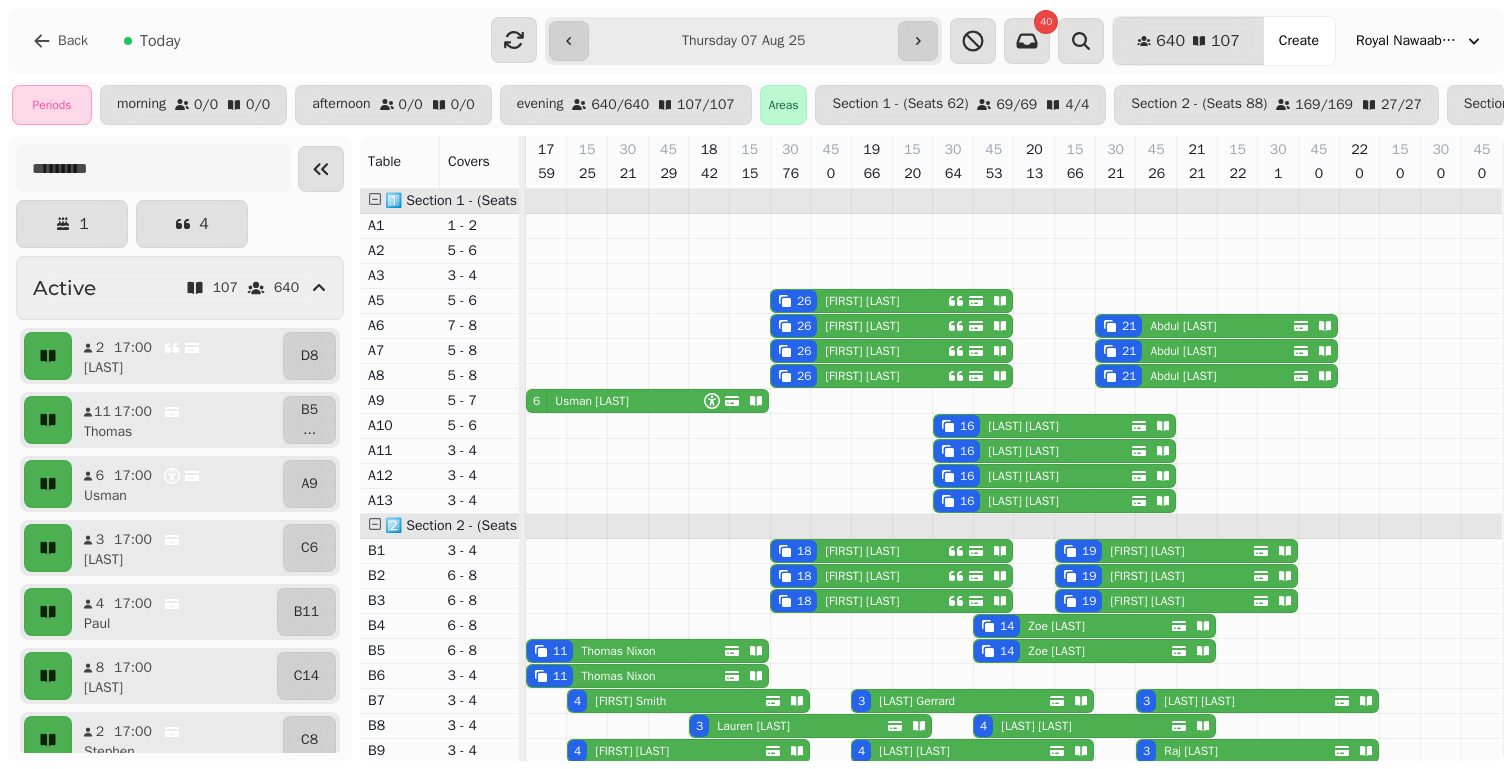 scroll, scrollTop: 23, scrollLeft: 0, axis: vertical 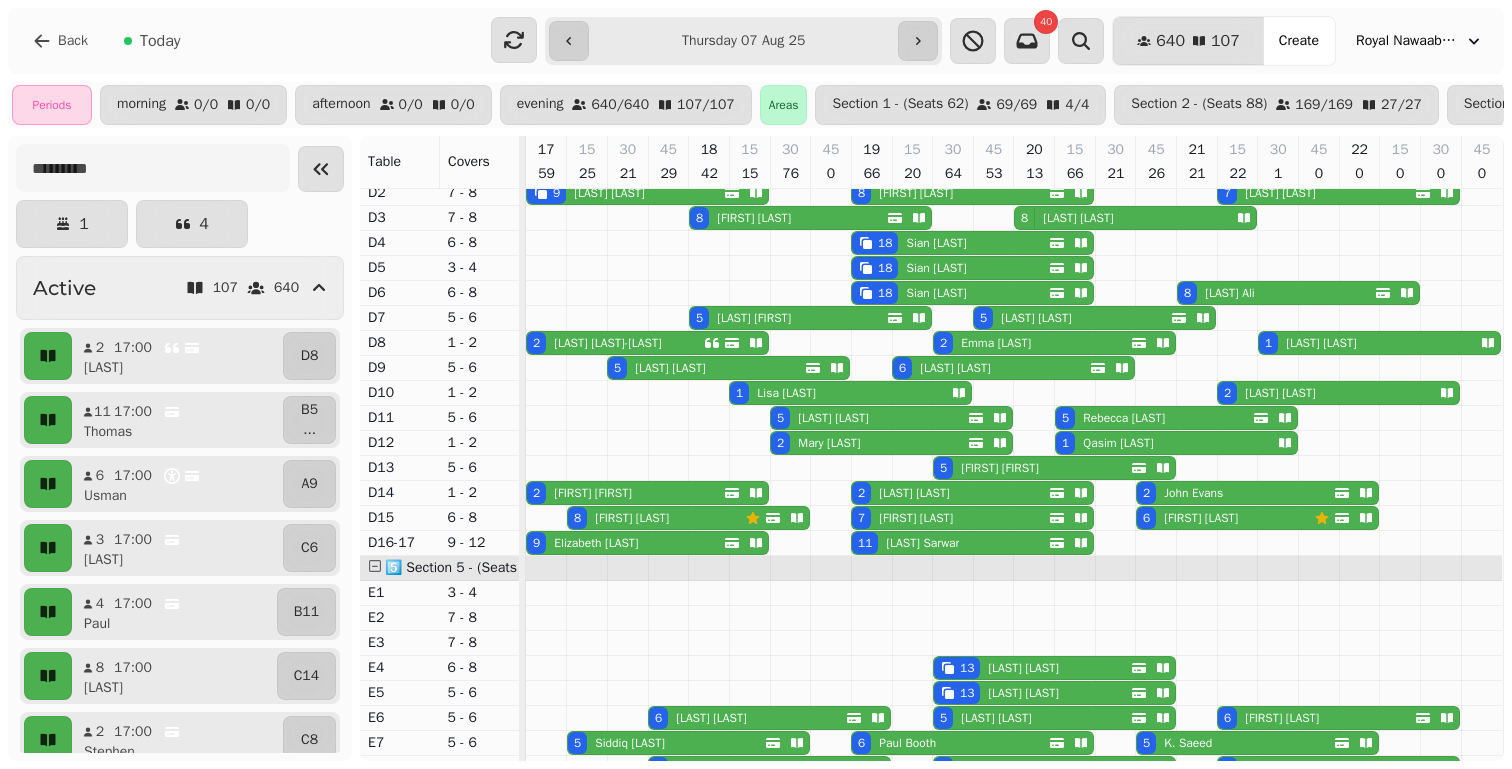 click on "[LAST] [LAST]" at bounding box center (932, 243) 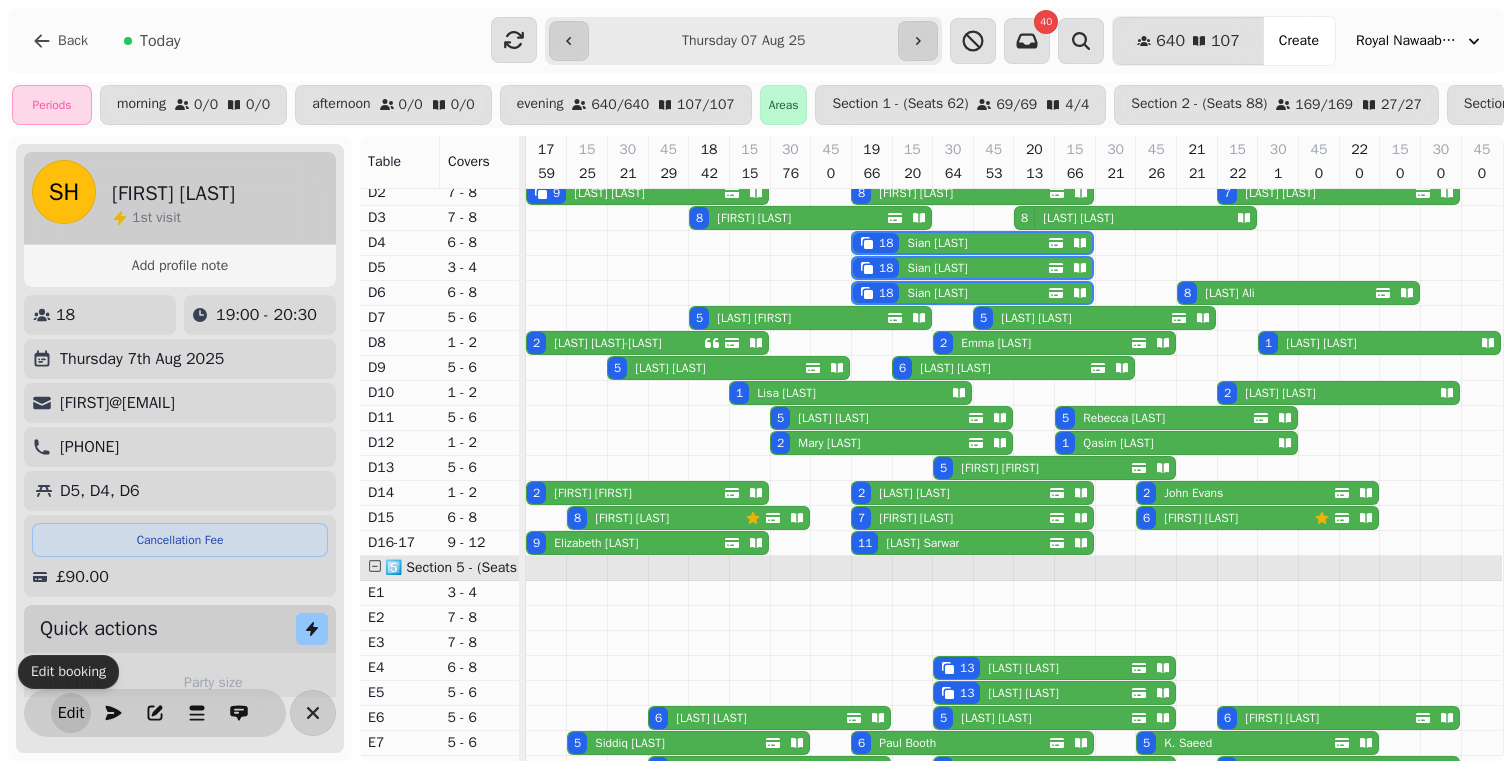 click on "Edit" at bounding box center (71, 713) 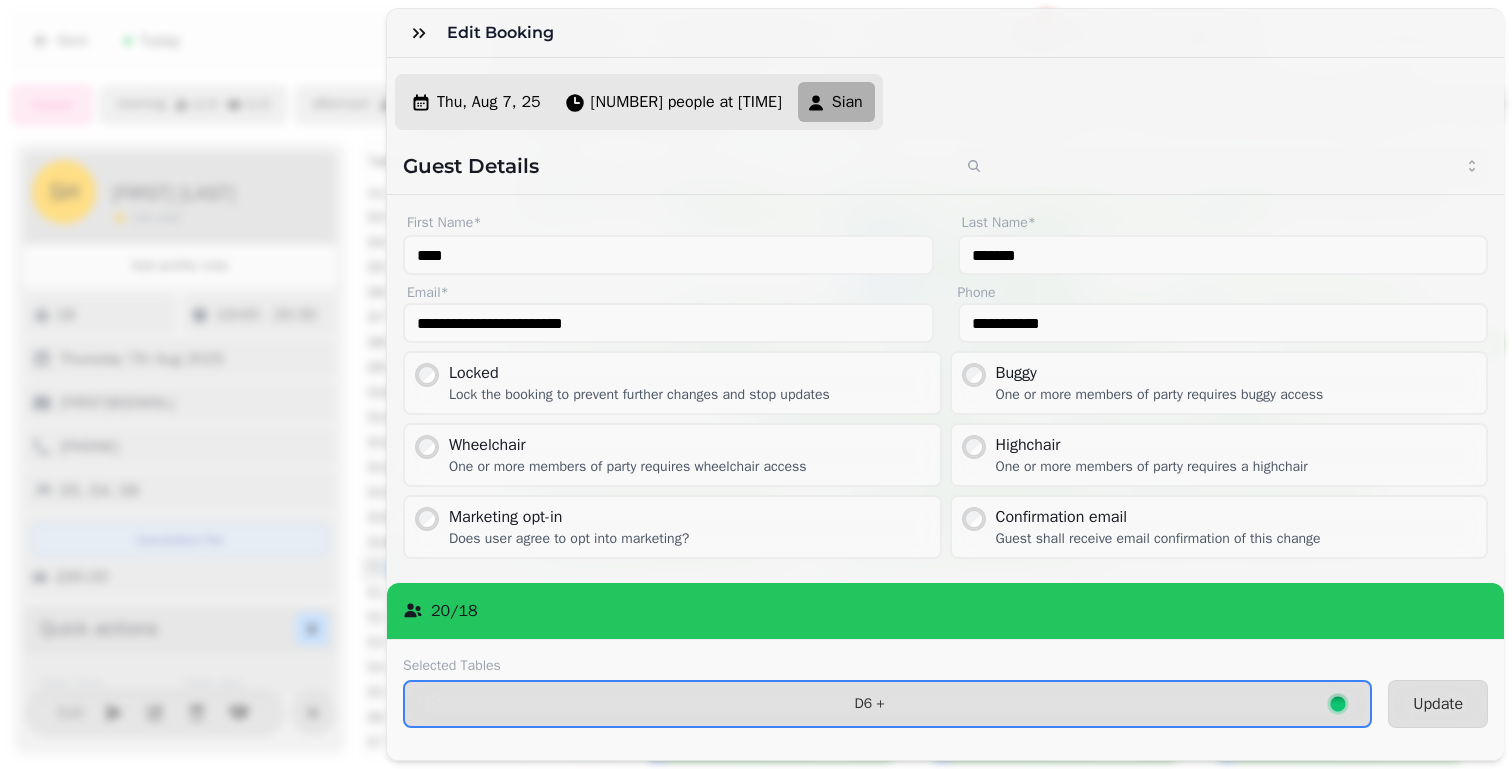 click on "D6     +" at bounding box center (869, 704) 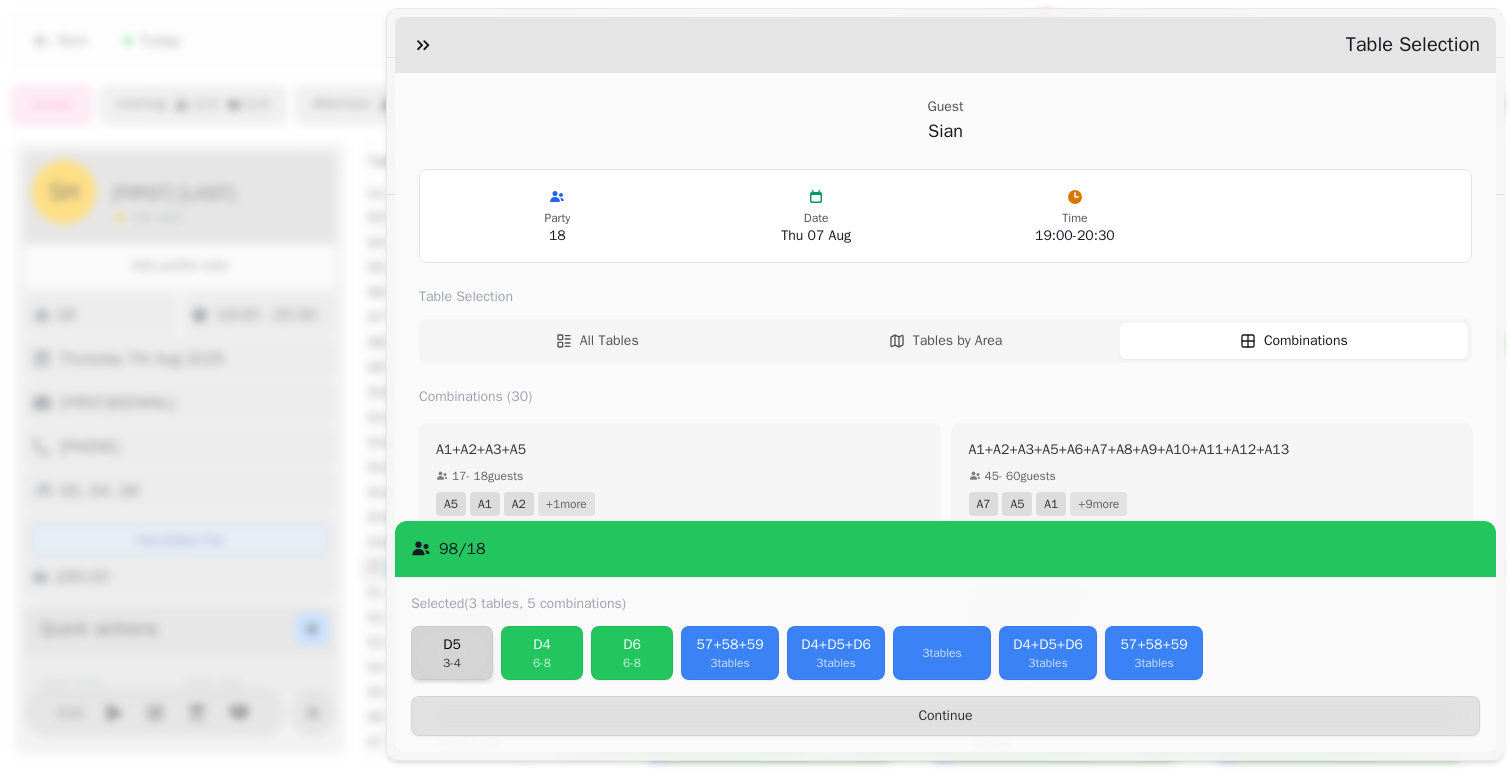 click on "3 - 4" at bounding box center [452, 663] 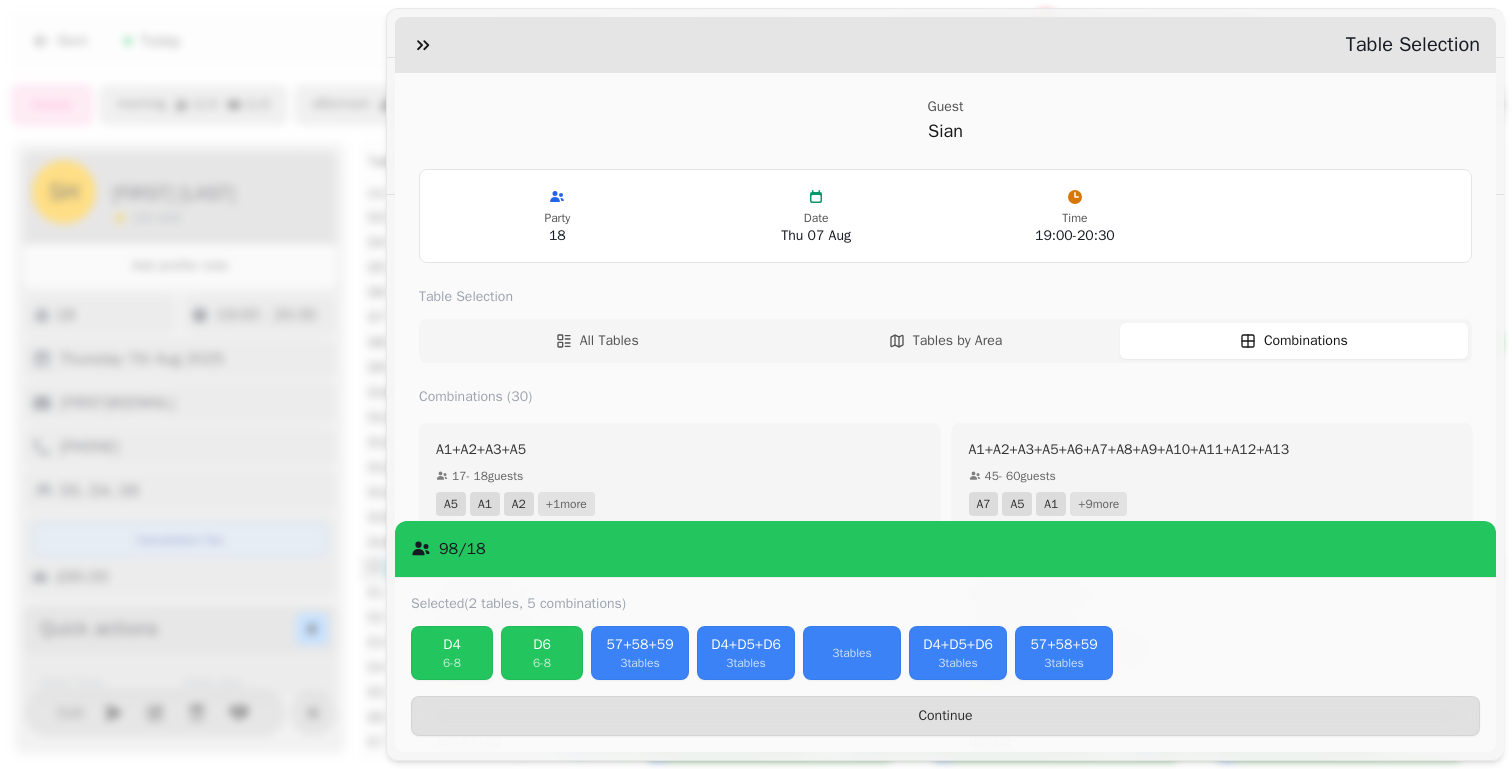 click on "6 - 8" at bounding box center (452, 663) 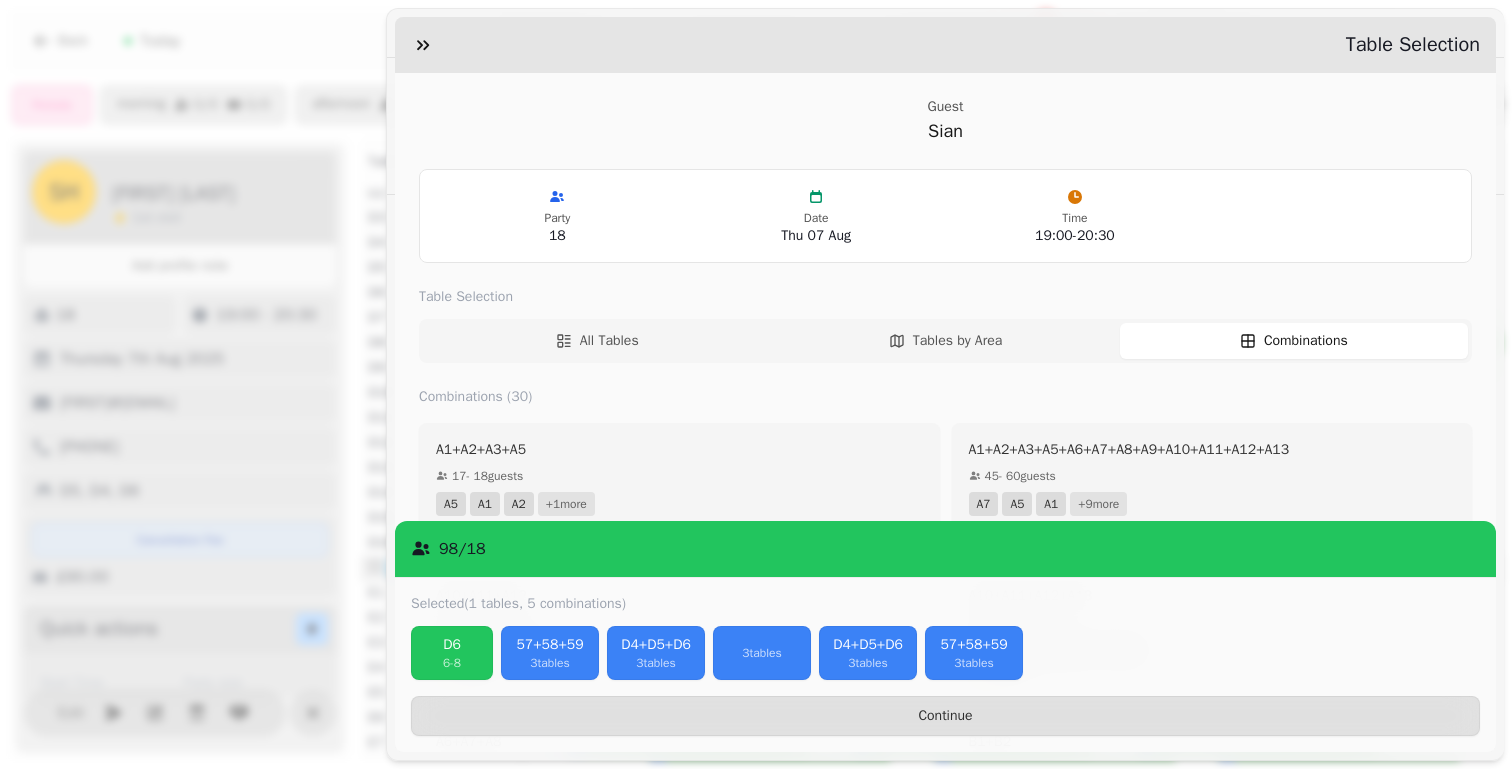 click on "6 - 8" at bounding box center [452, 663] 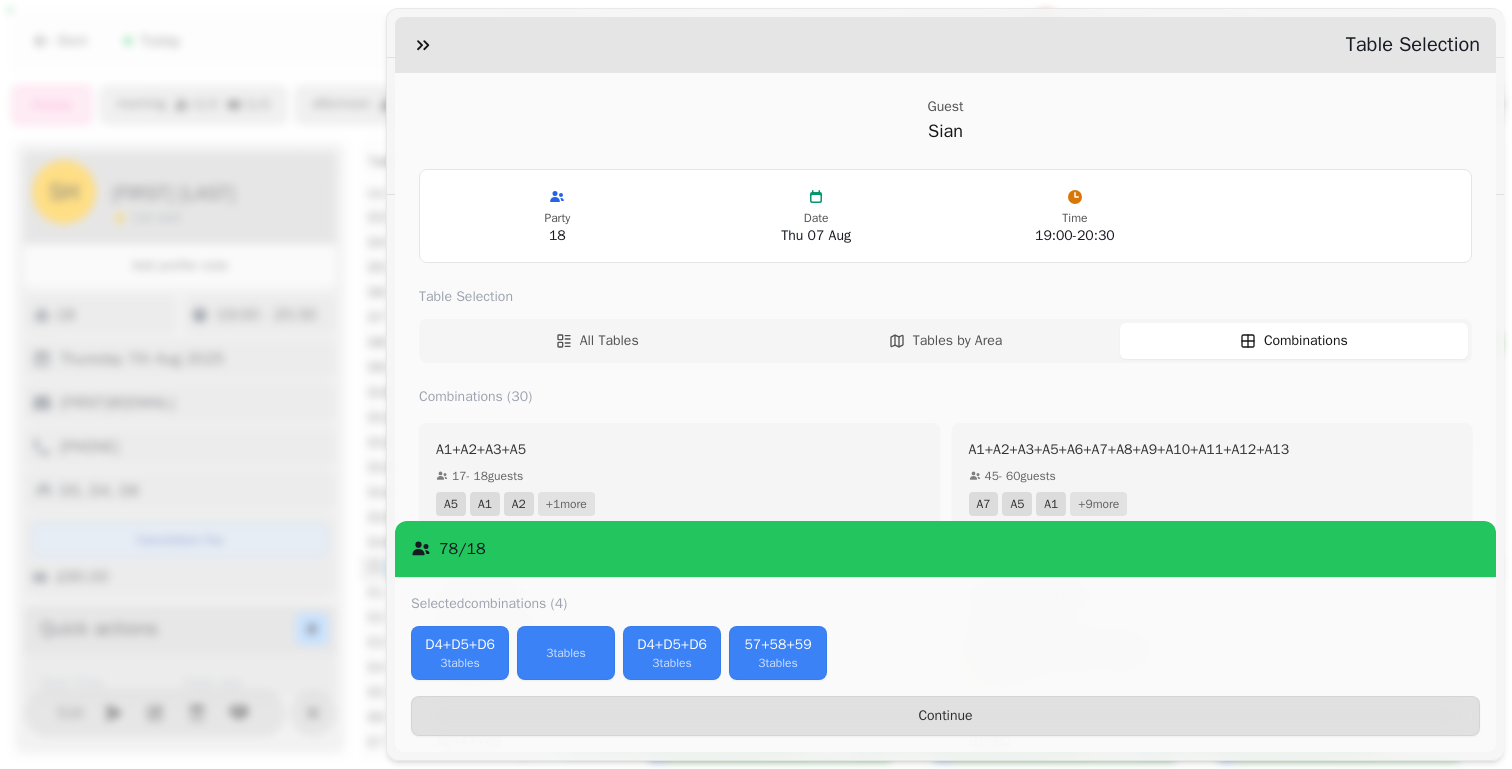 click on "3  tables" at bounding box center [460, 663] 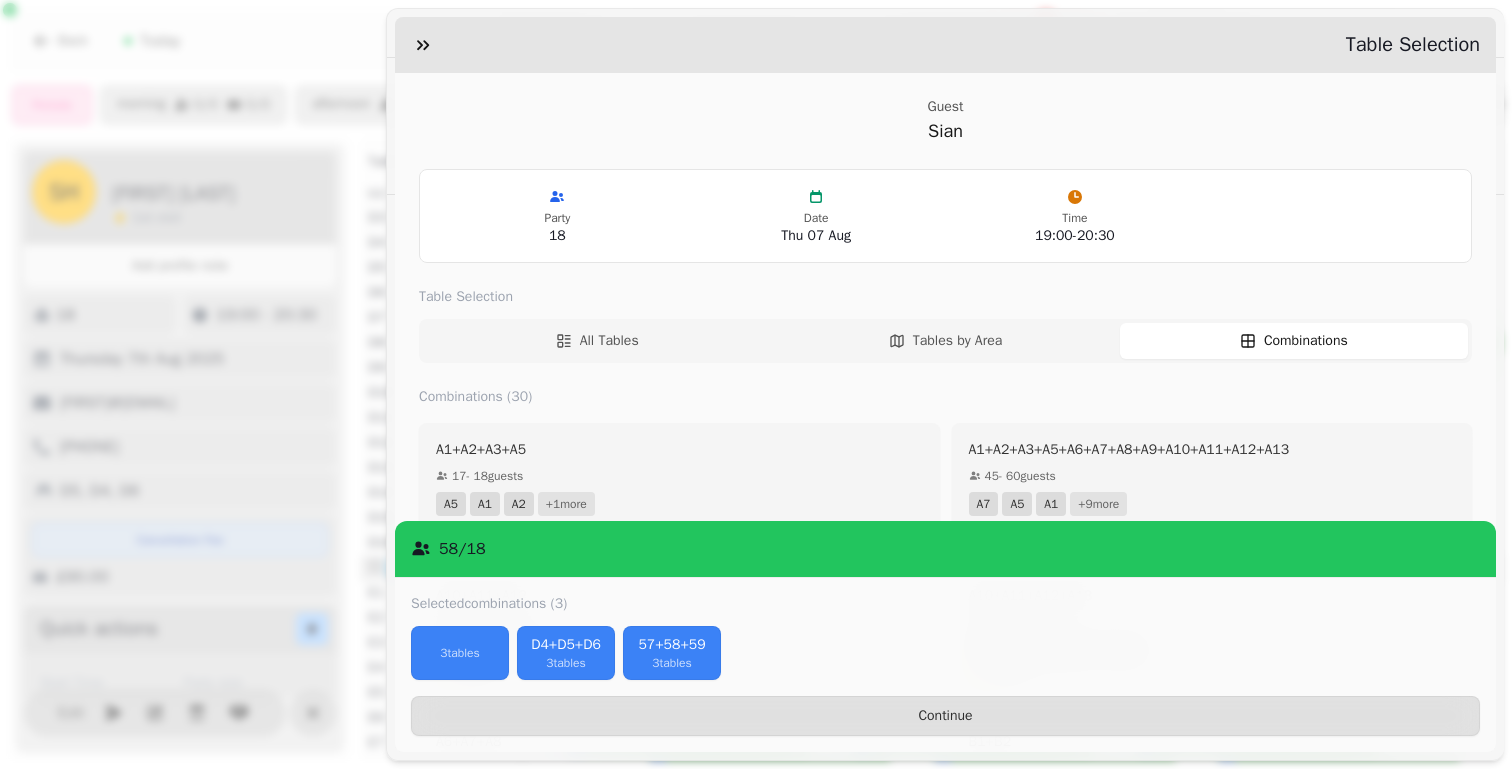 click on "3  tables" at bounding box center (460, 653) 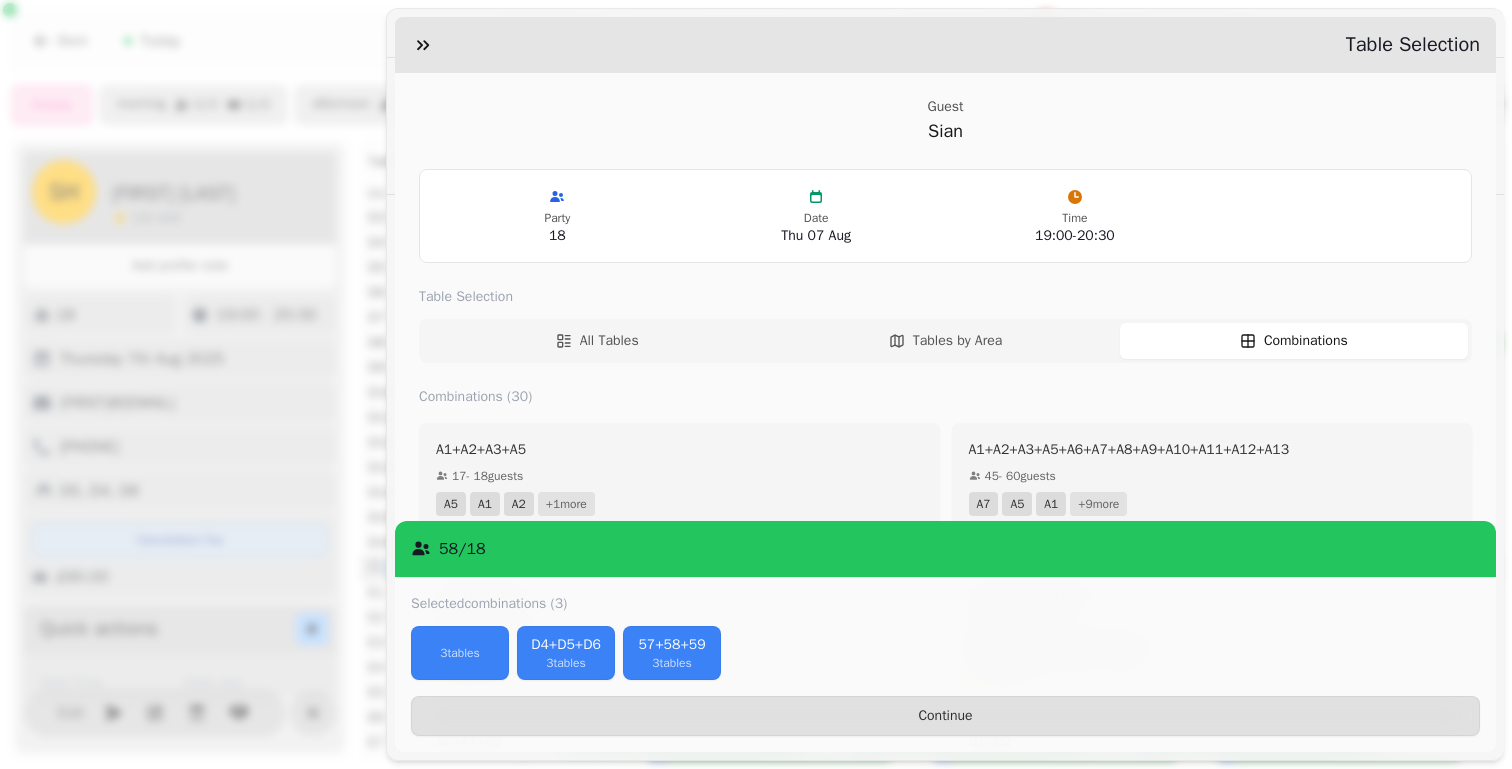 click on "3  tables" at bounding box center (566, 663) 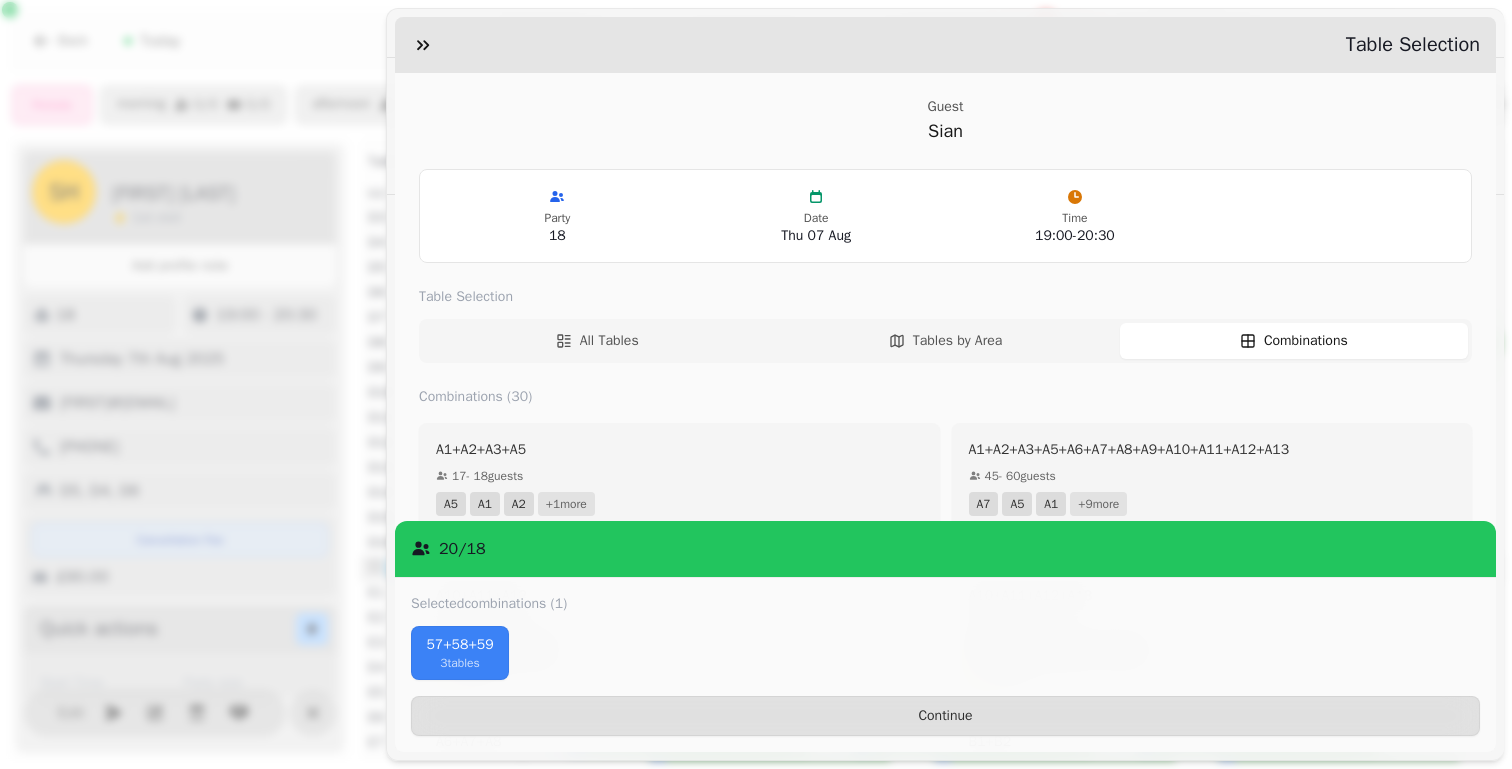 click on "3  tables" at bounding box center [460, 663] 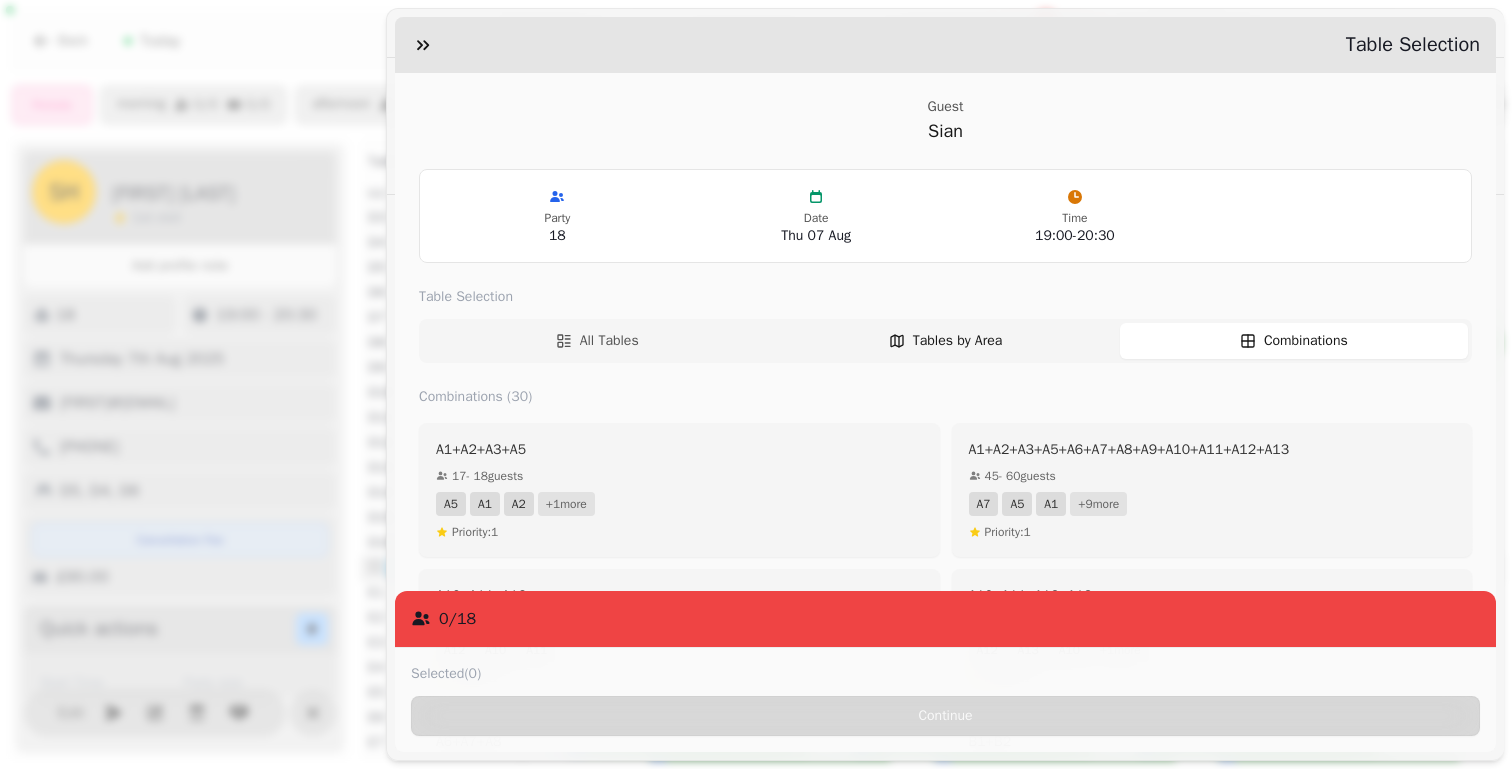 click on "Tables by Area" at bounding box center (945, 341) 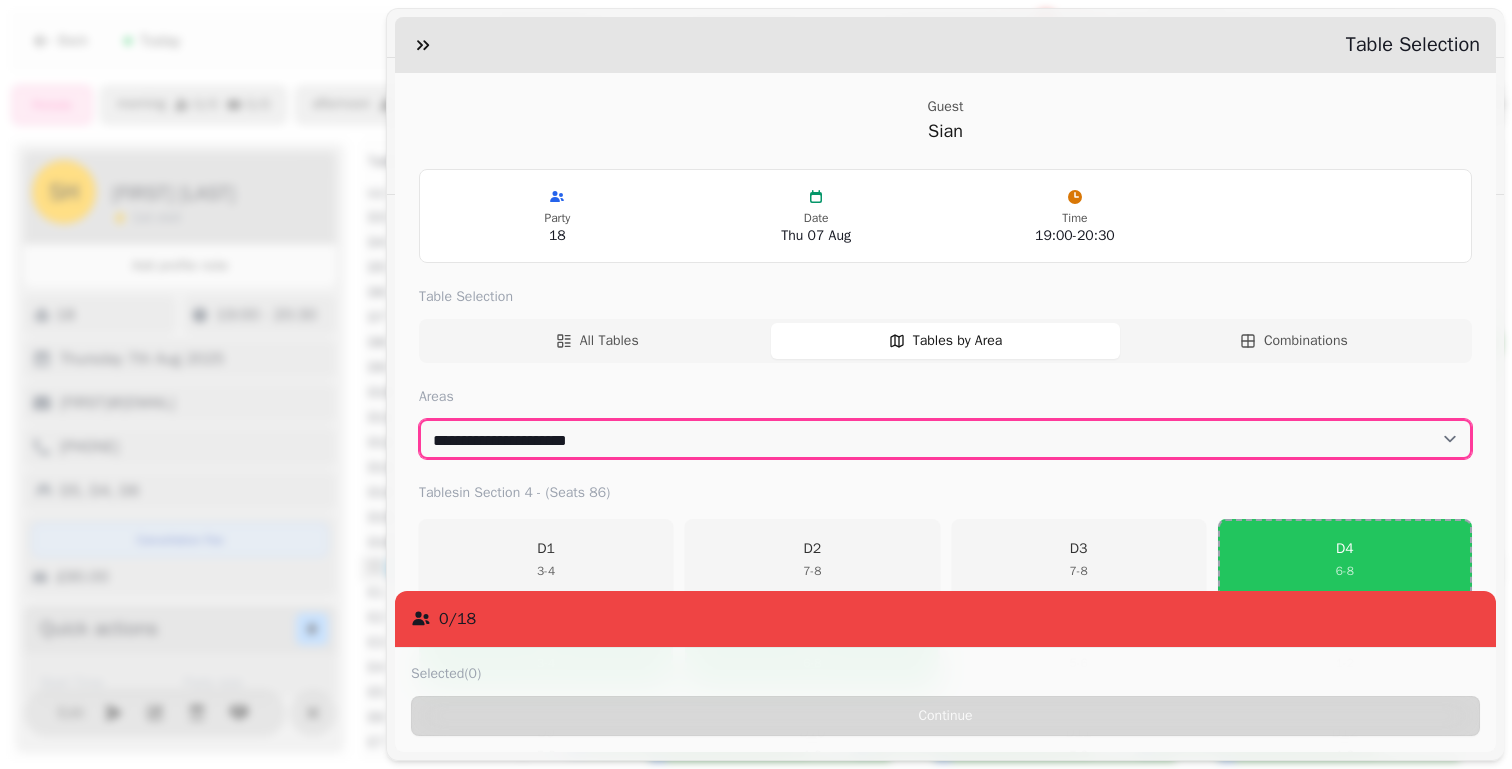click on "**********" at bounding box center (945, 439) 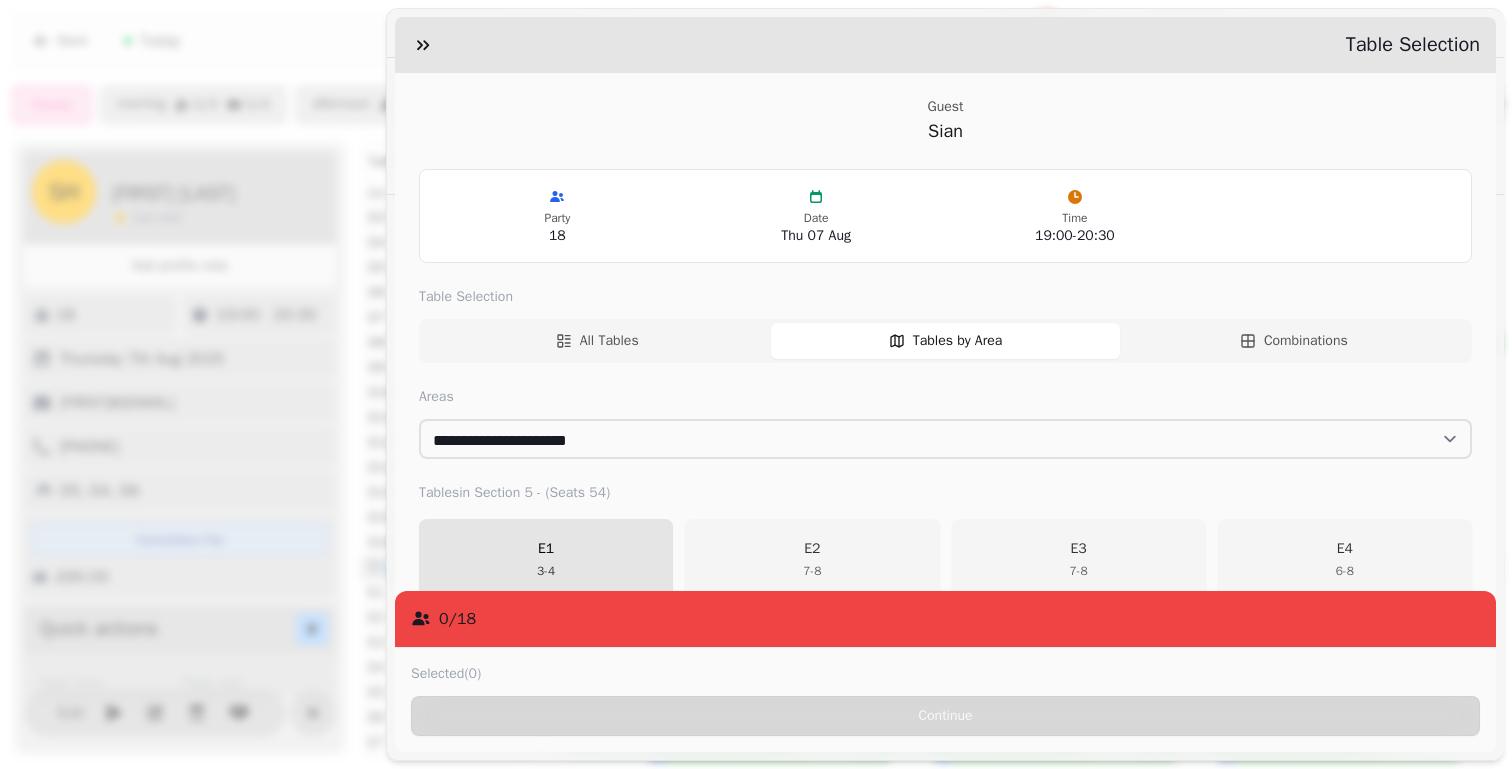 click on "E1 3  -  4" at bounding box center [546, 559] 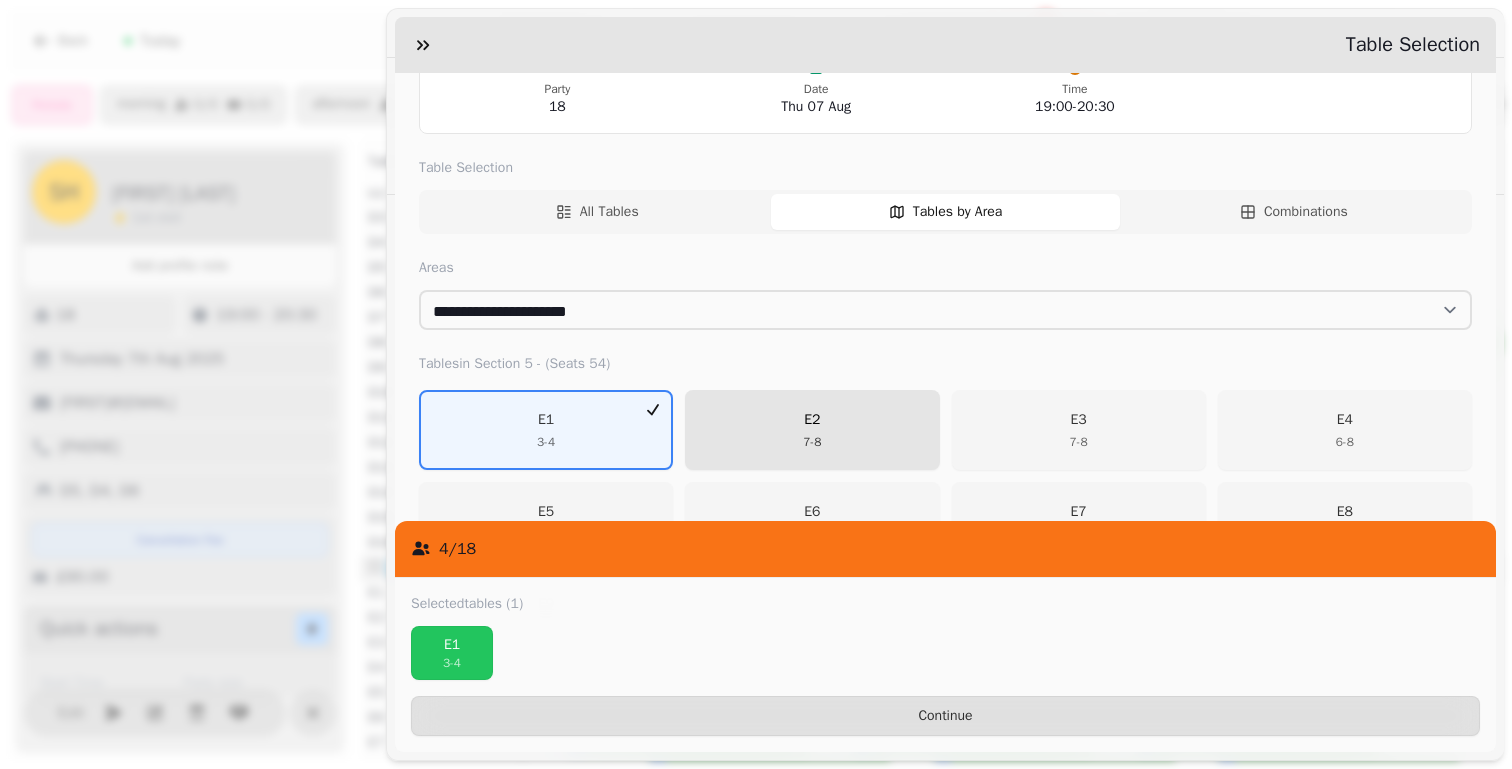 click on "E2 7  -  8" at bounding box center (812, 430) 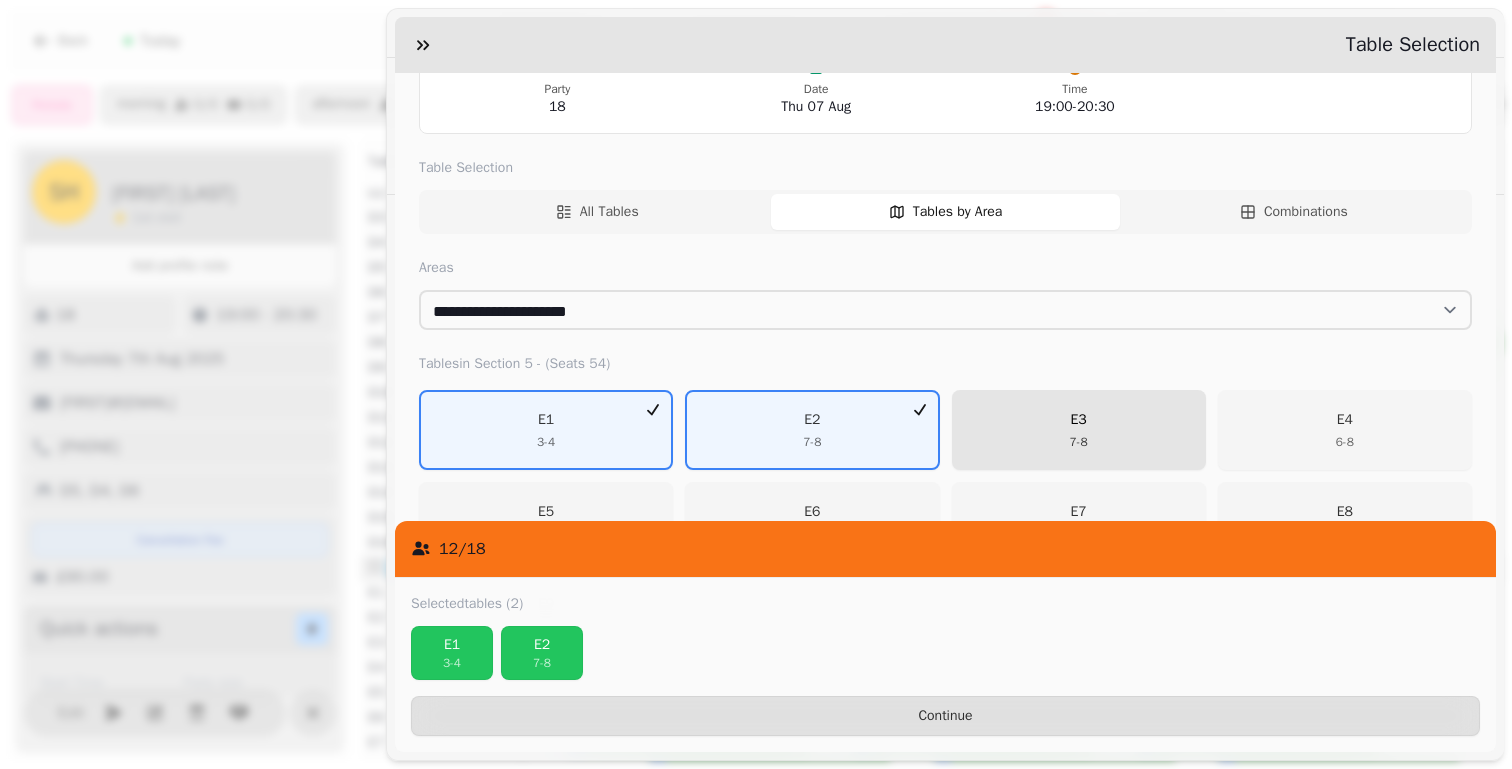 click on "E3 7  -  8" at bounding box center (1079, 430) 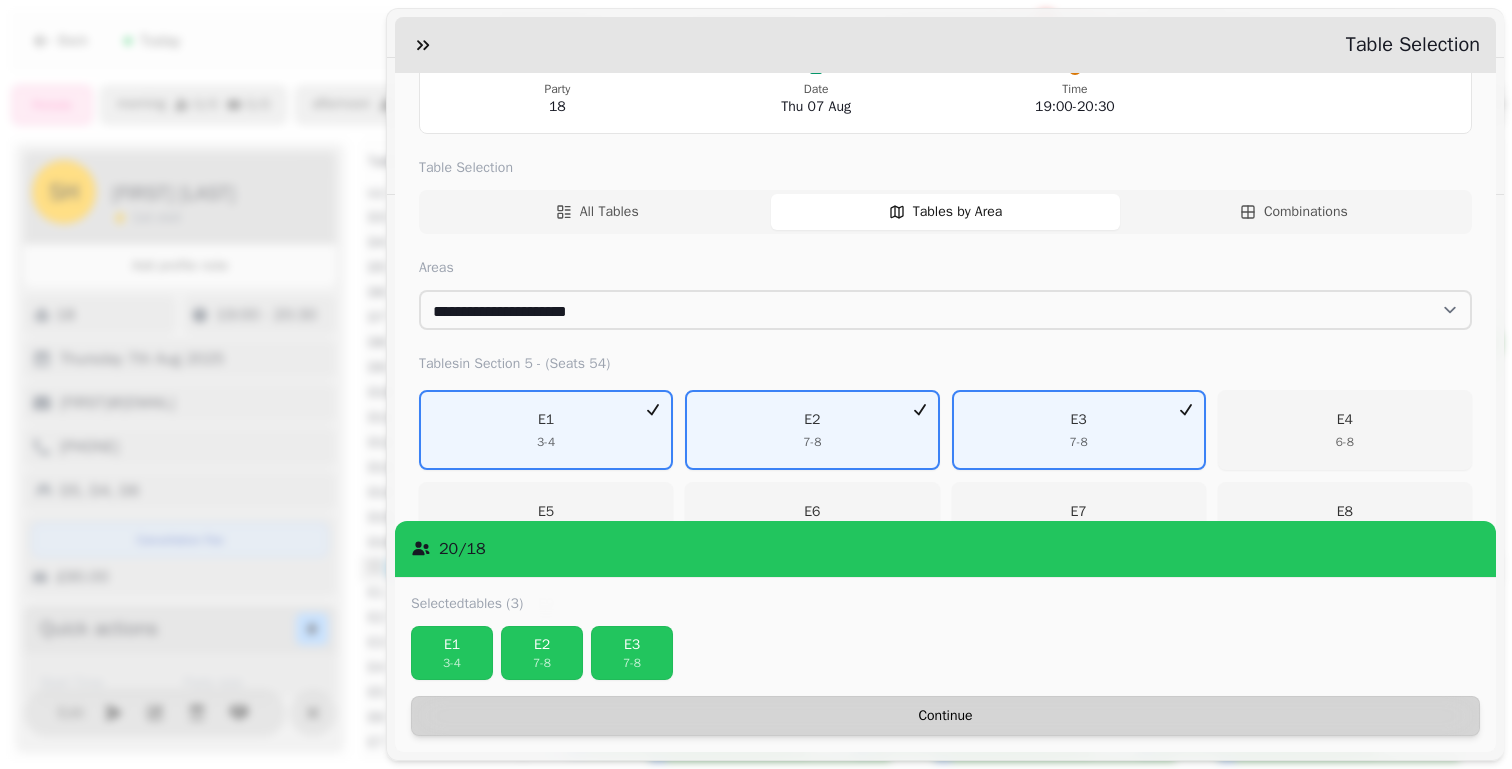 click on "Continue" at bounding box center [945, 716] 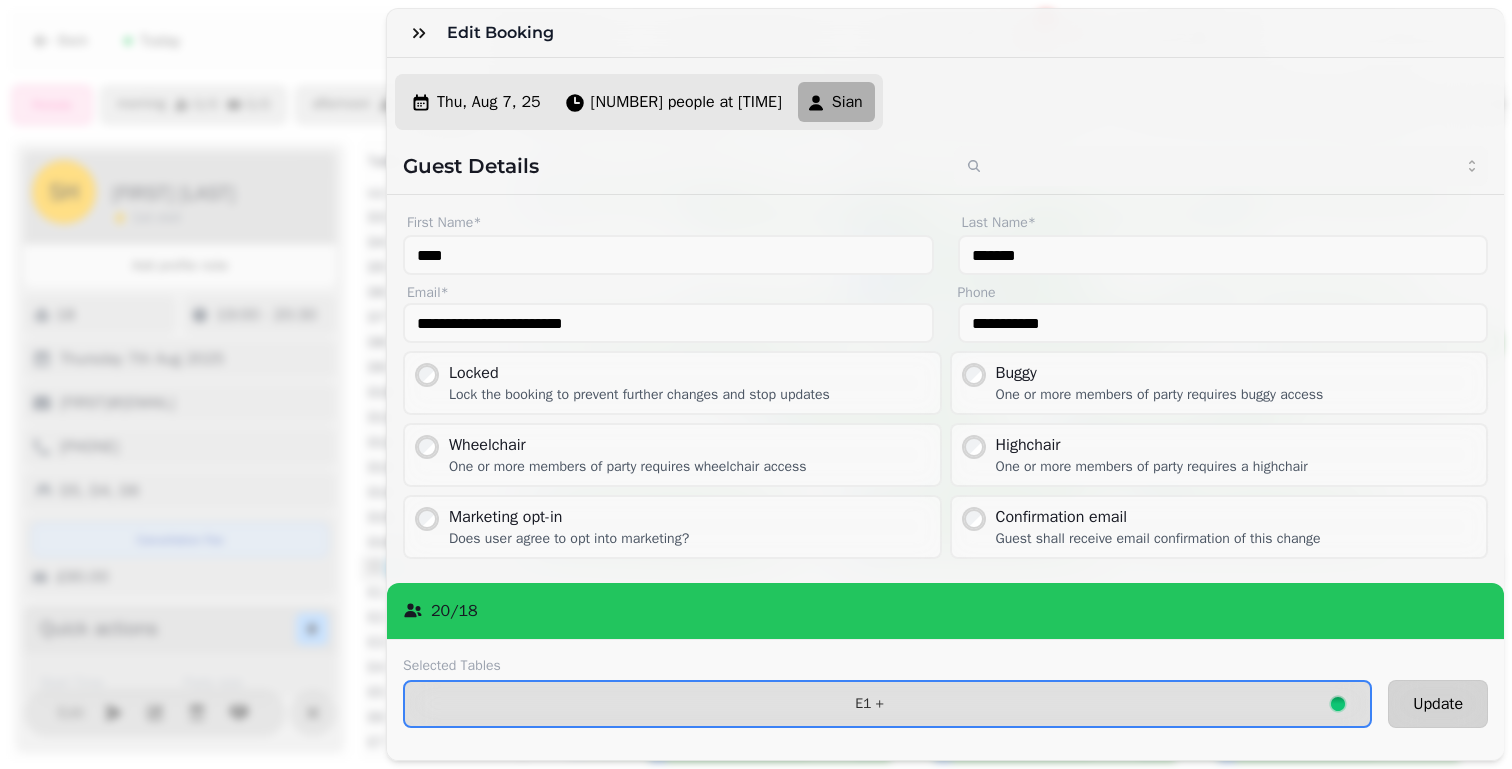 click on "Update" at bounding box center [1438, 704] 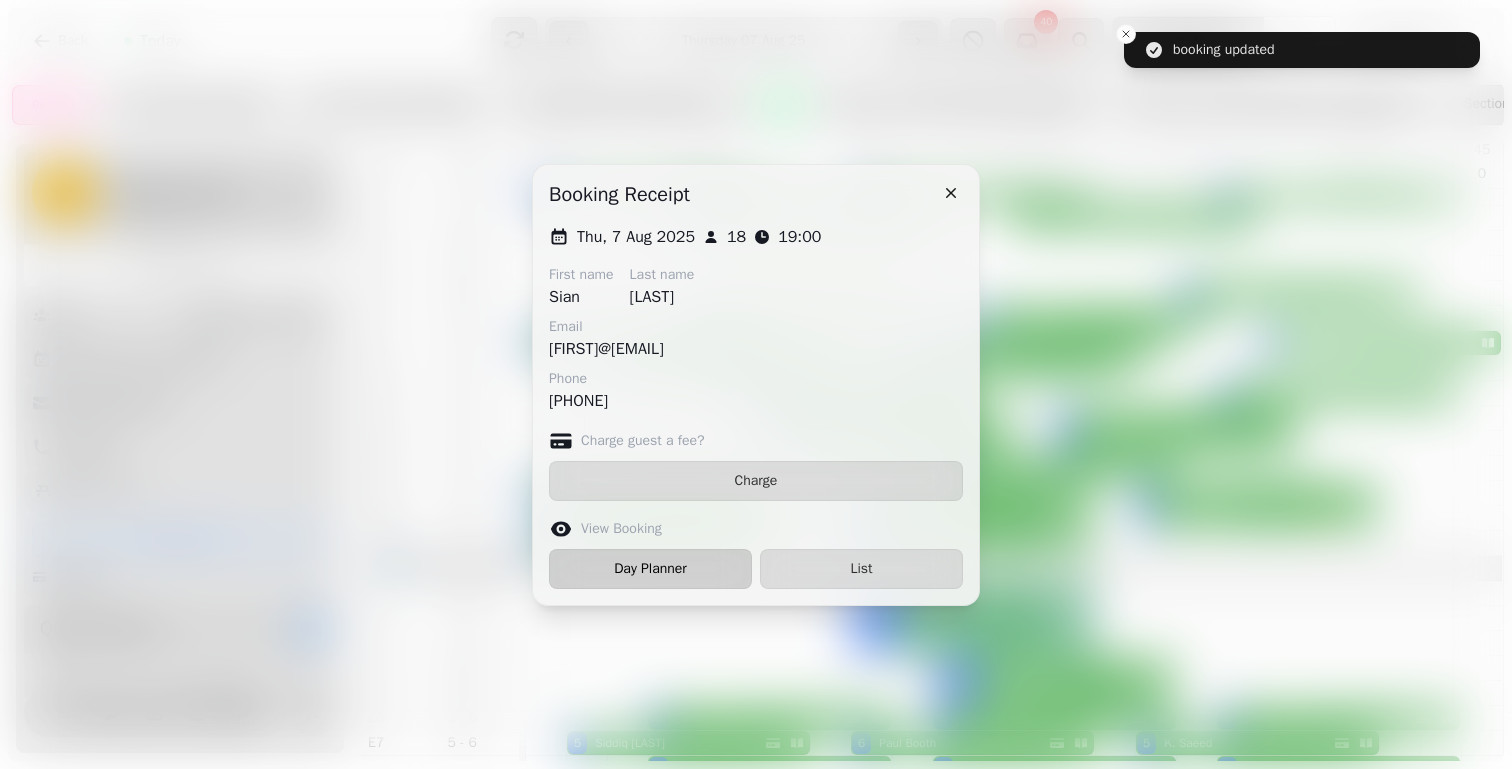 click on "Day Planner" at bounding box center [650, 569] 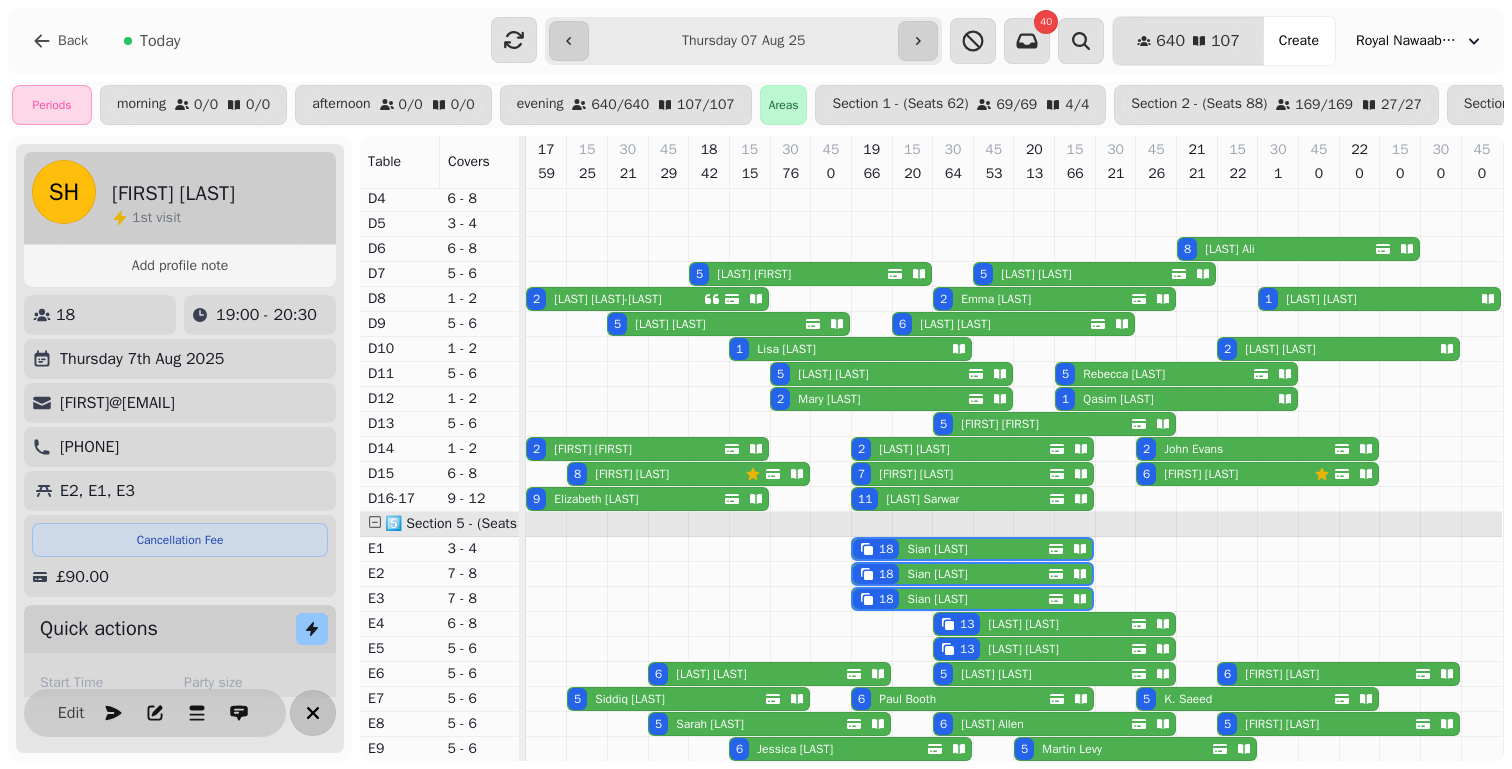 click 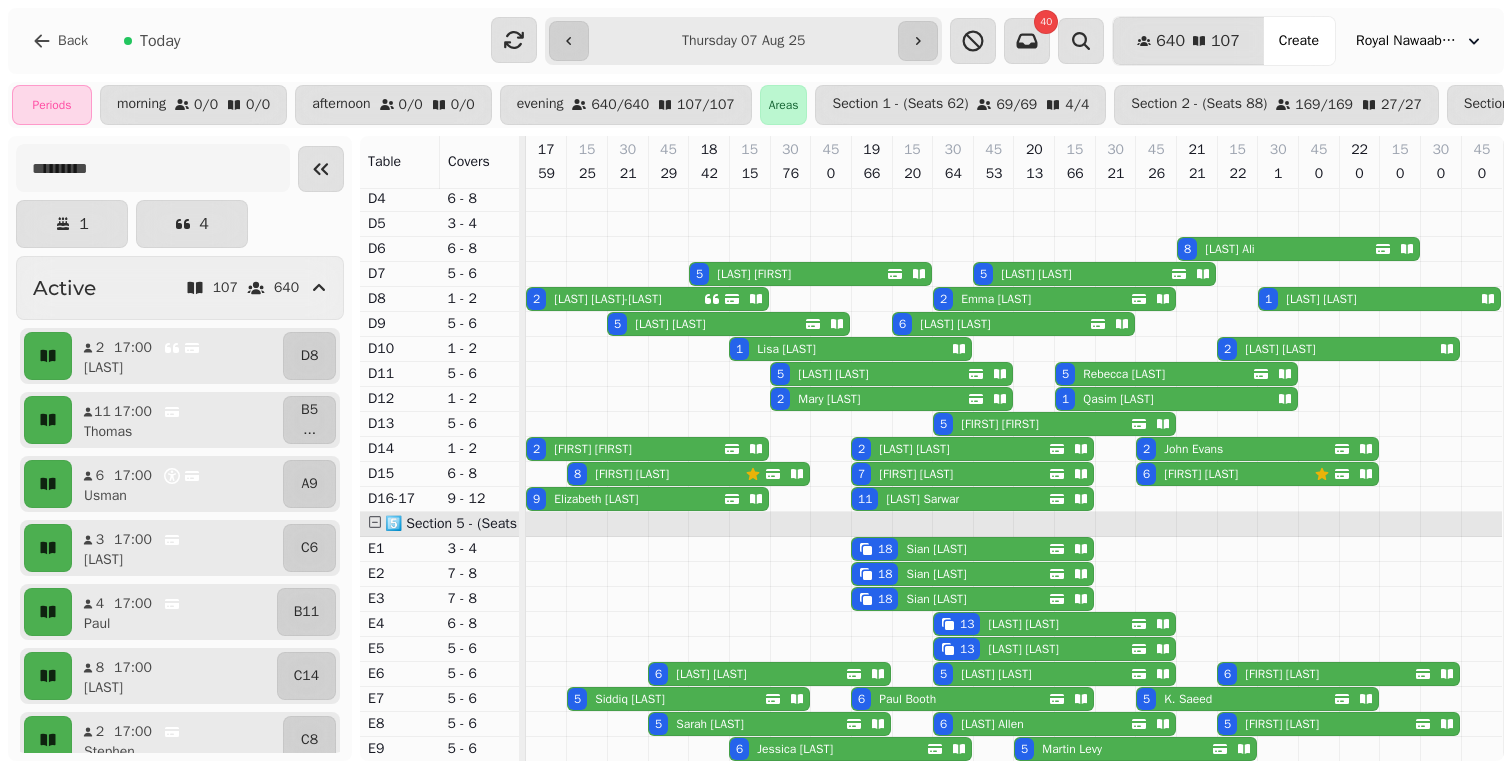 scroll, scrollTop: 1037, scrollLeft: 0, axis: vertical 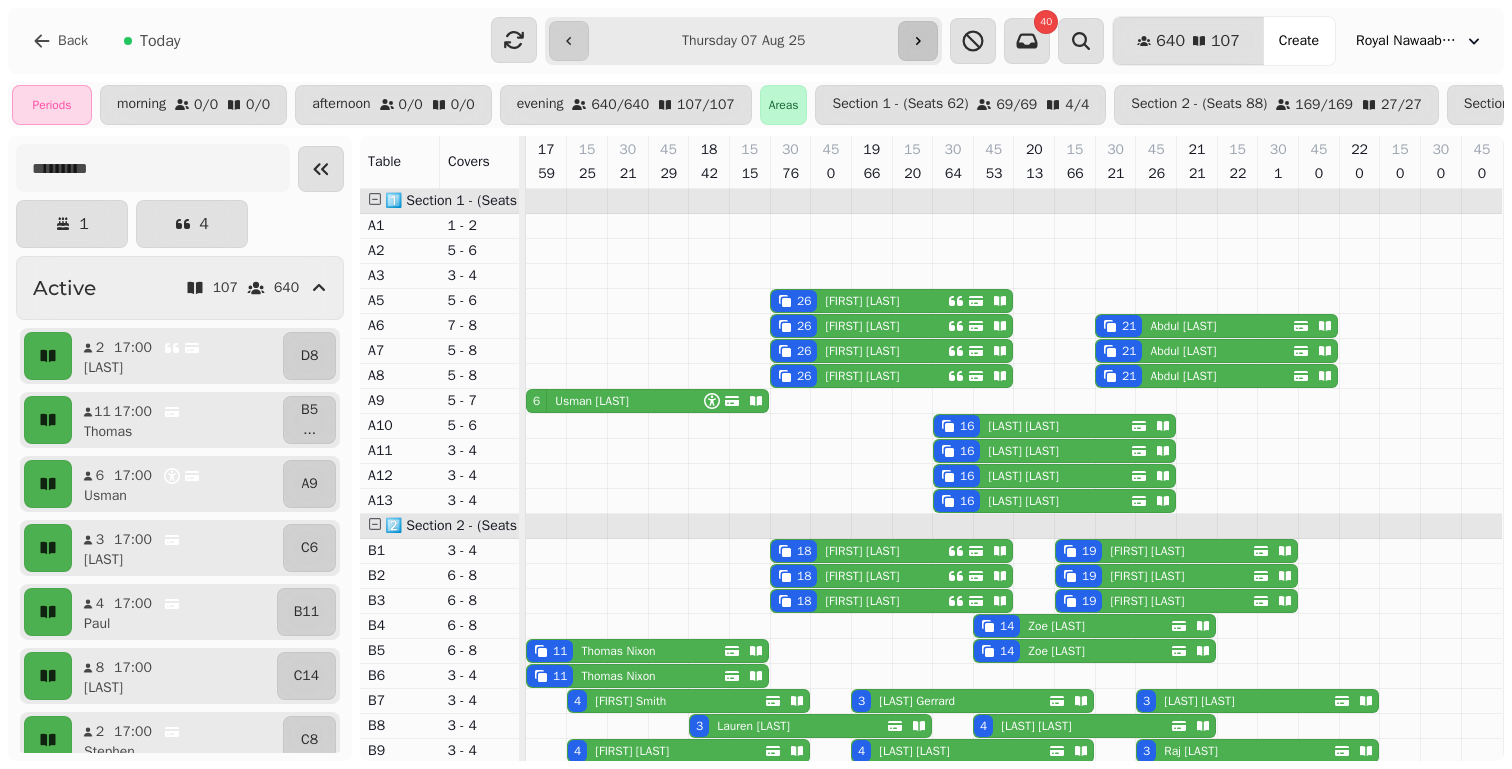 click at bounding box center [918, 41] 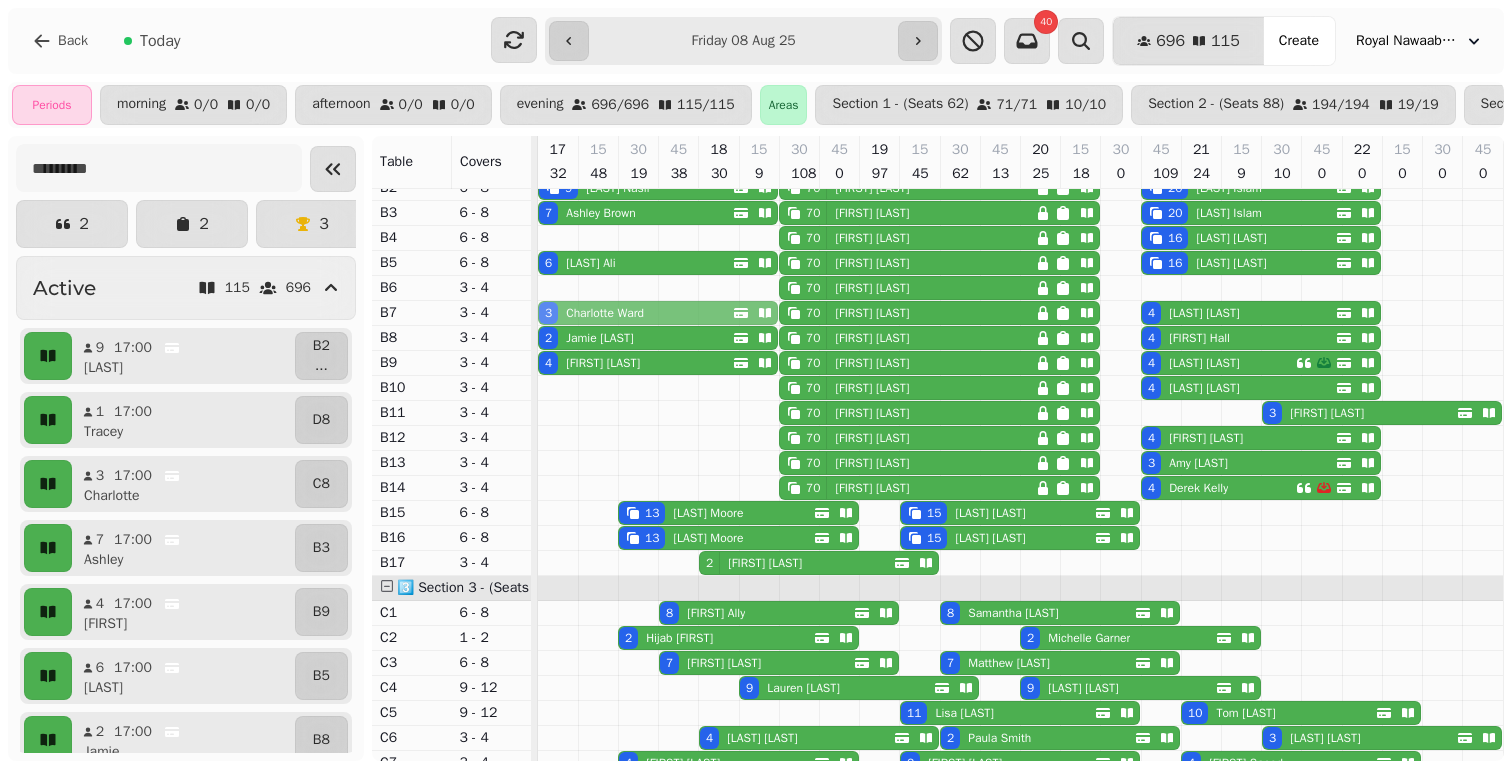 drag, startPoint x: 591, startPoint y: 695, endPoint x: 586, endPoint y: 316, distance: 379.033 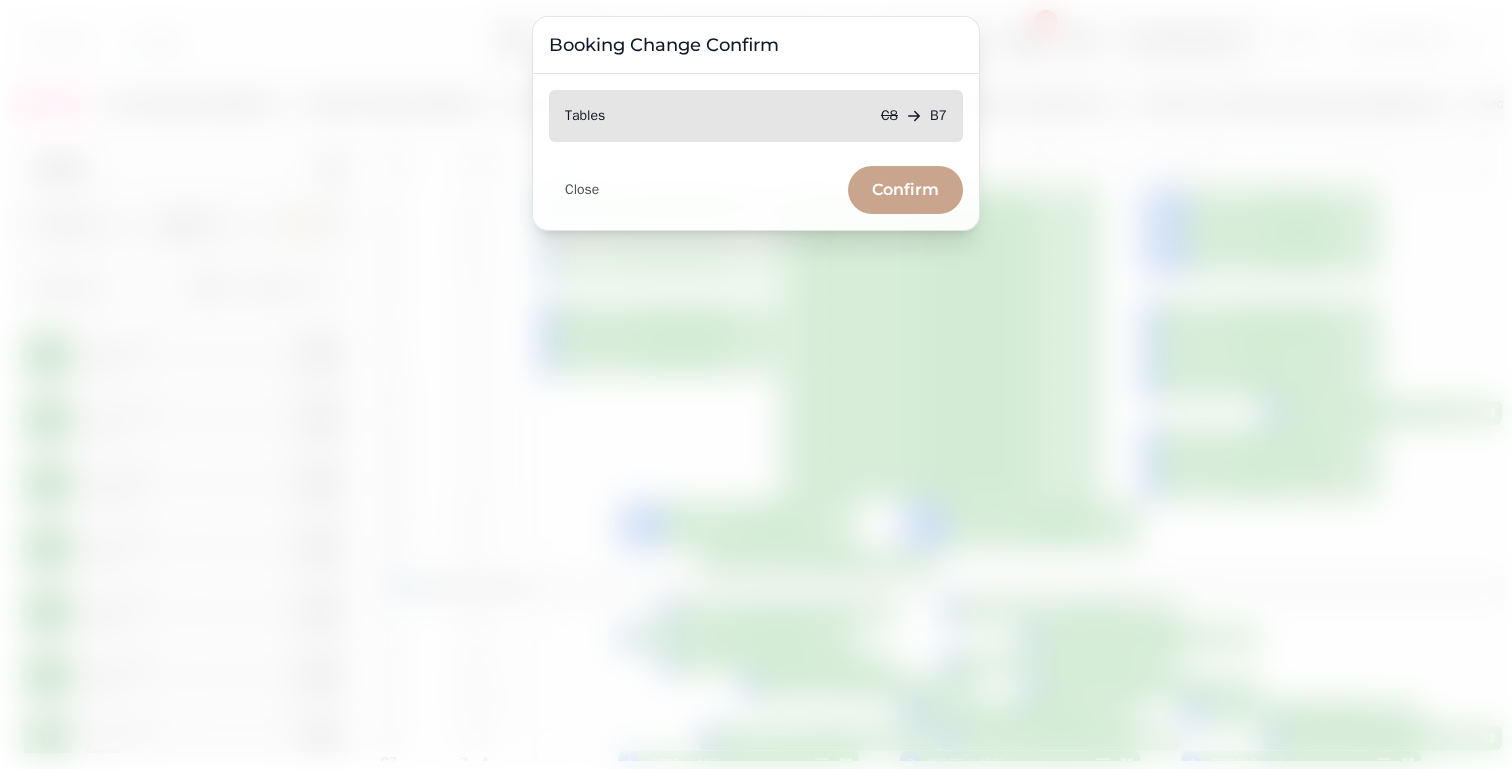 click on "Confirm" at bounding box center (905, 190) 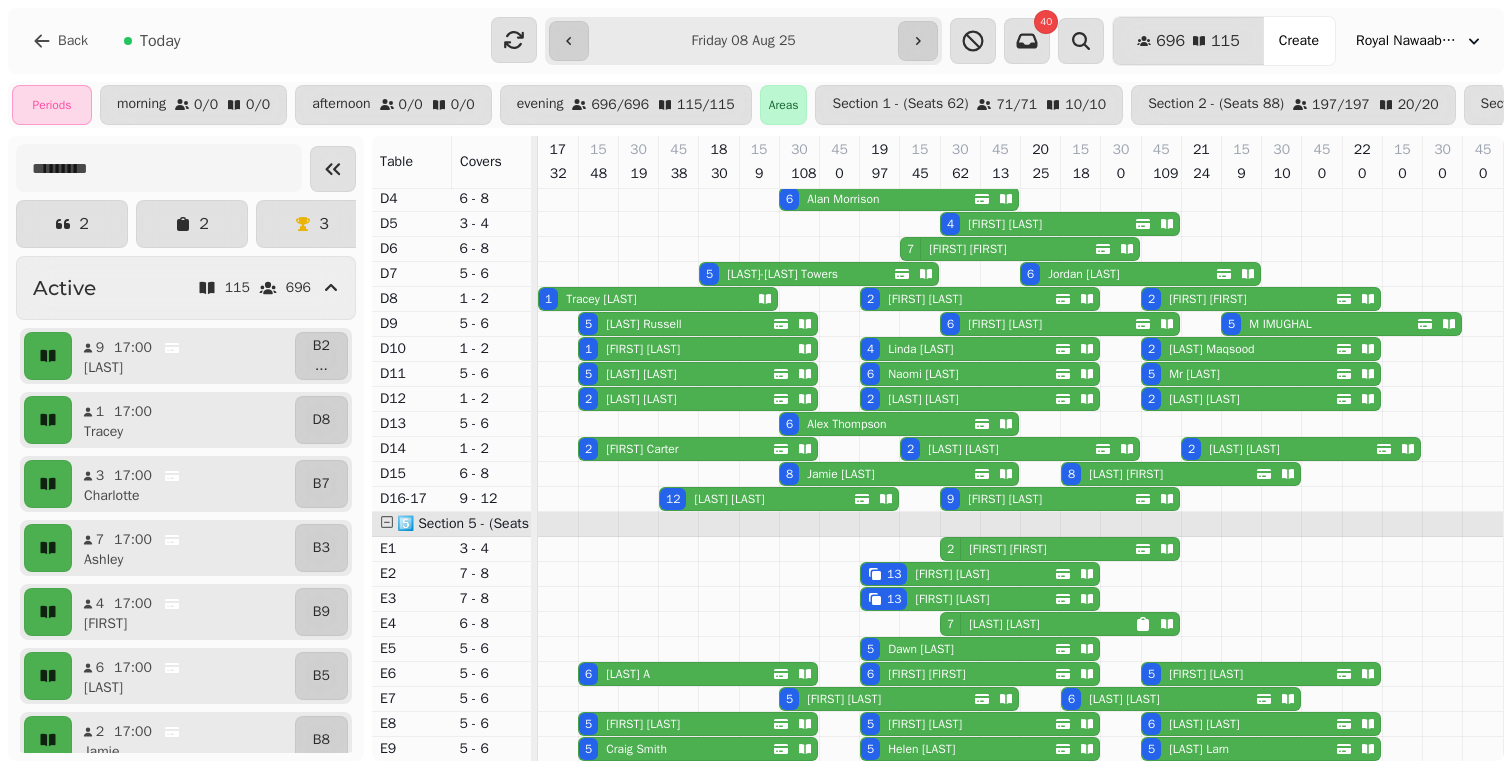 click on "[FIRST]   [LAST]" at bounding box center (1004, 624) 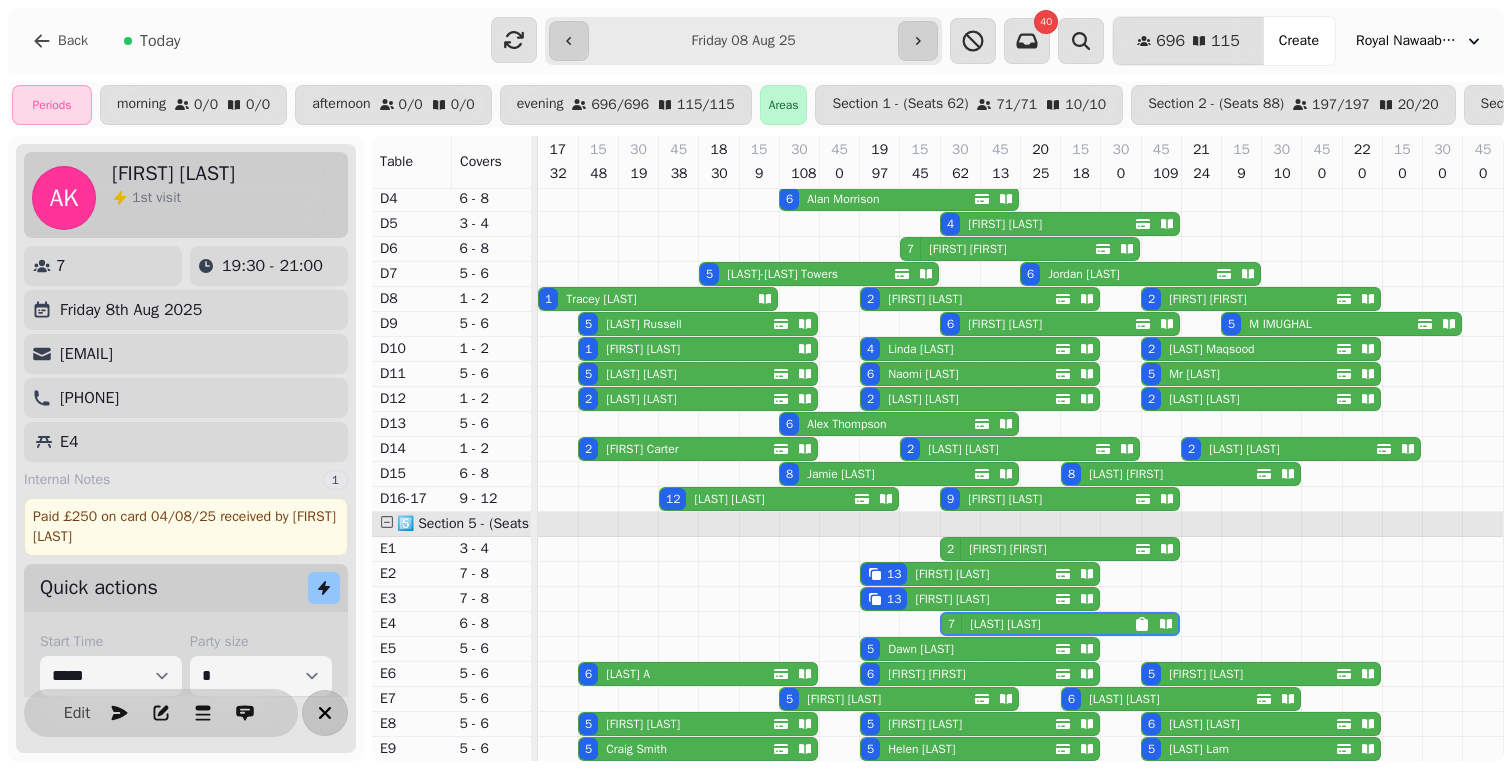 click 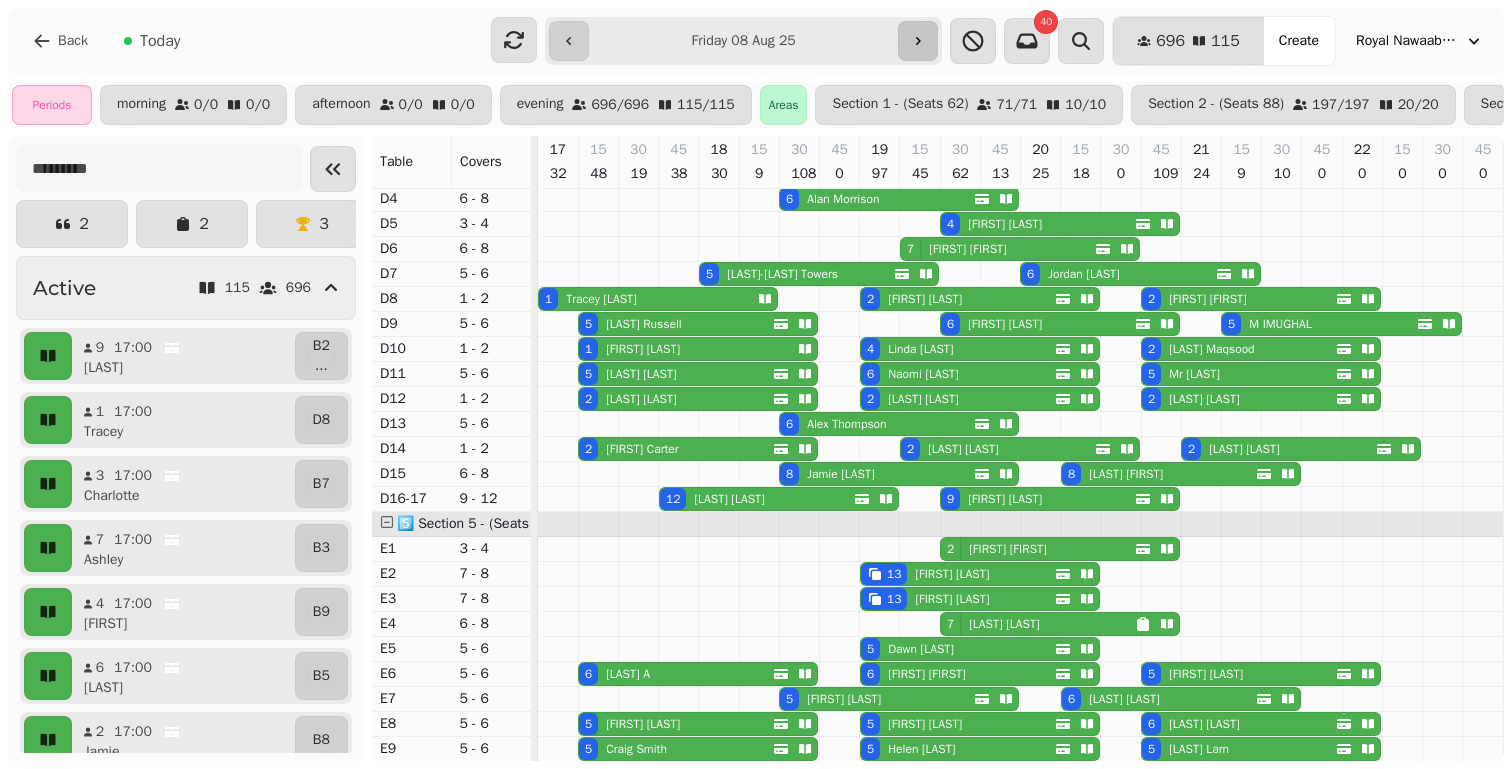 click 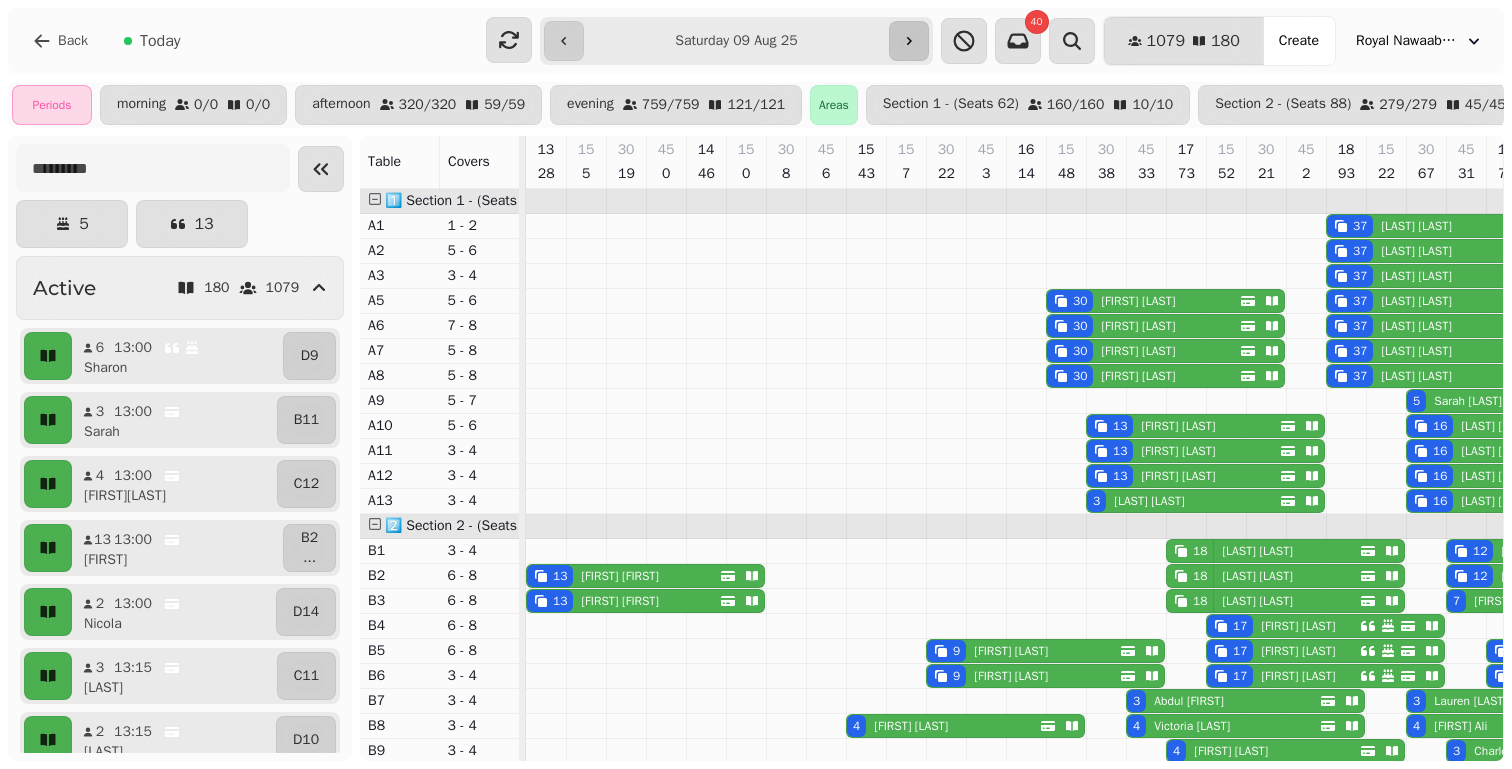 click at bounding box center (909, 41) 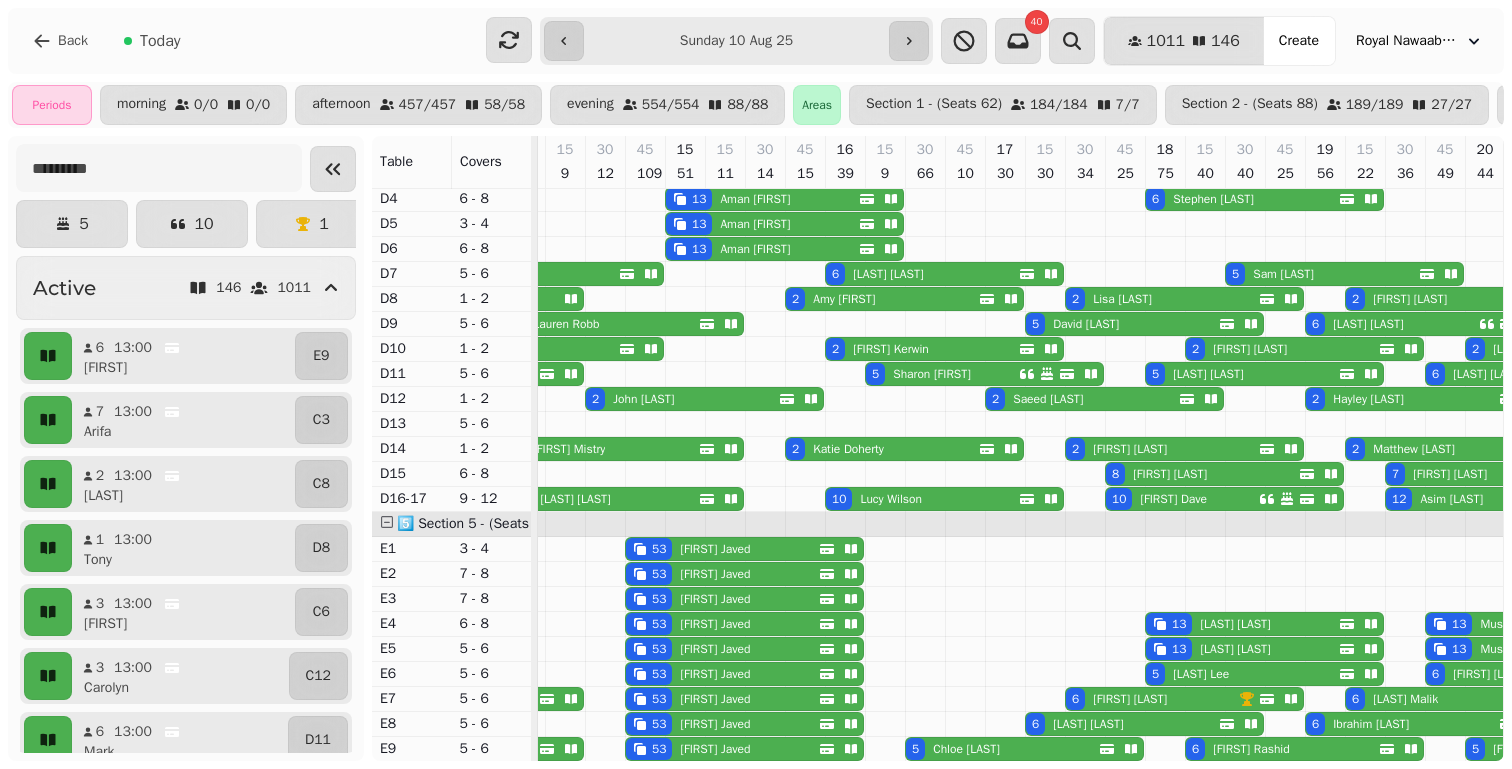 click on "[FIRST]   [LAST]" at bounding box center [715, 549] 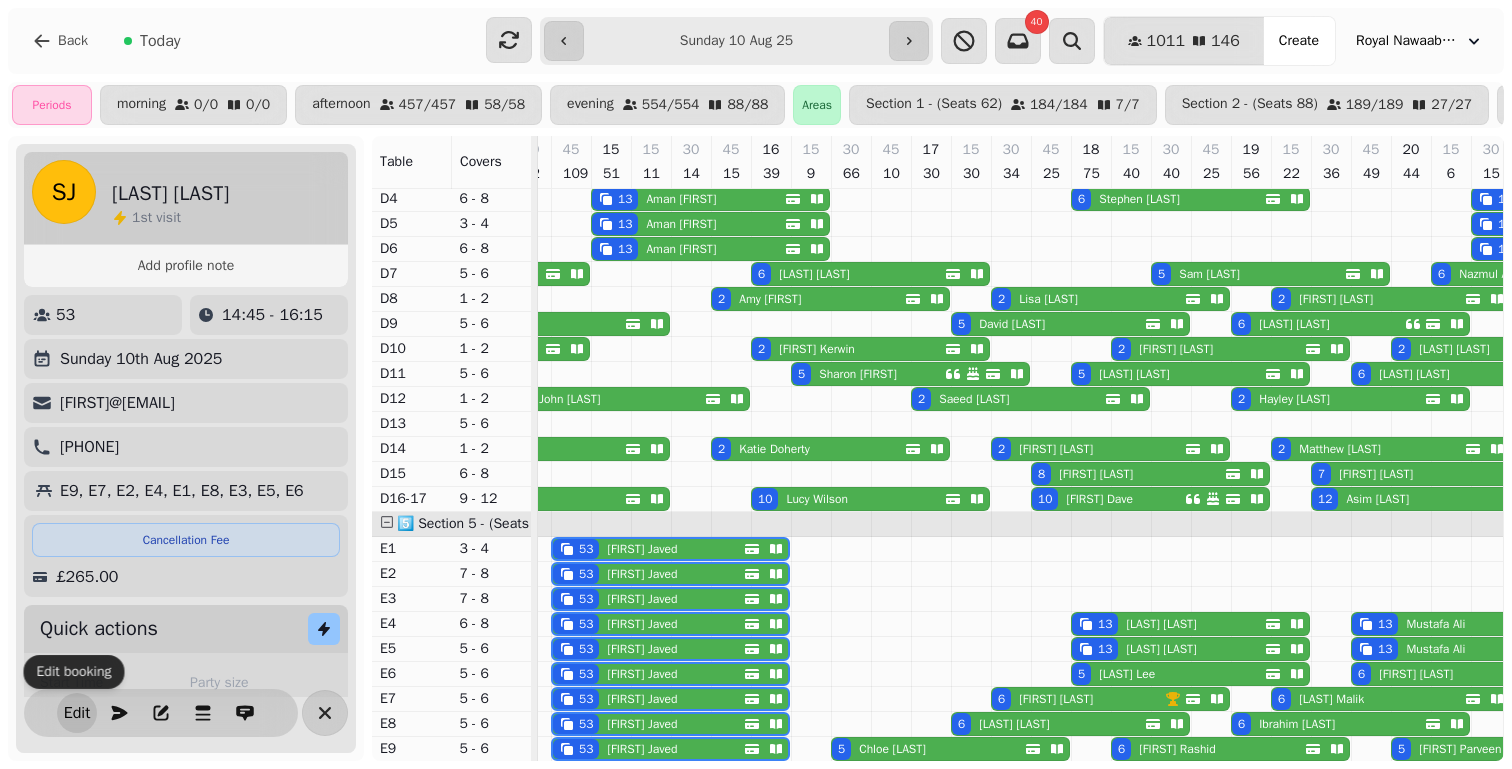 click on "Edit" at bounding box center [77, 713] 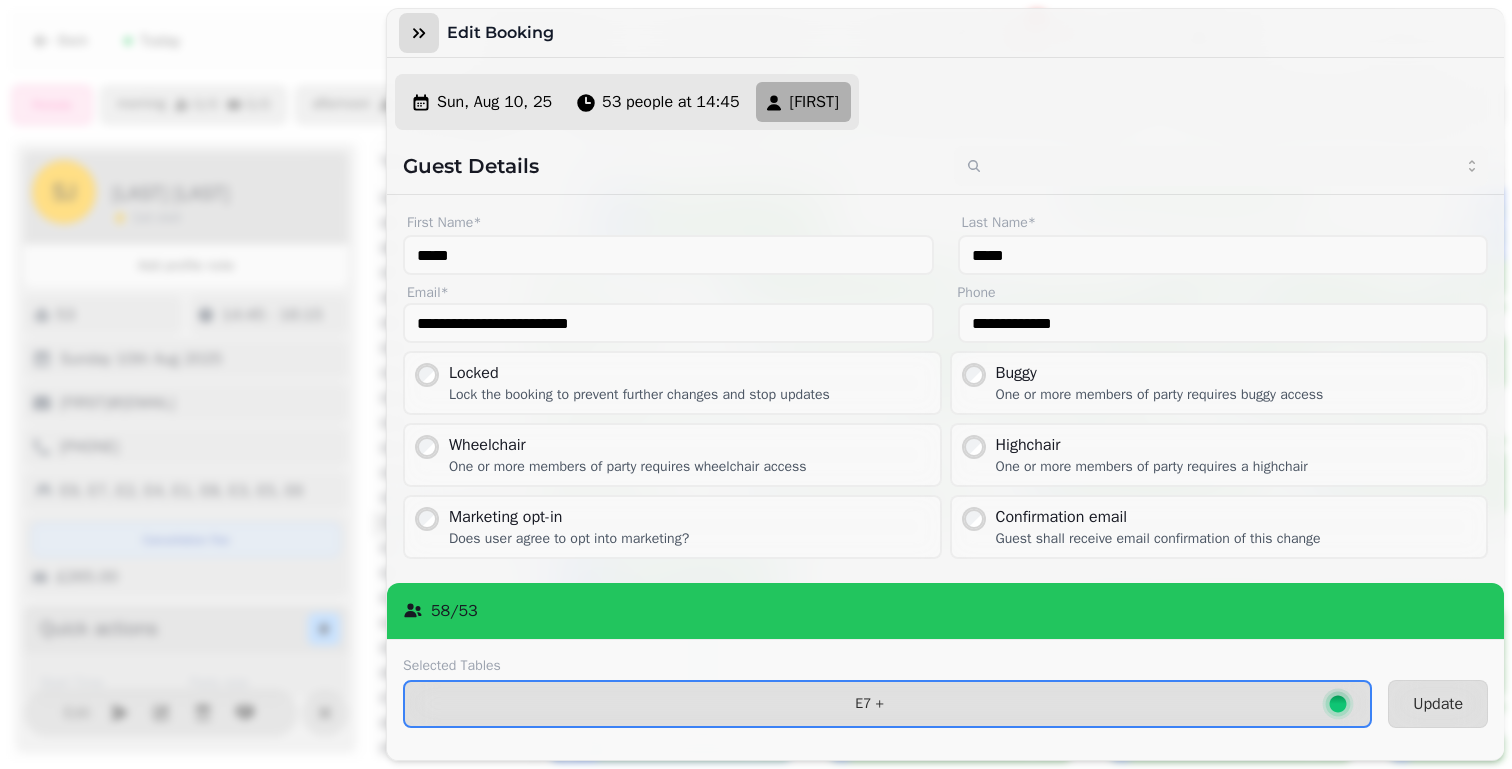 click 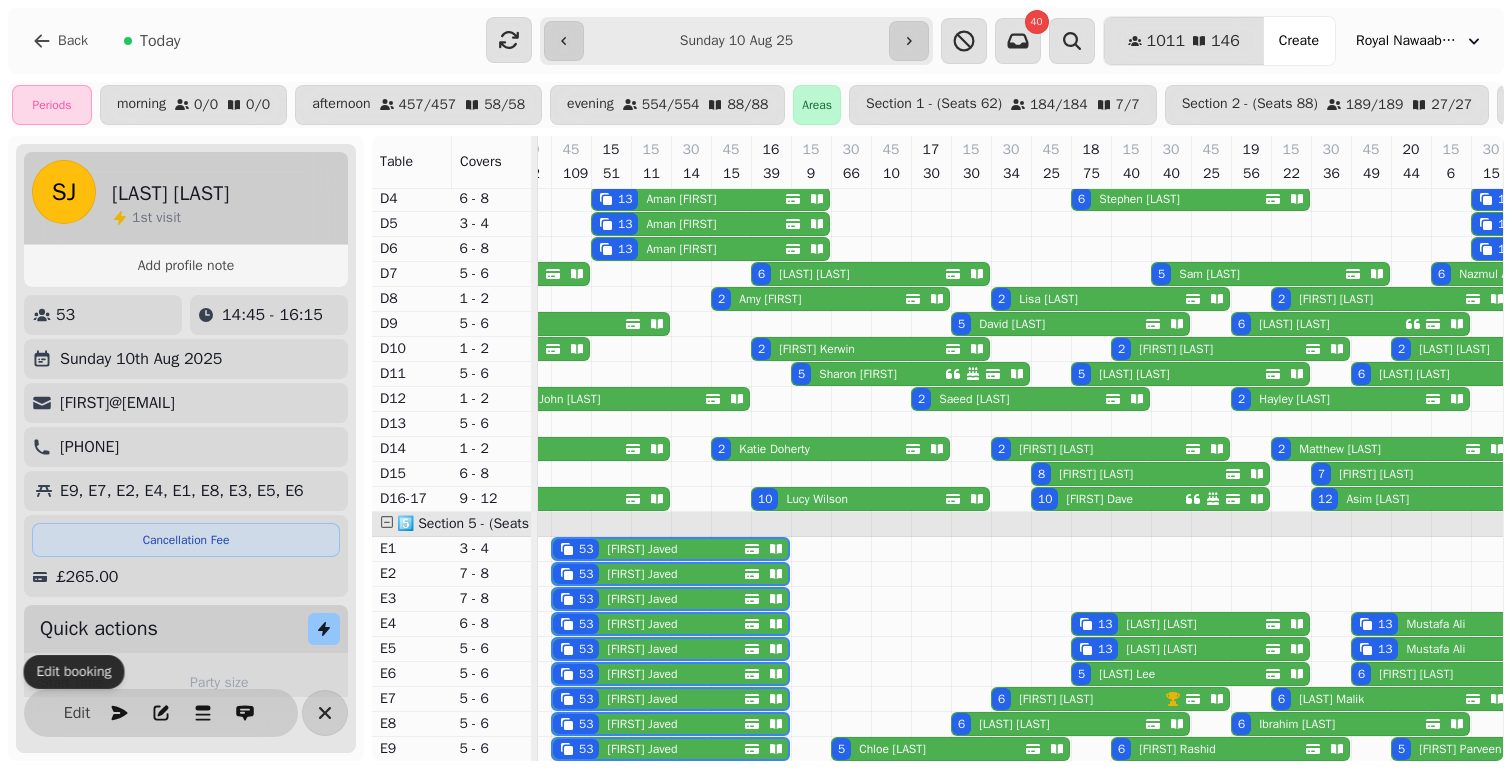 click 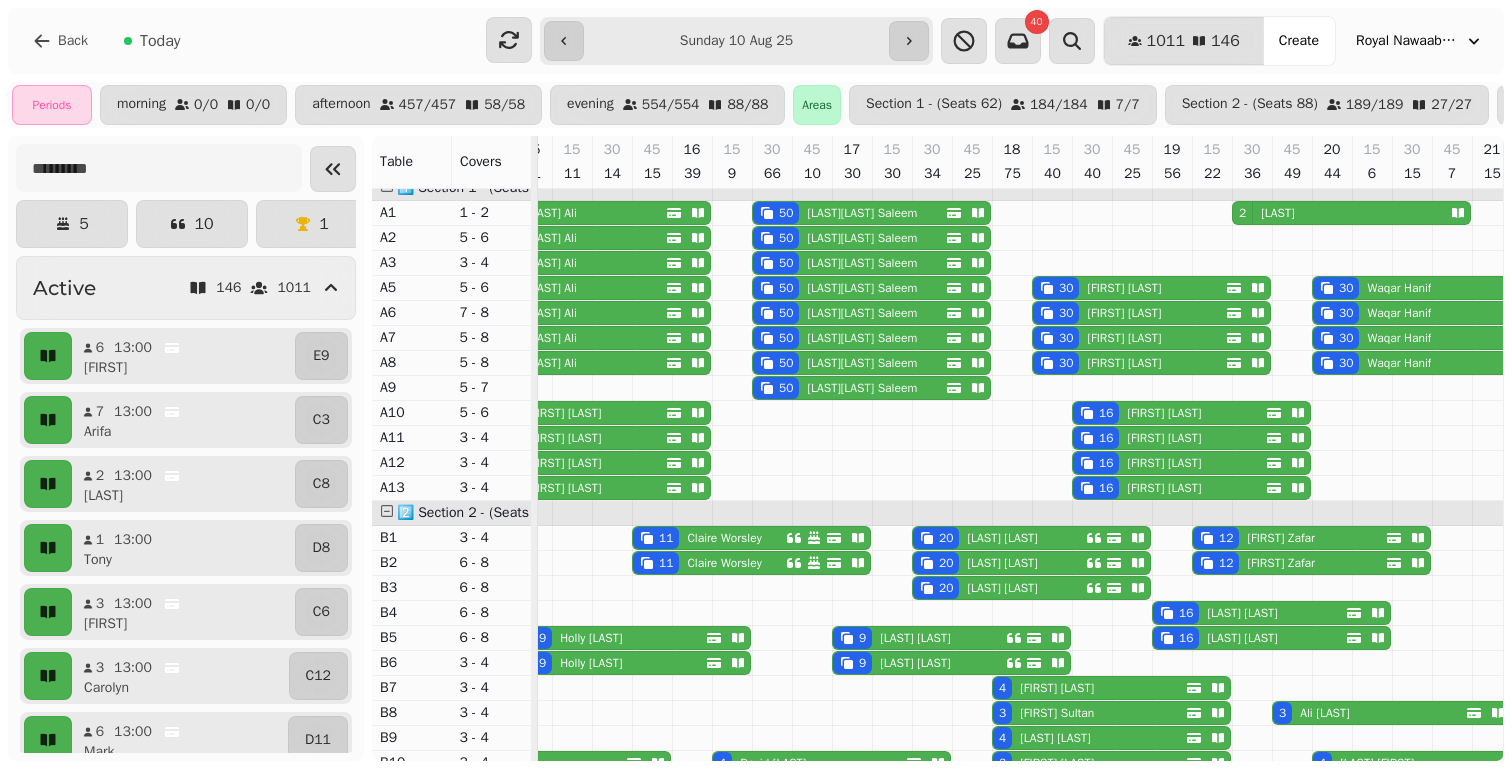 click on "[LAST] [LAST]" at bounding box center [998, 538] 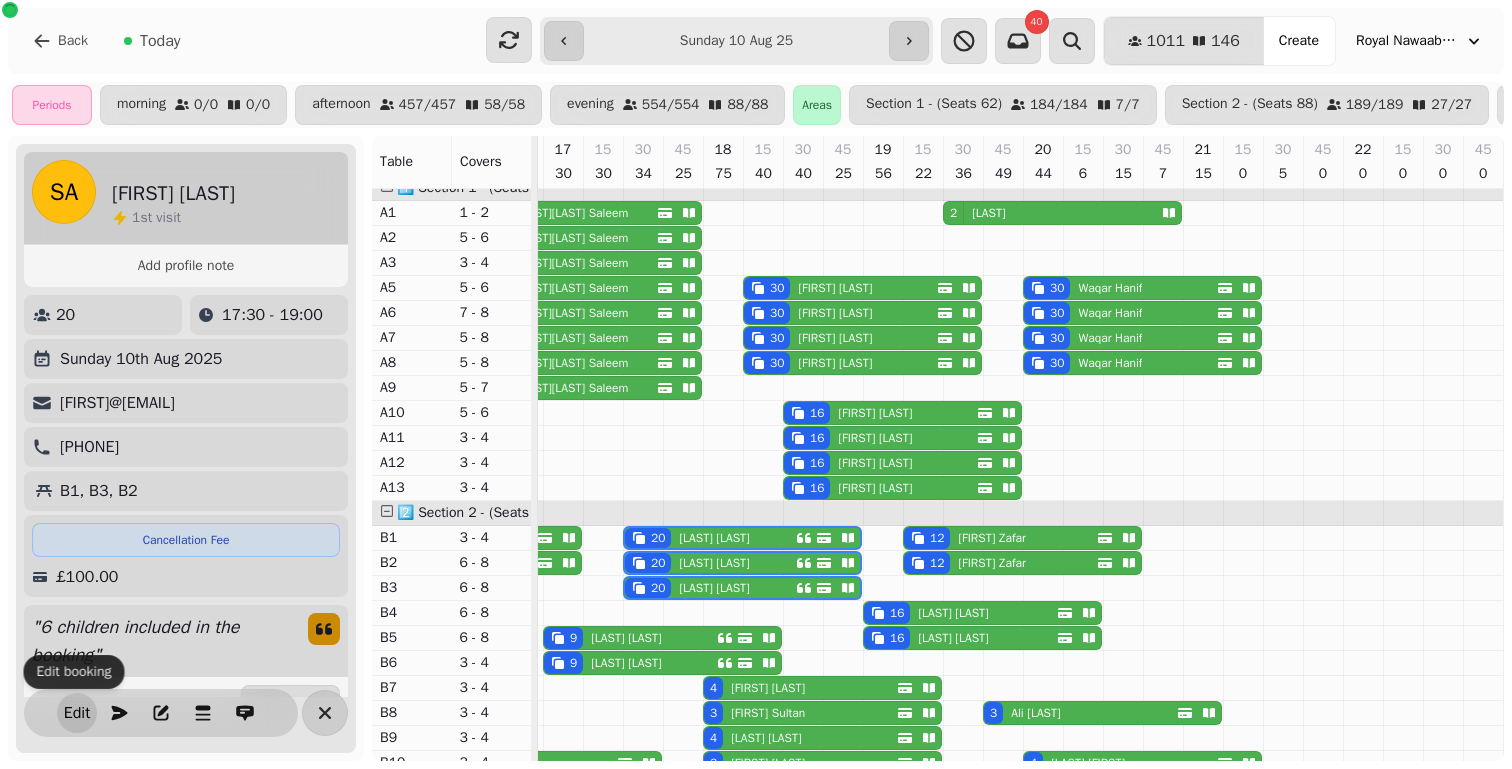 click on "Edit" at bounding box center [77, 713] 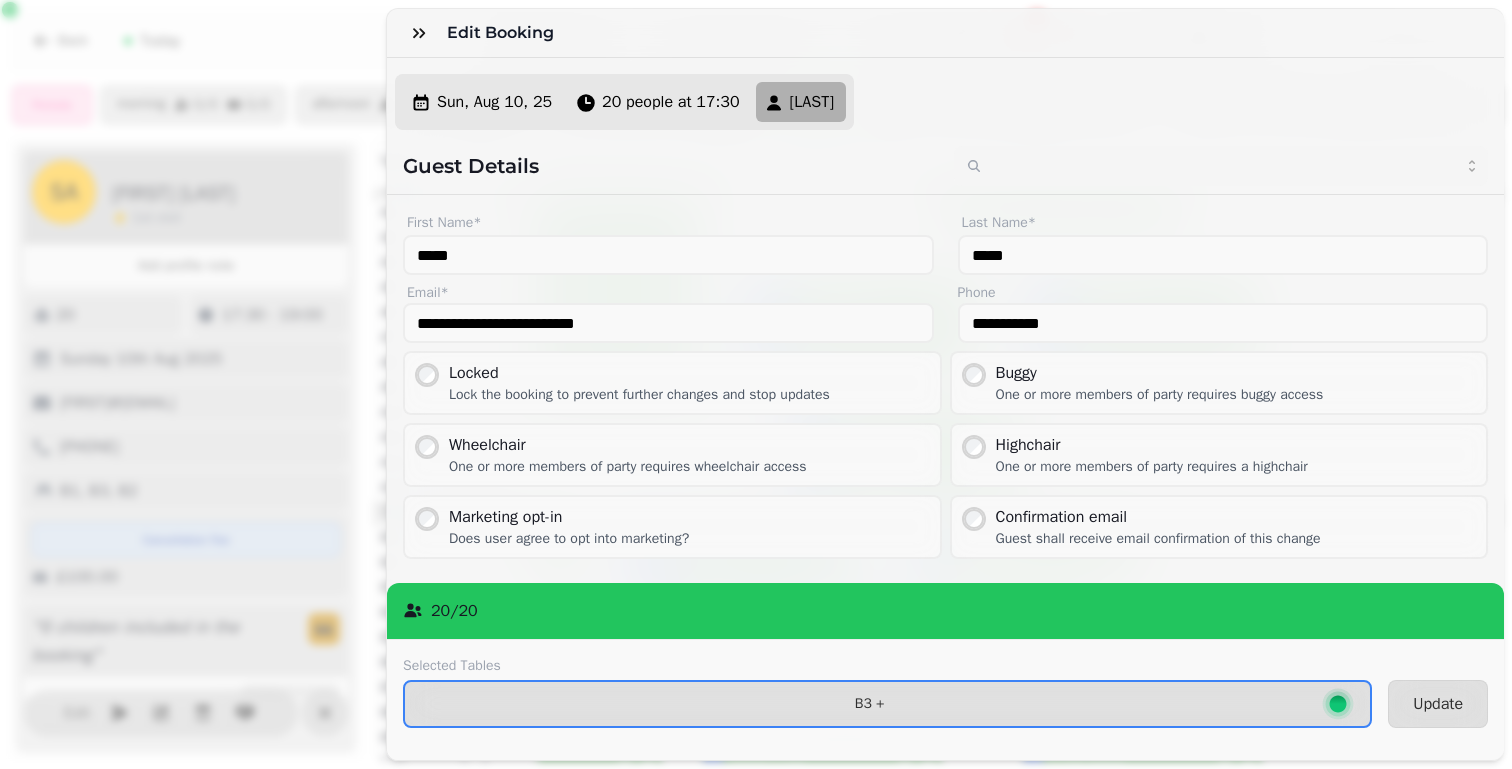 click on "[POSTCODE]" at bounding box center (869, 704) 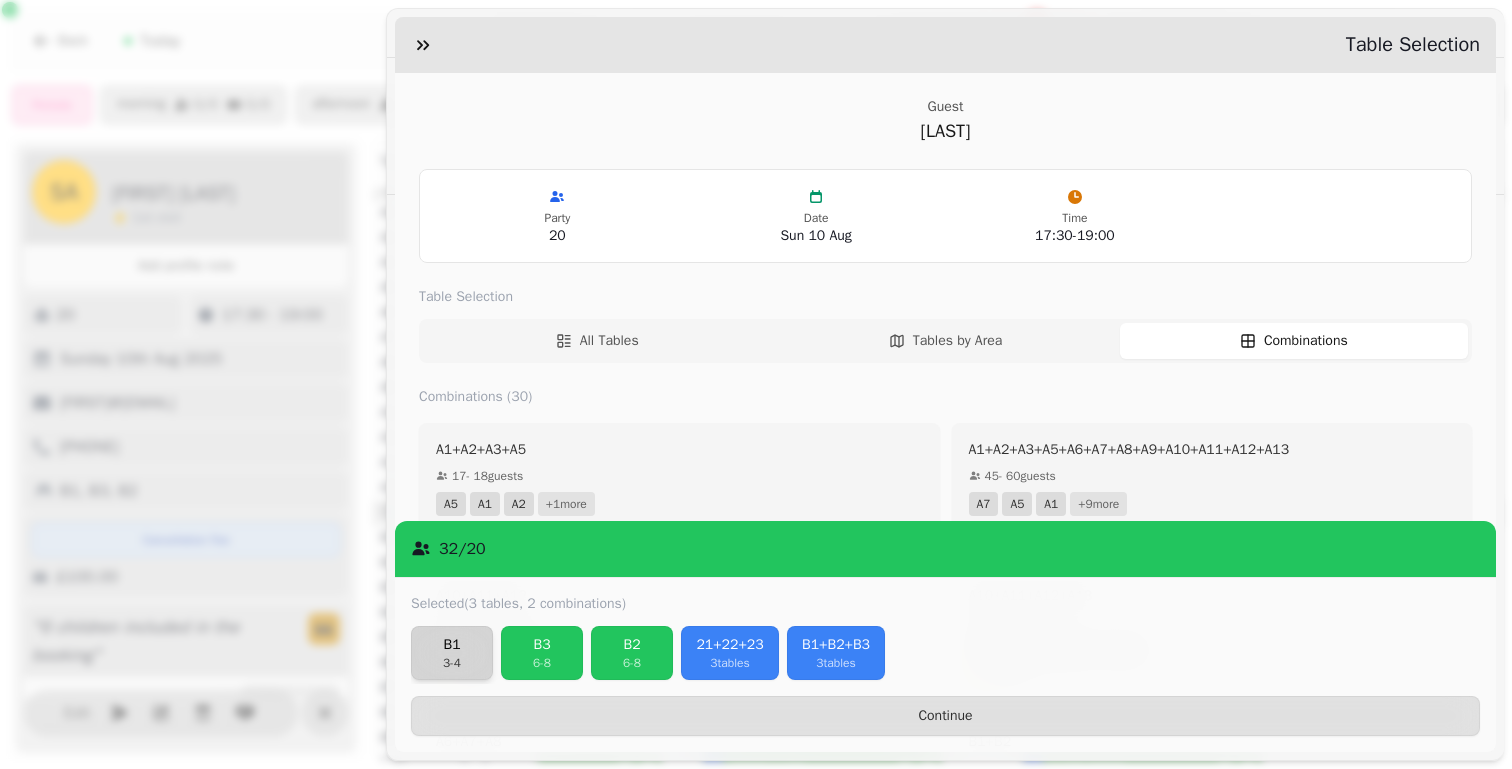 click on "3 - 4" at bounding box center (452, 663) 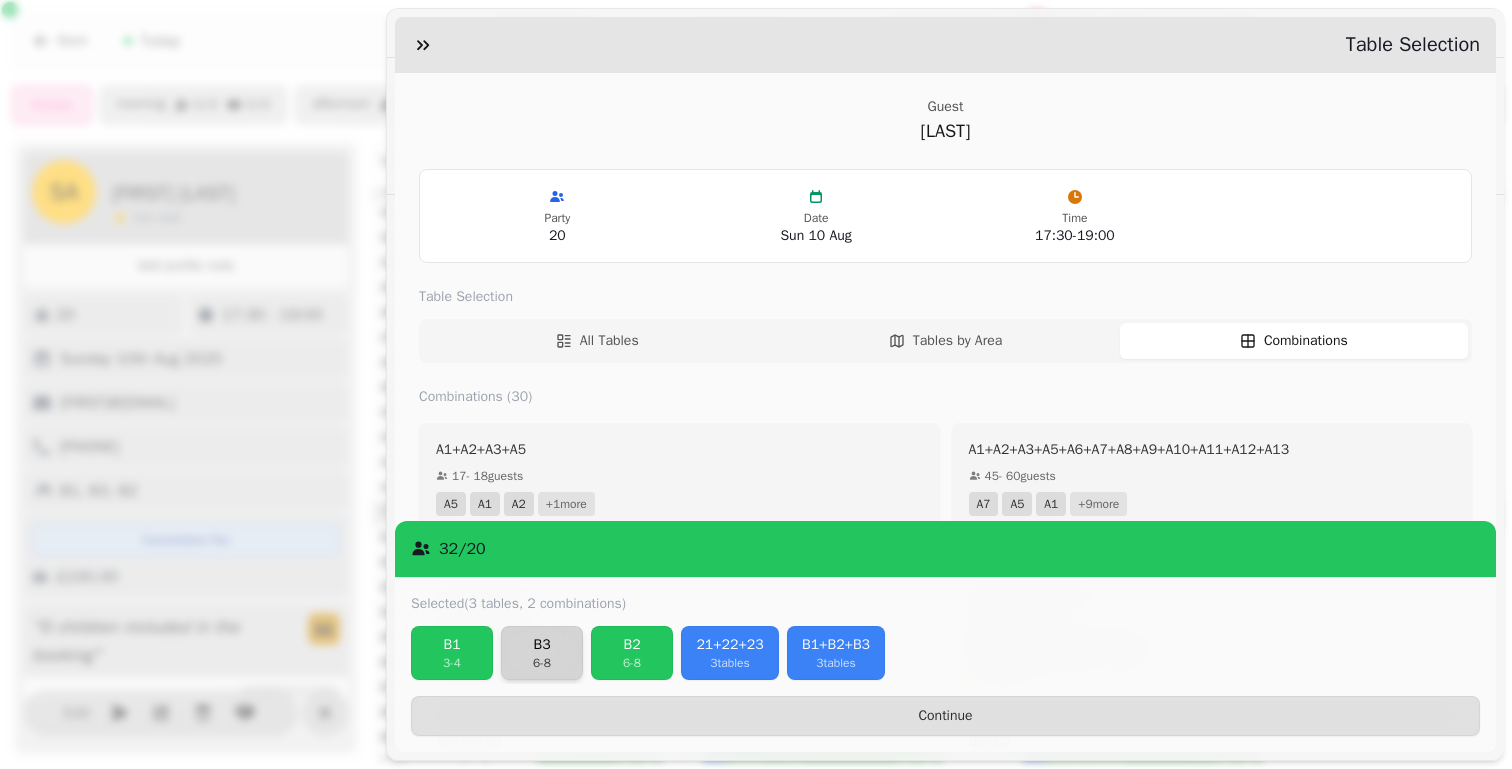 click on "6 - 8" at bounding box center [542, 663] 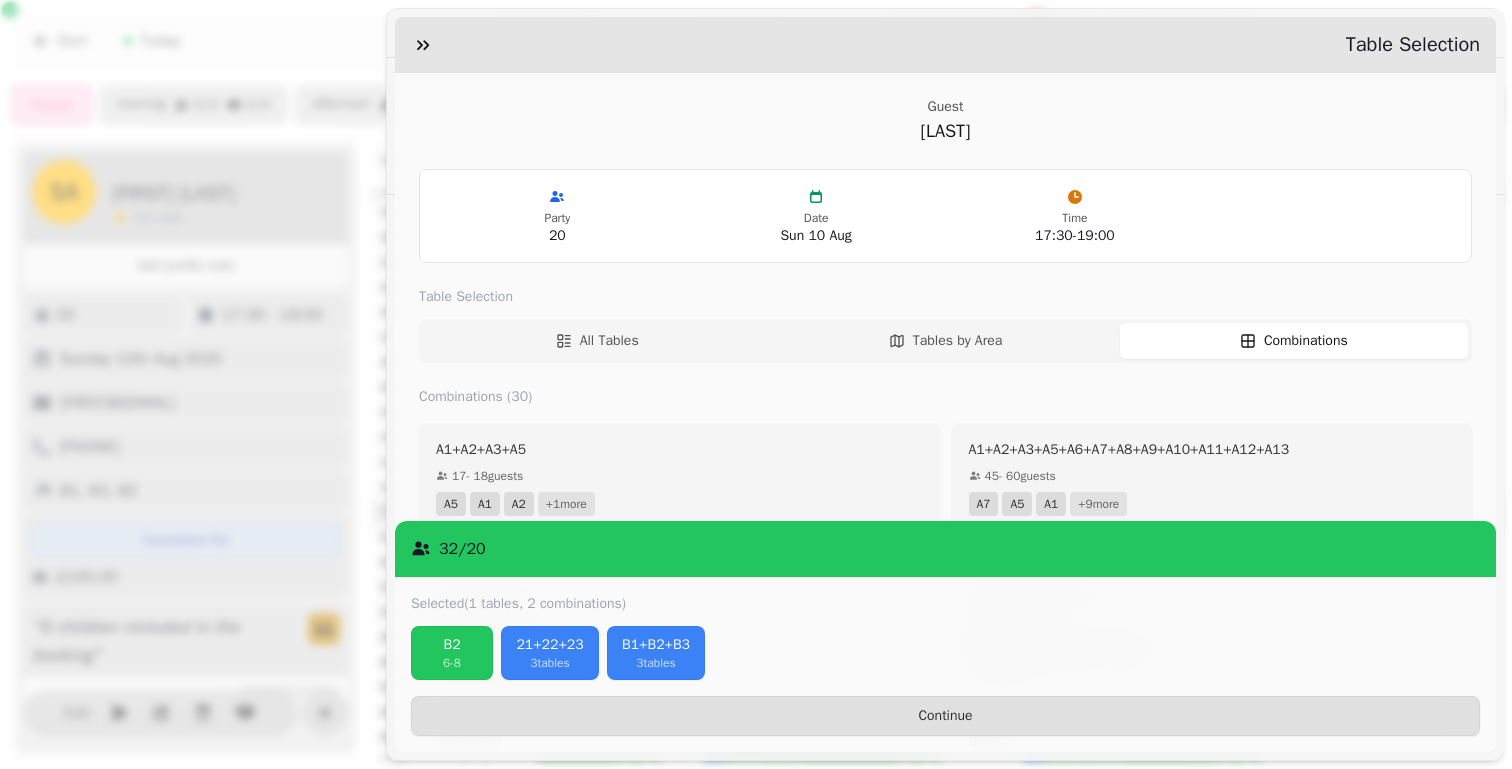 click on "6 - 8" at bounding box center (452, 663) 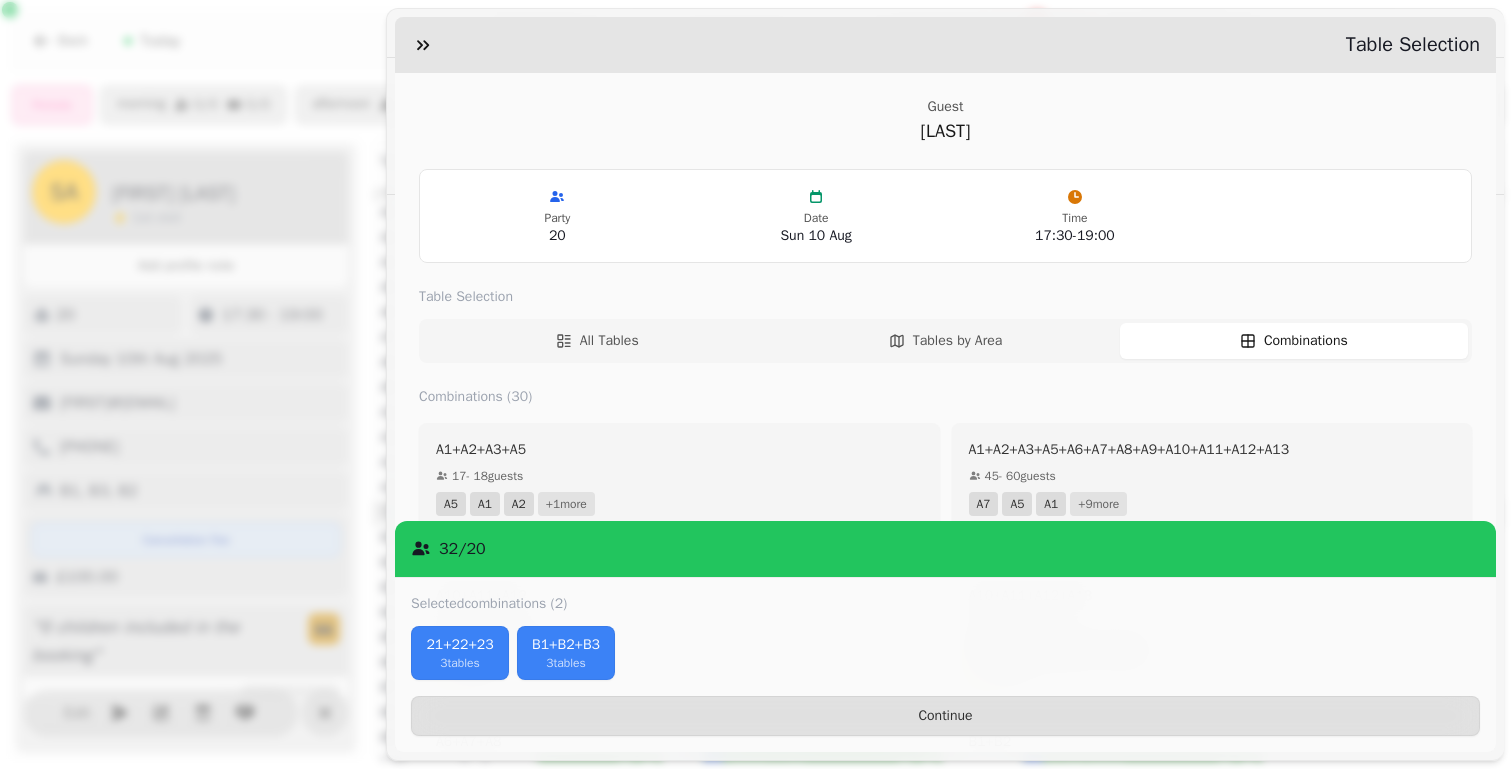 click on "3  tables" at bounding box center (460, 663) 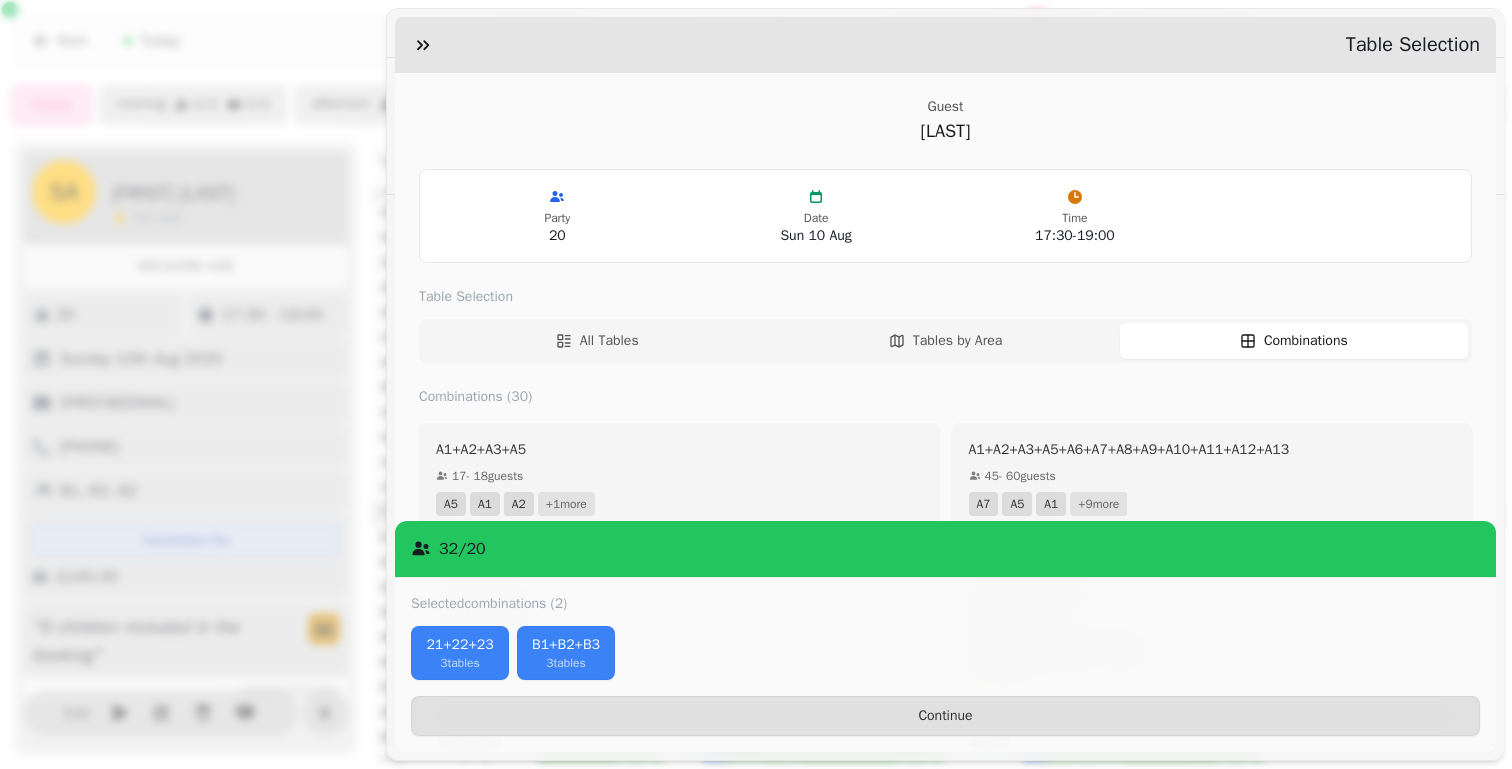 click on "3  tables" at bounding box center (566, 663) 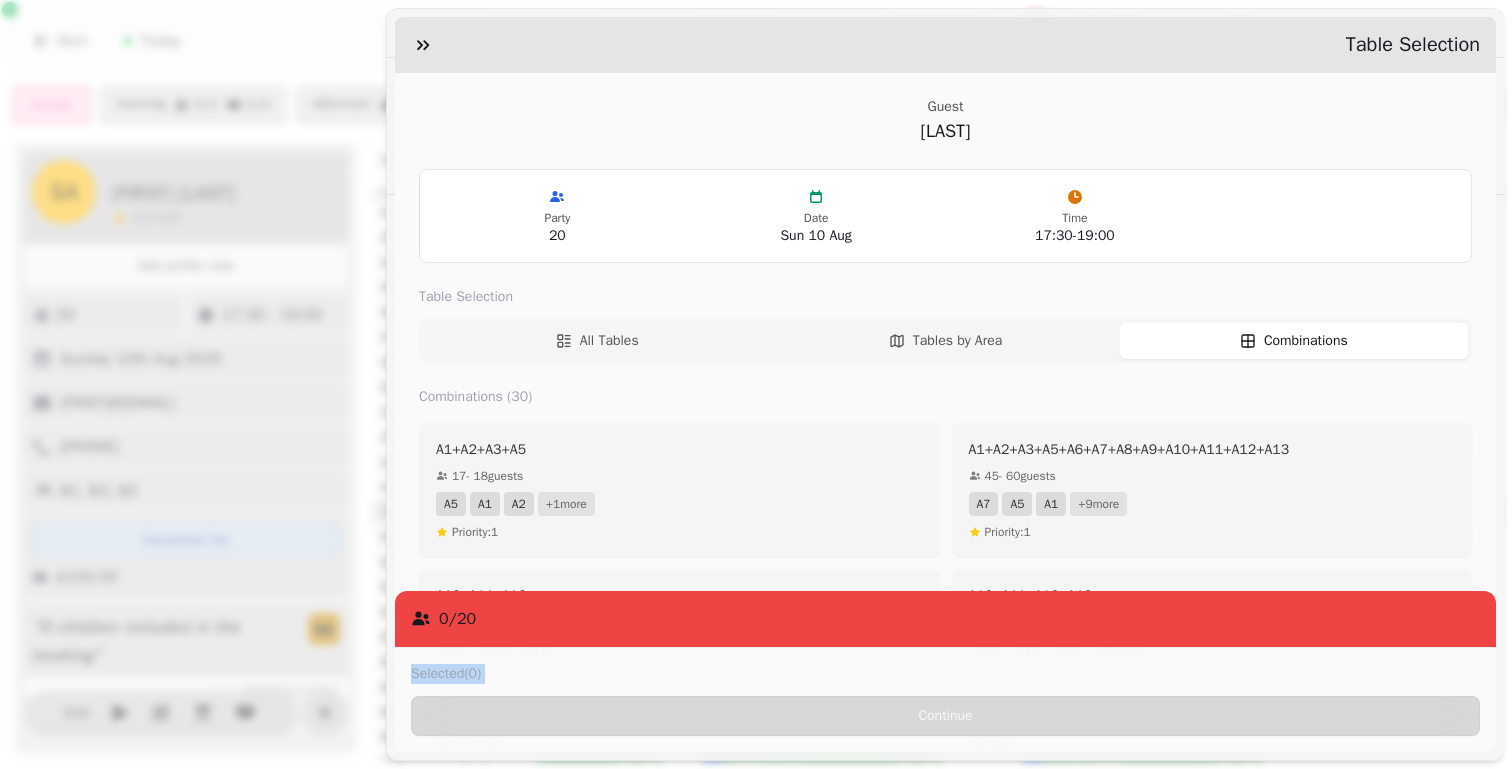 click on "Selected  (0) Continue" at bounding box center (945, 700) 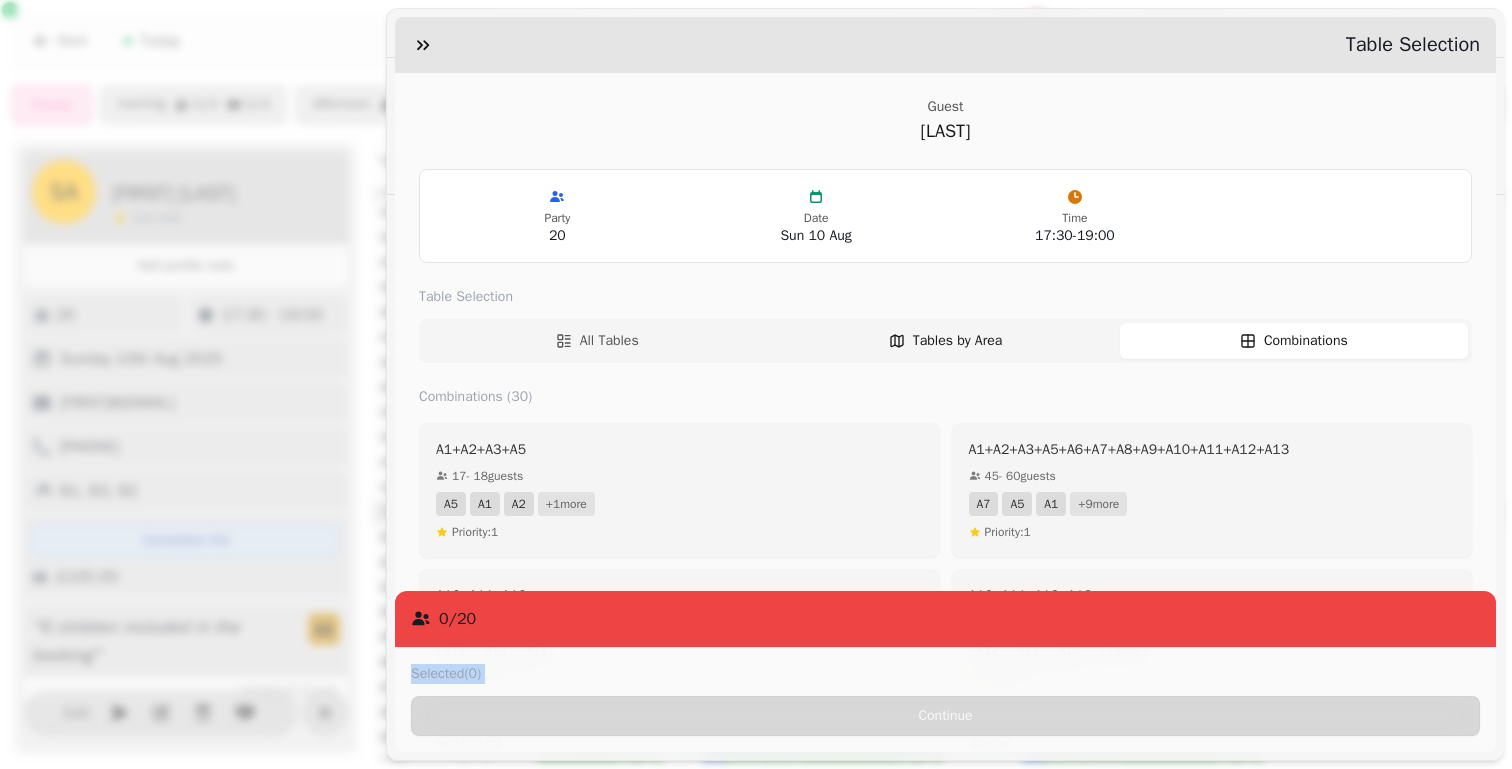 click on "Tables by Area" at bounding box center (945, 341) 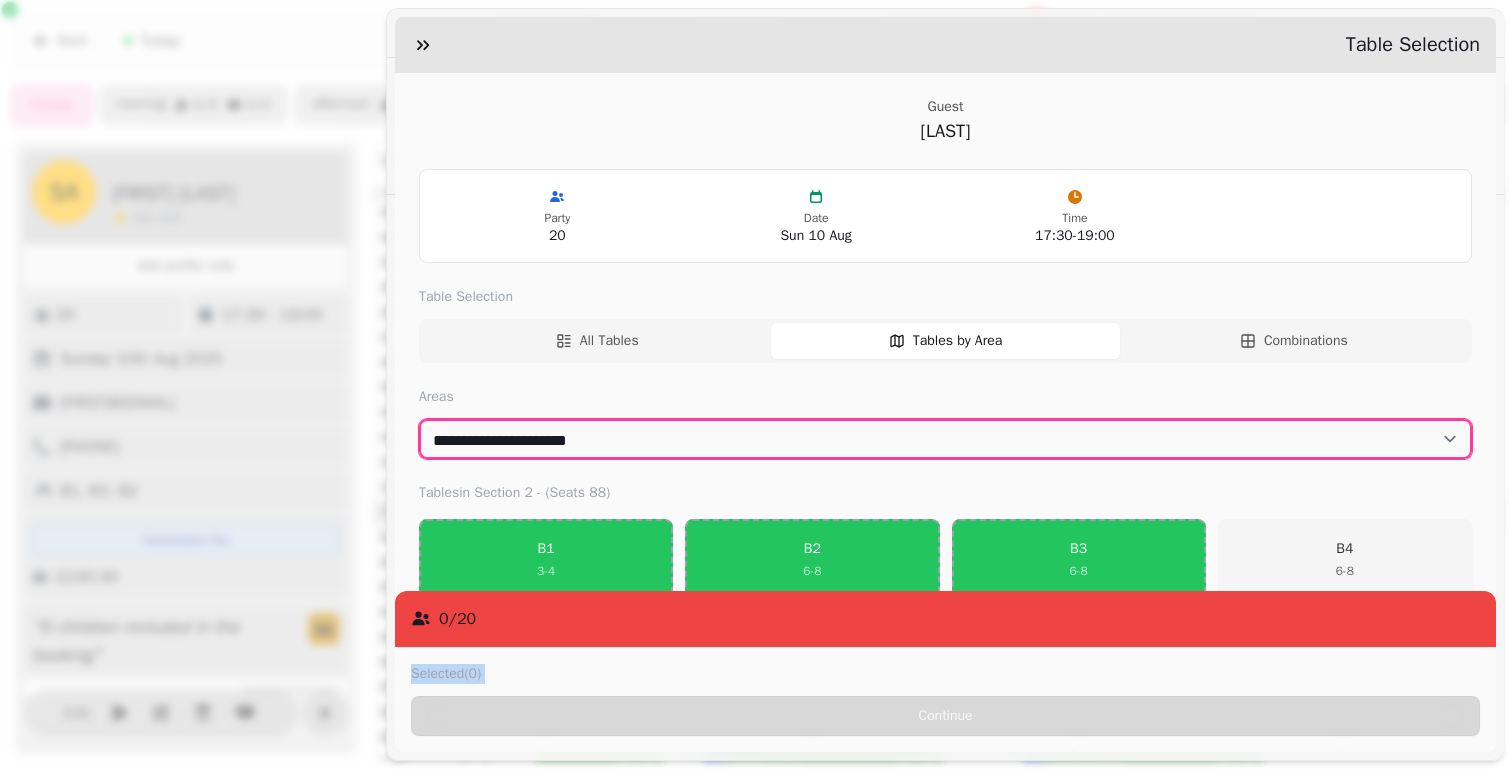 click on "**********" at bounding box center [945, 439] 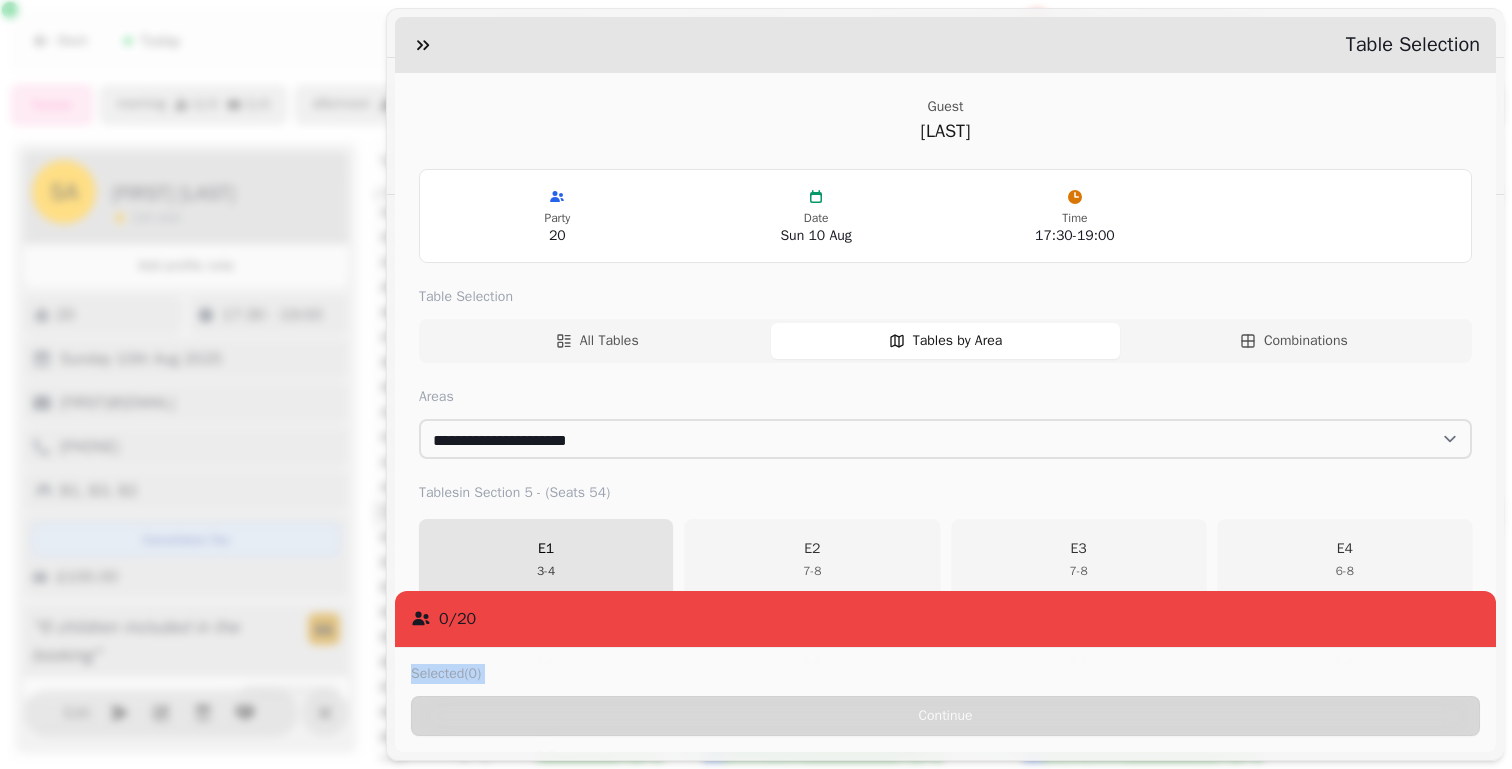 click on "E1" at bounding box center [546, 549] 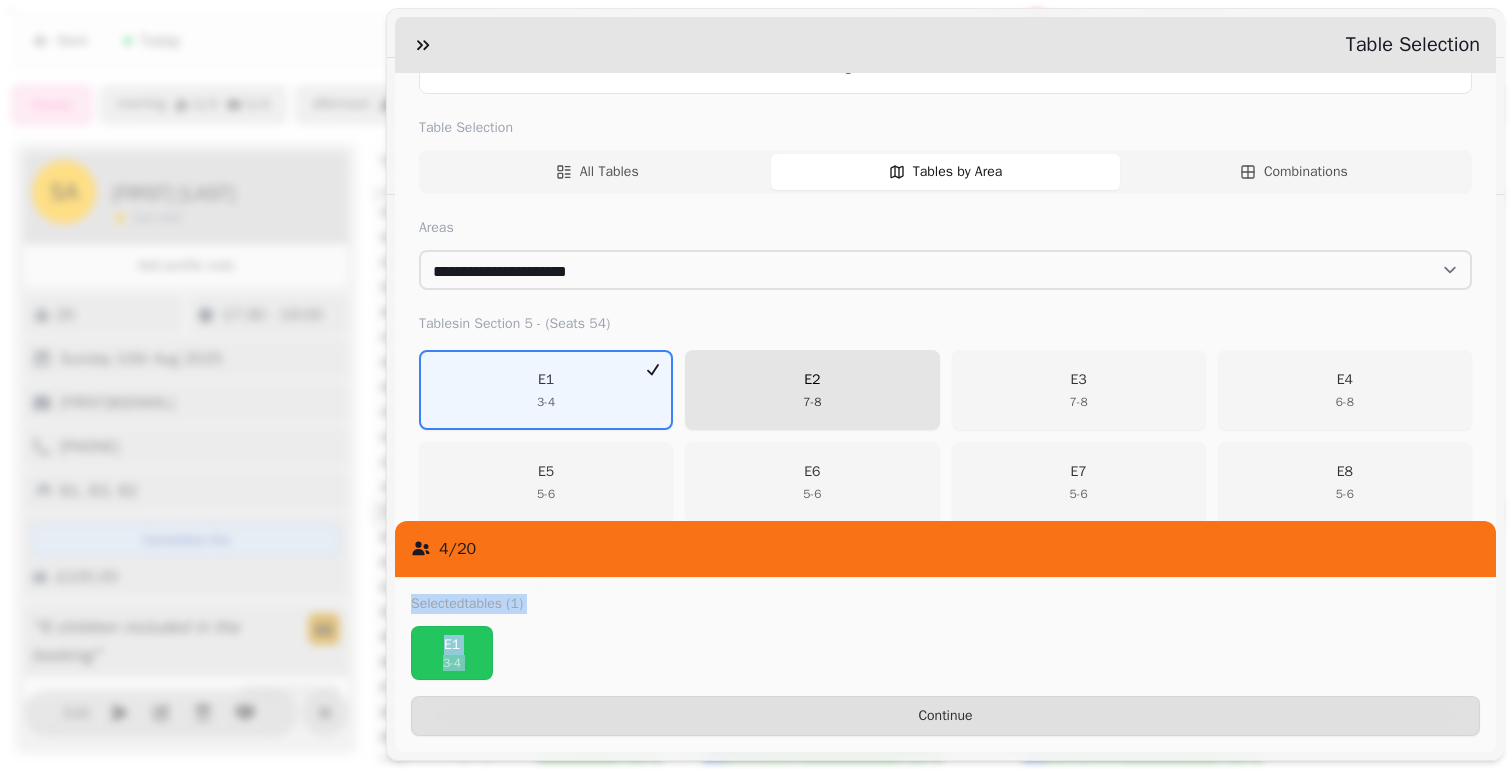 click on "E2 7  -  8" at bounding box center (812, 390) 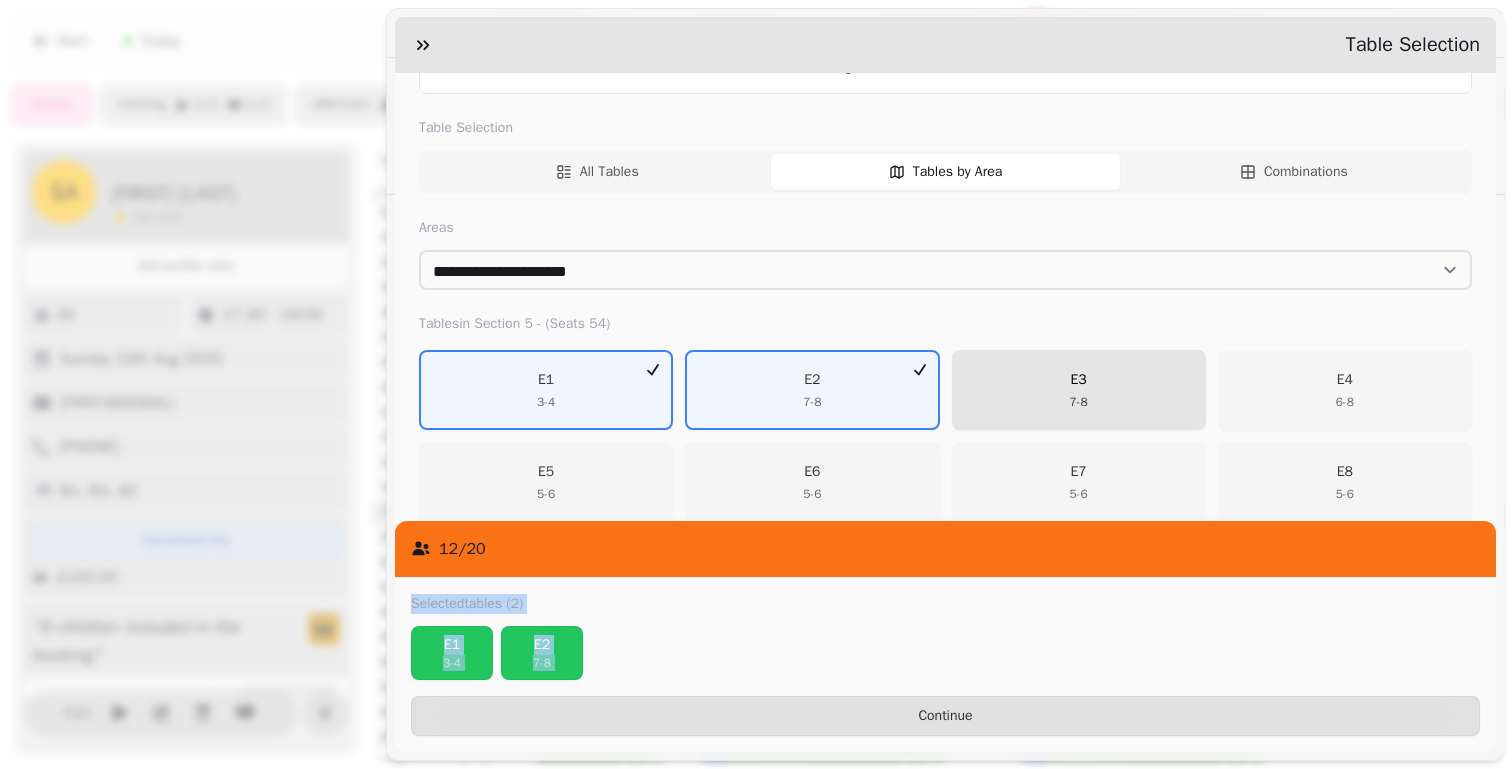 click on "E3 7  -  8" at bounding box center [1079, 390] 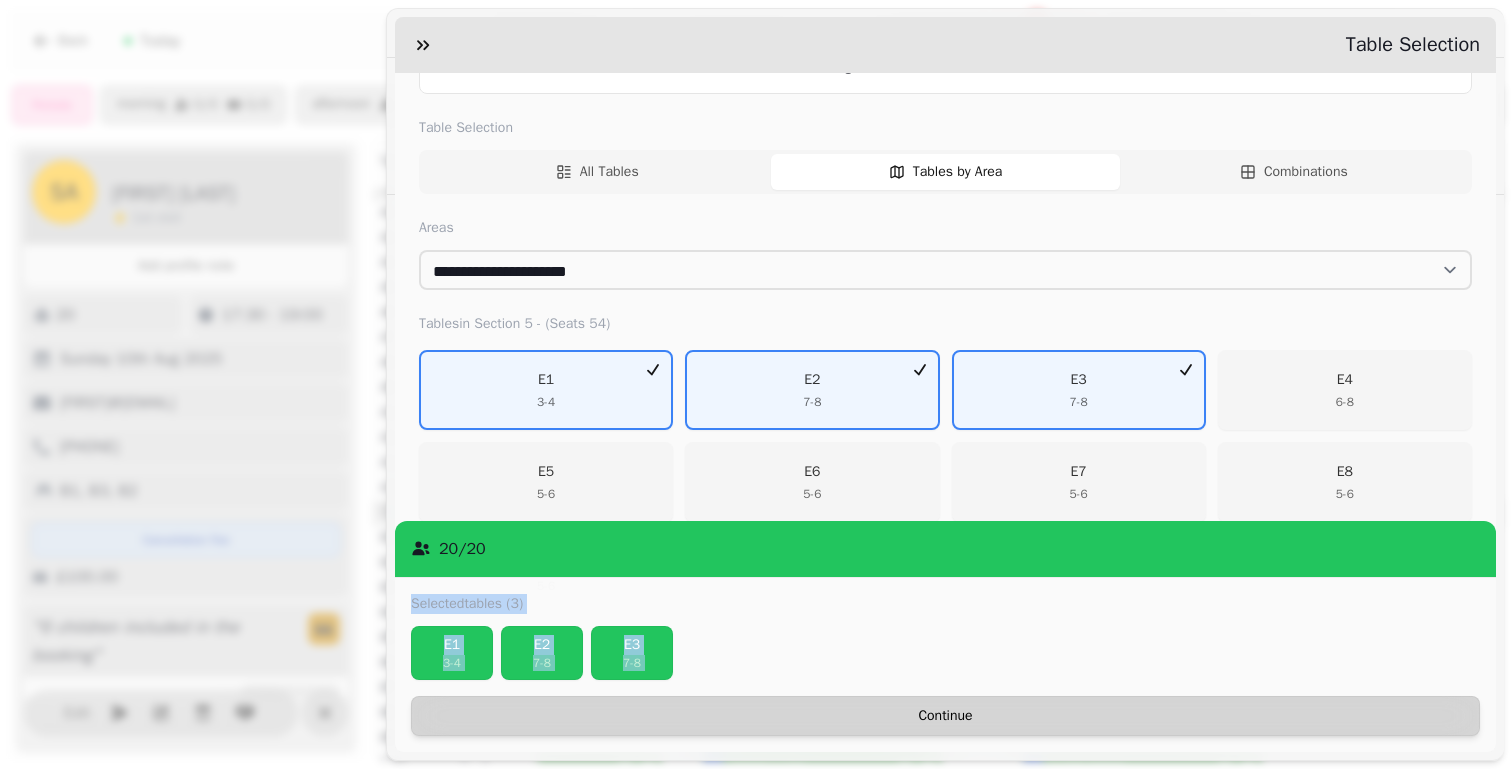 click on "Continue" at bounding box center (945, 716) 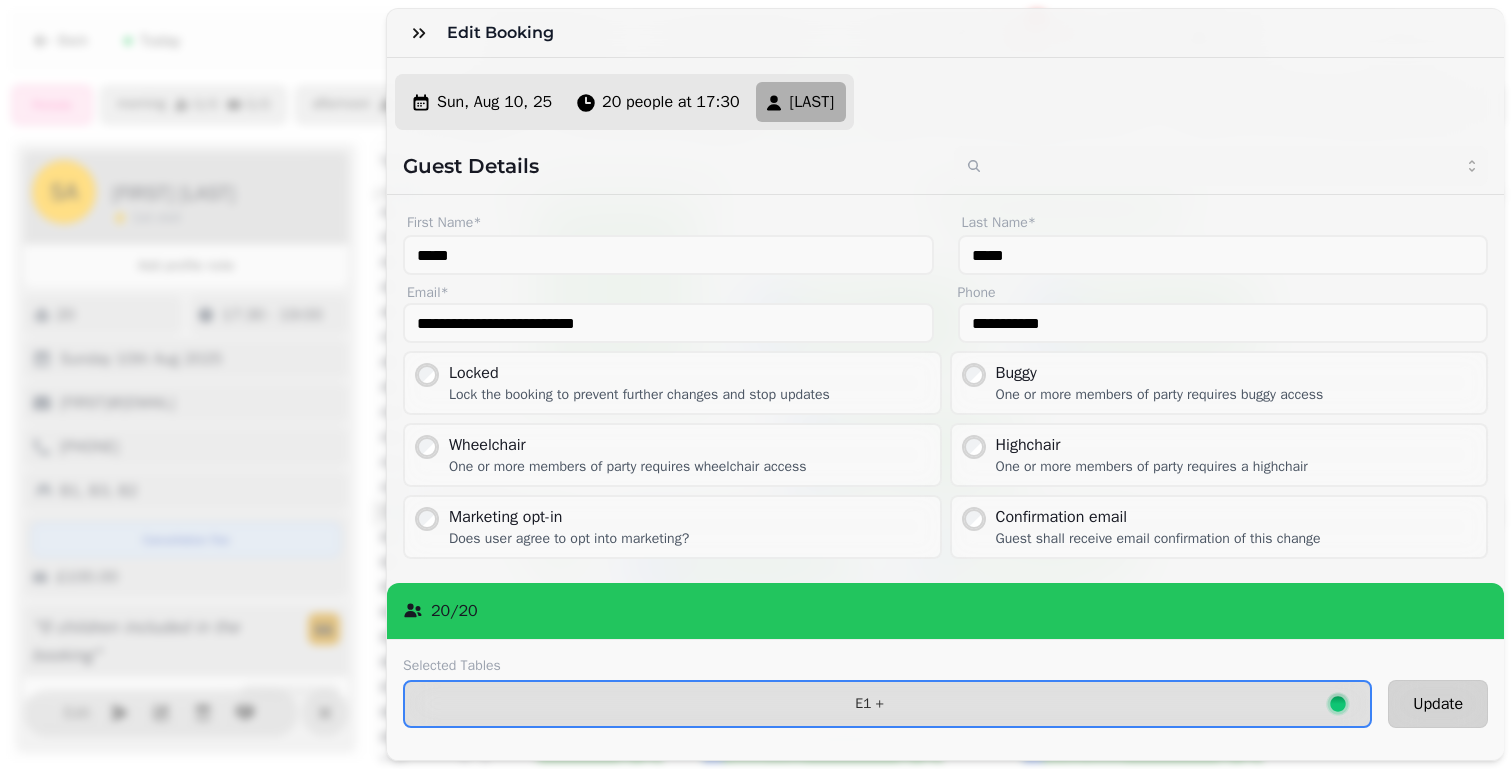 click on "Update" at bounding box center [1438, 704] 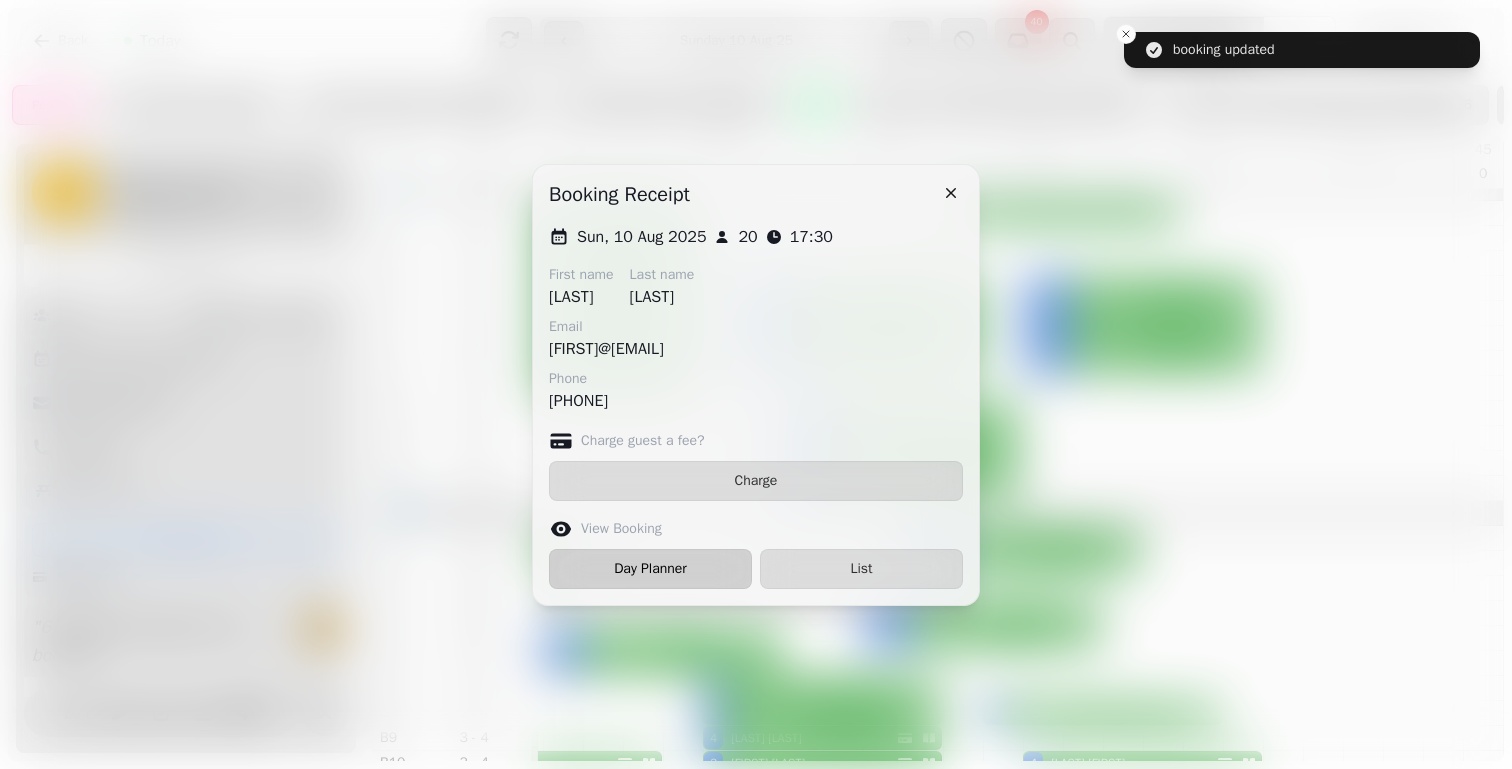 click on "Day Planner" at bounding box center [650, 569] 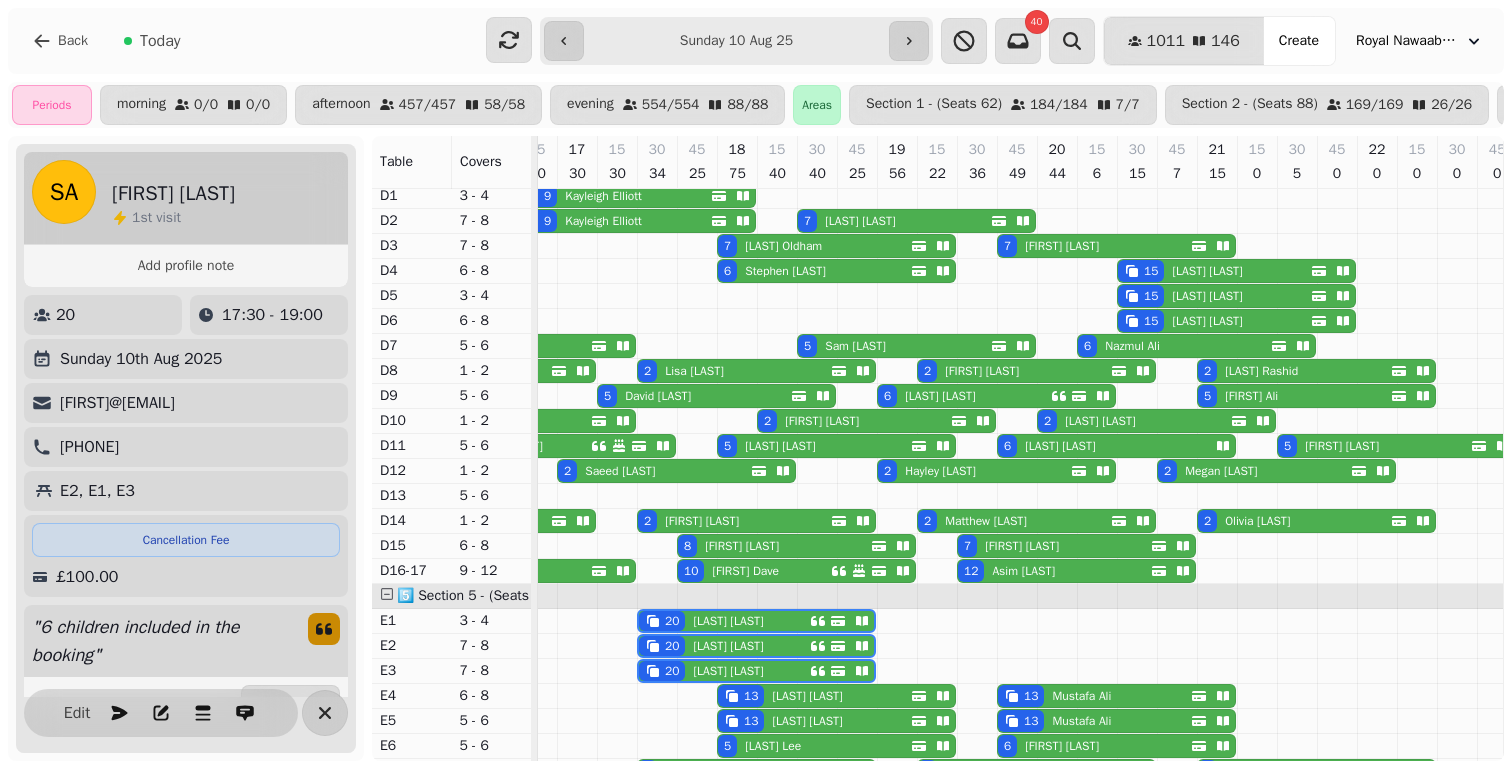 click on "15" at bounding box center (1151, 271) 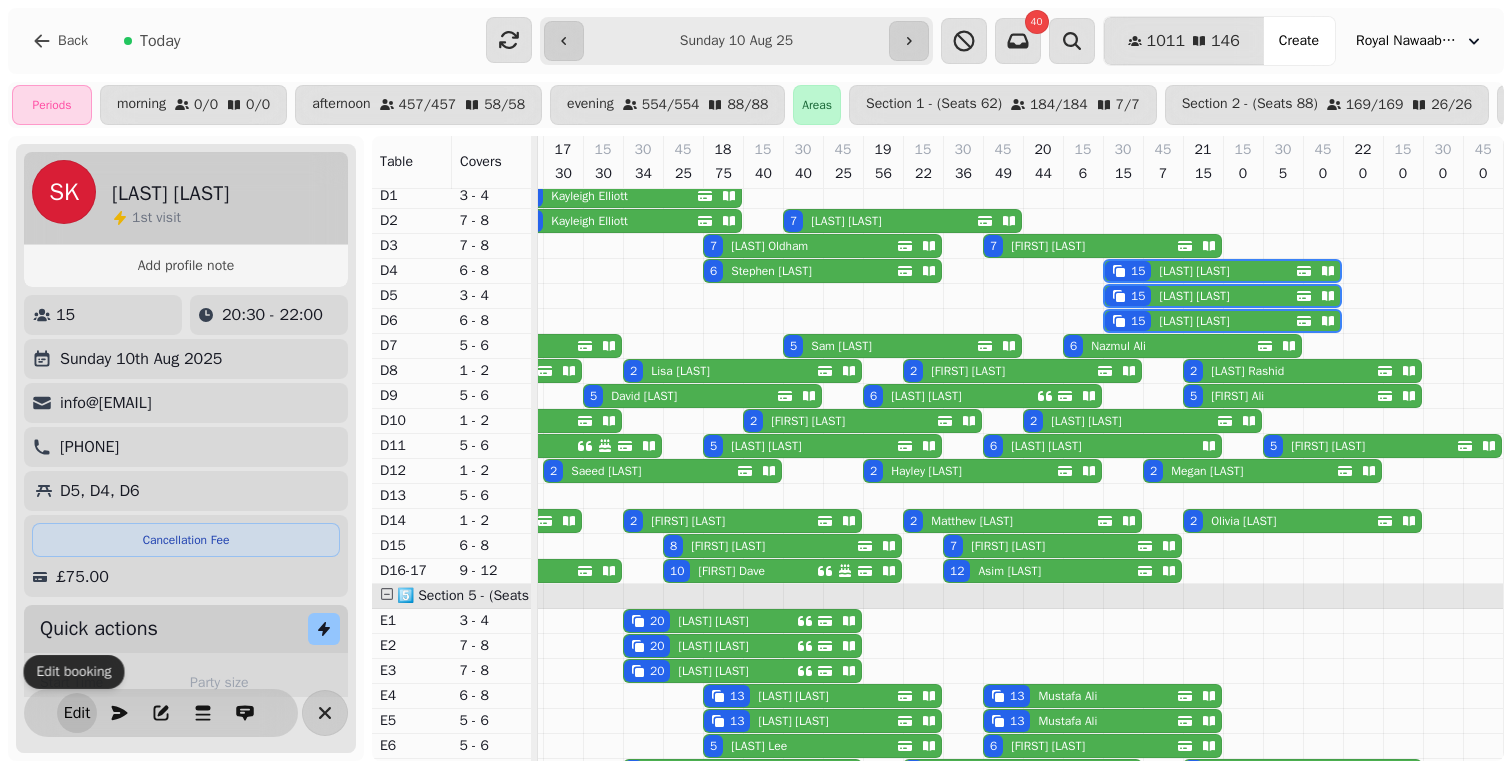 click on "Edit" at bounding box center [77, 713] 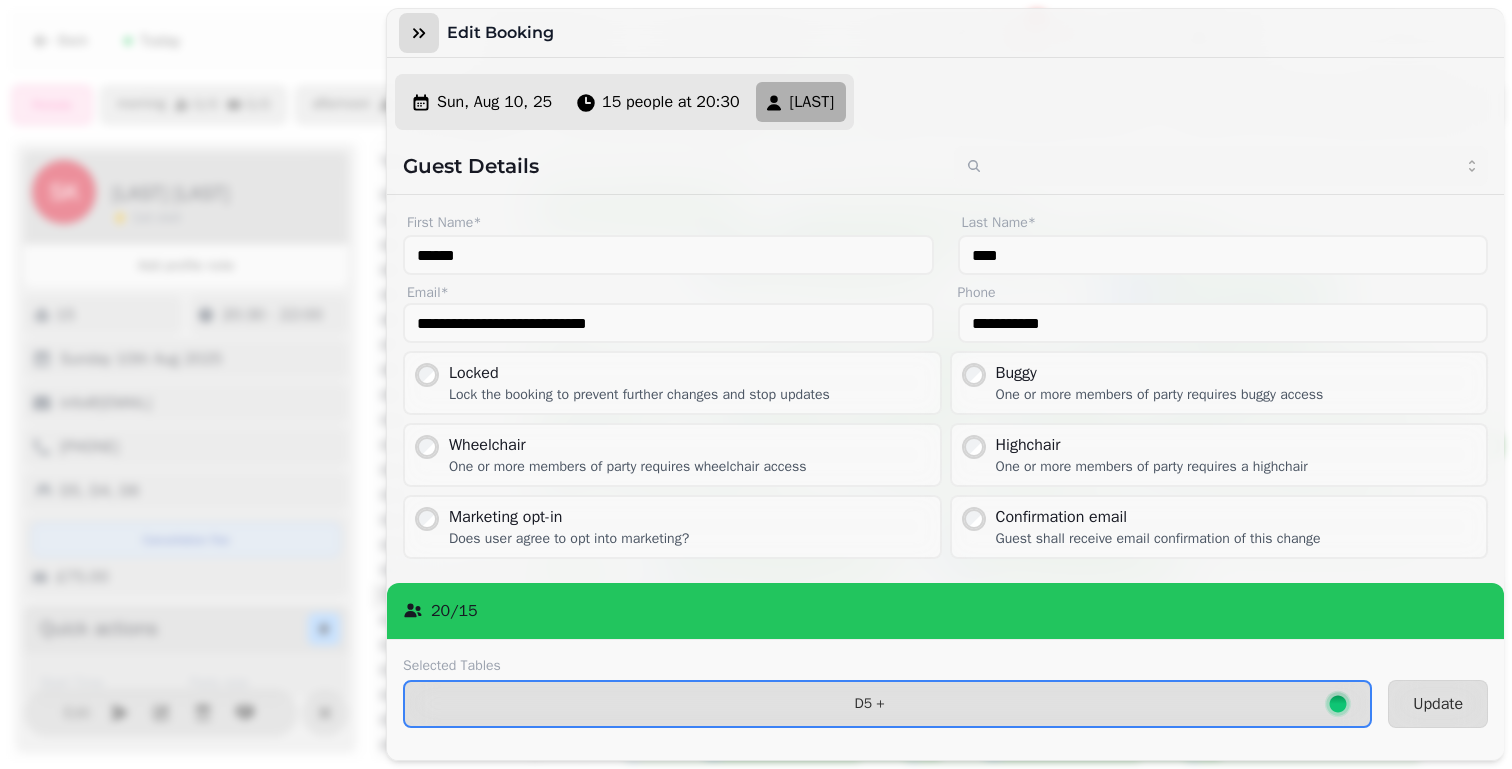 click 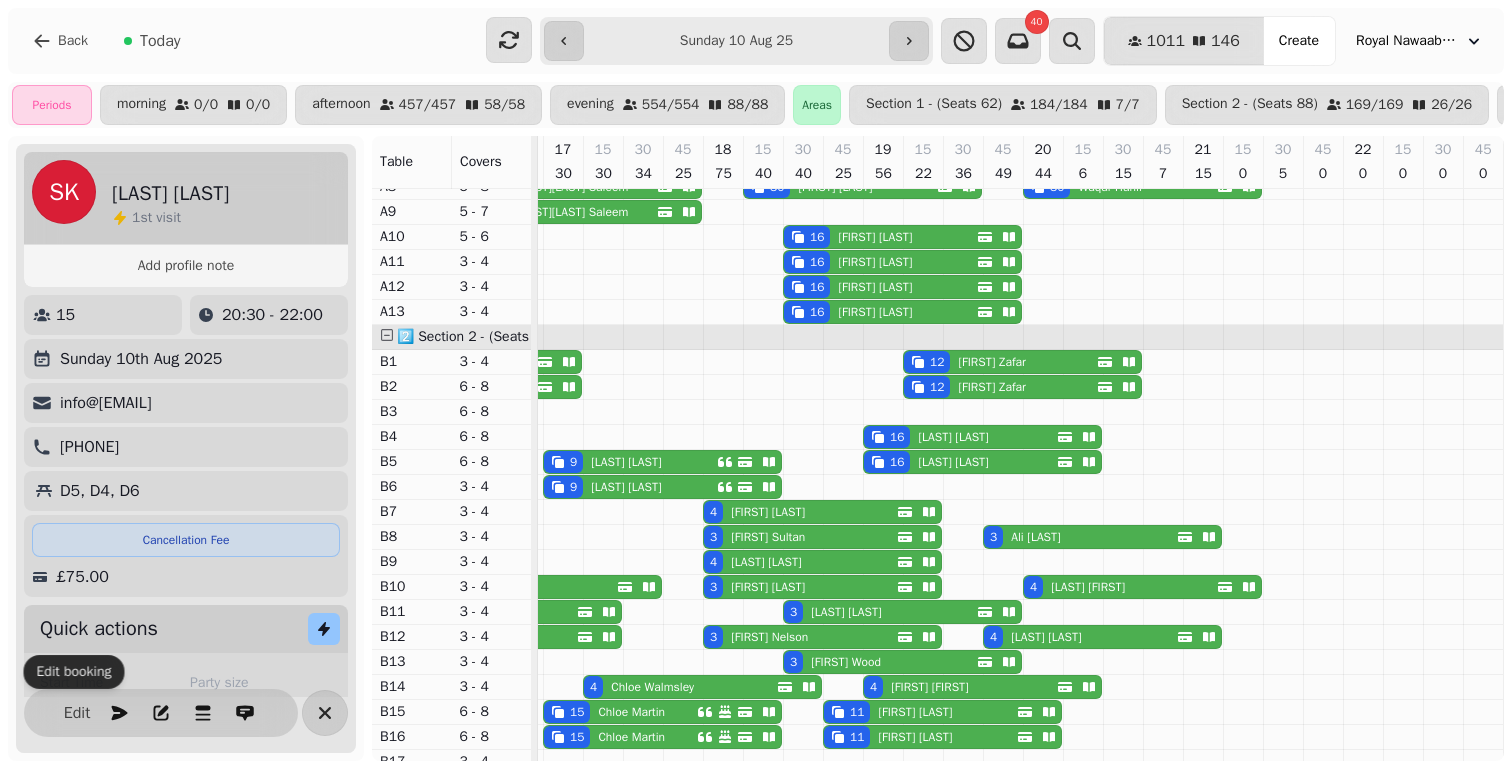 click on "16" at bounding box center [887, 437] 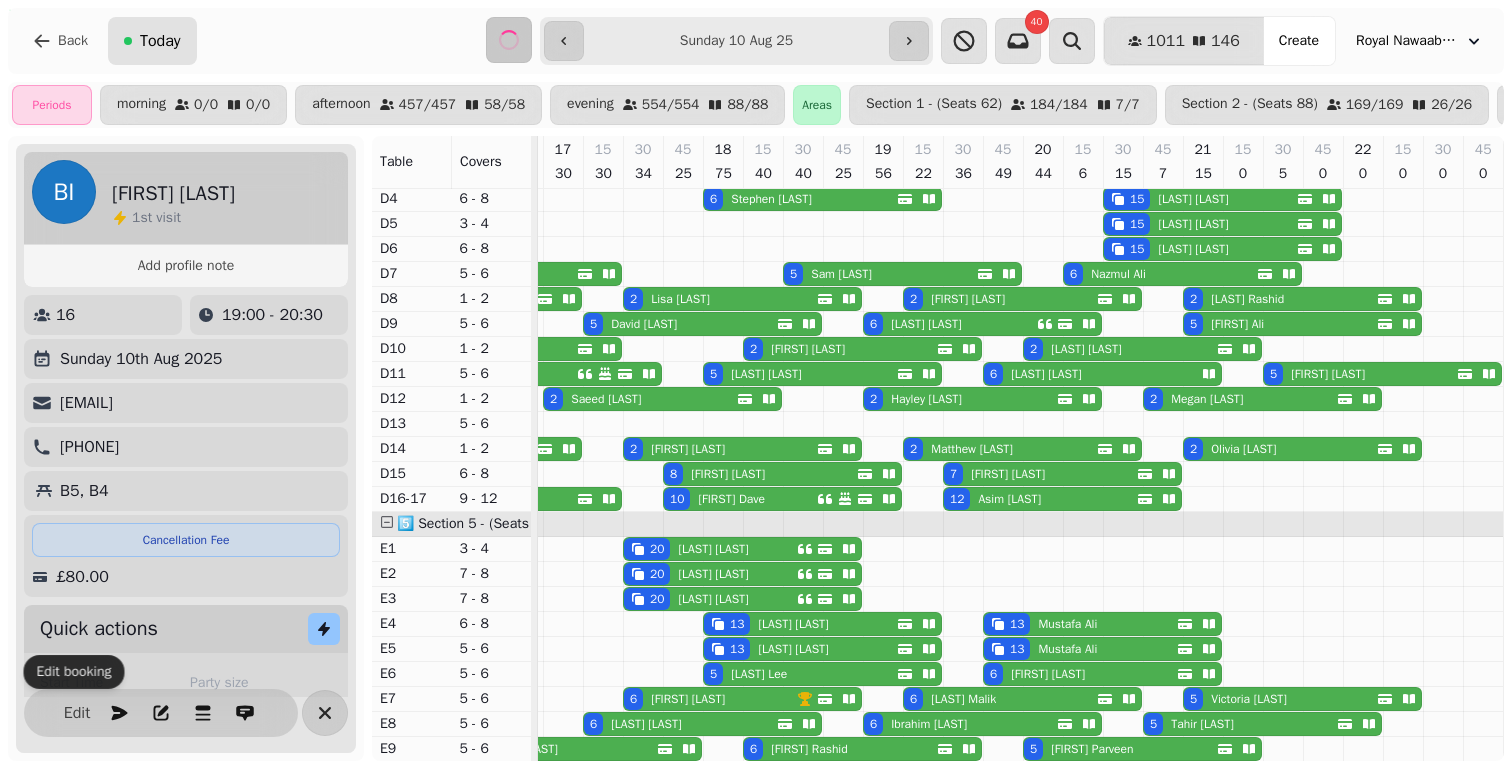 click on "Today" at bounding box center [160, 41] 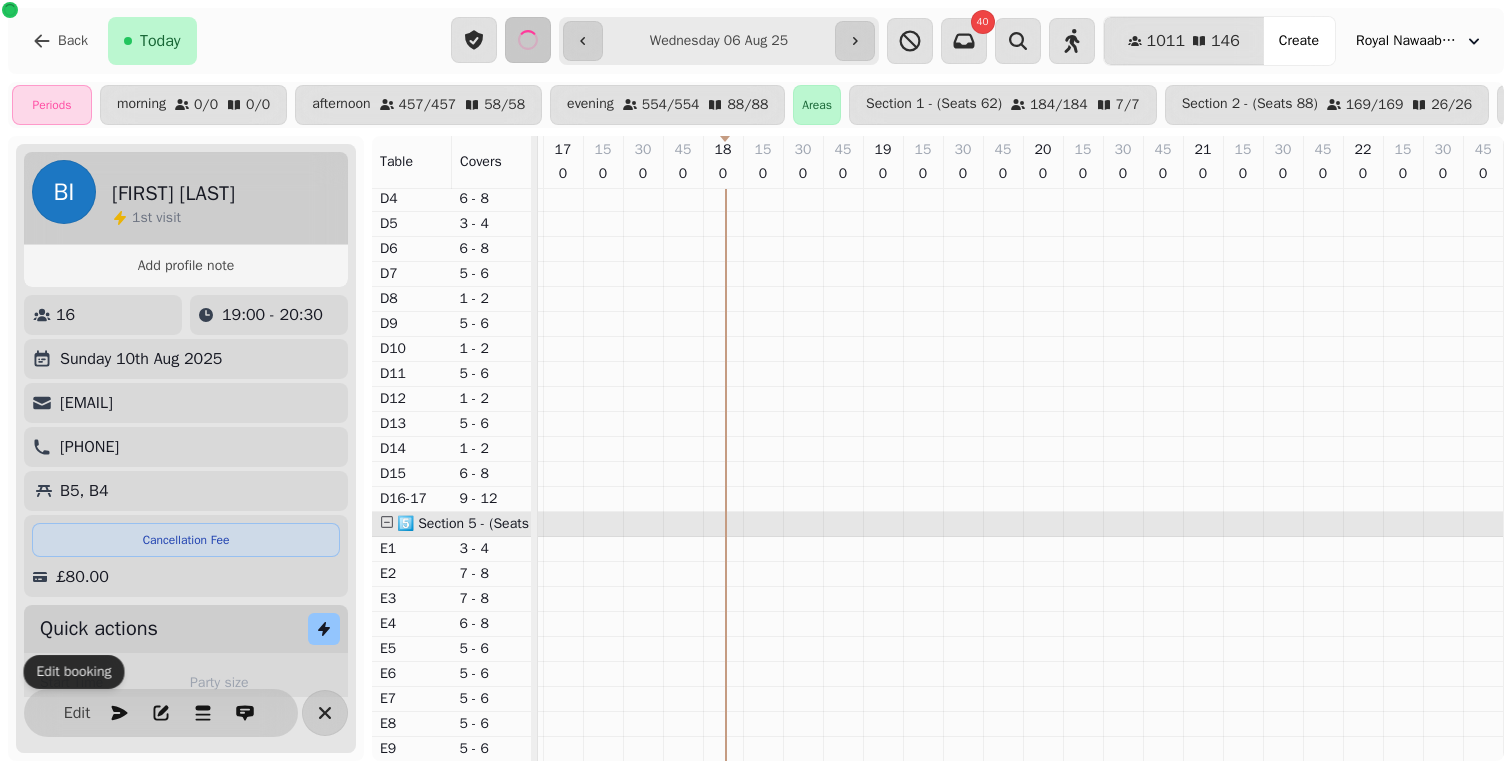 type on "**********" 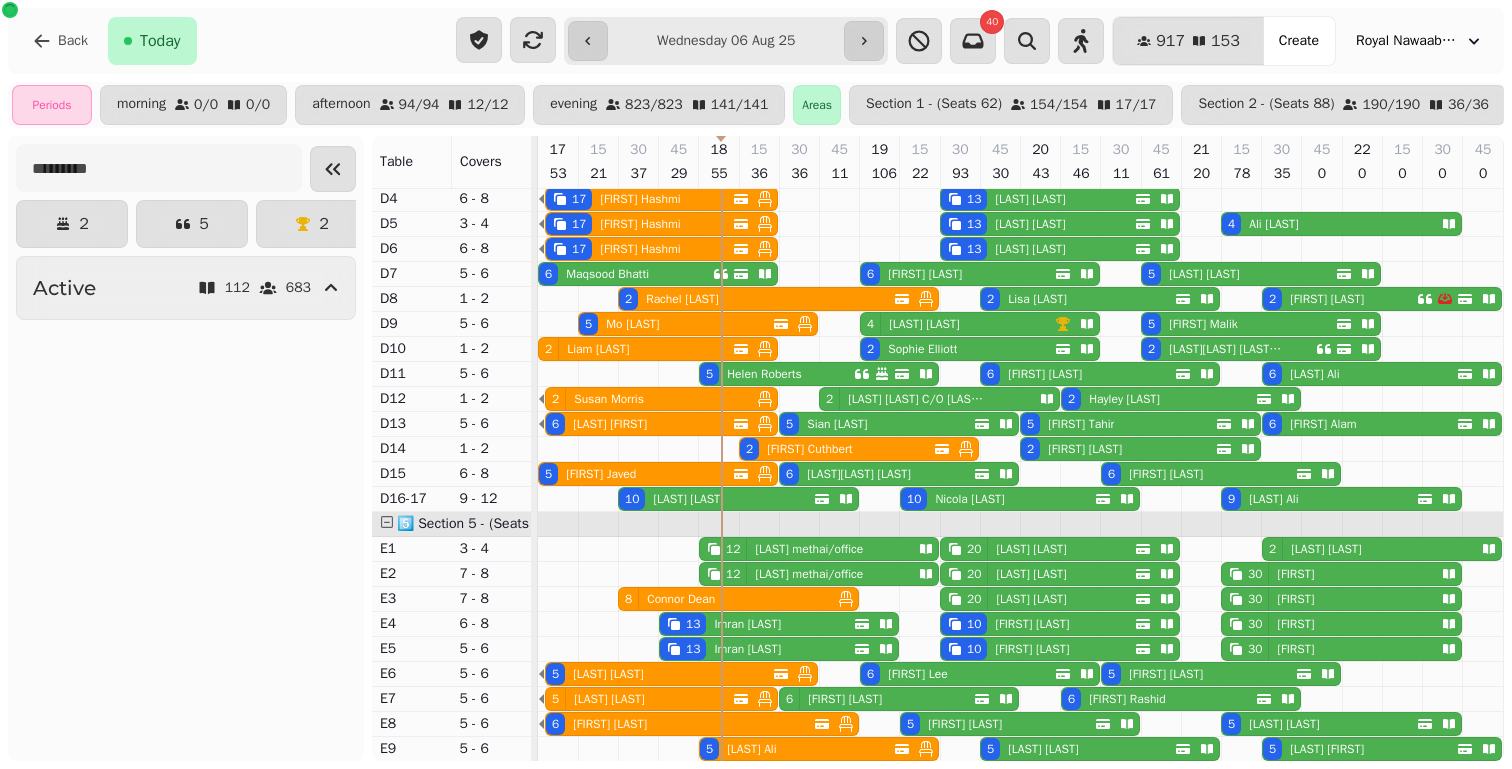 scroll, scrollTop: 0, scrollLeft: 0, axis: both 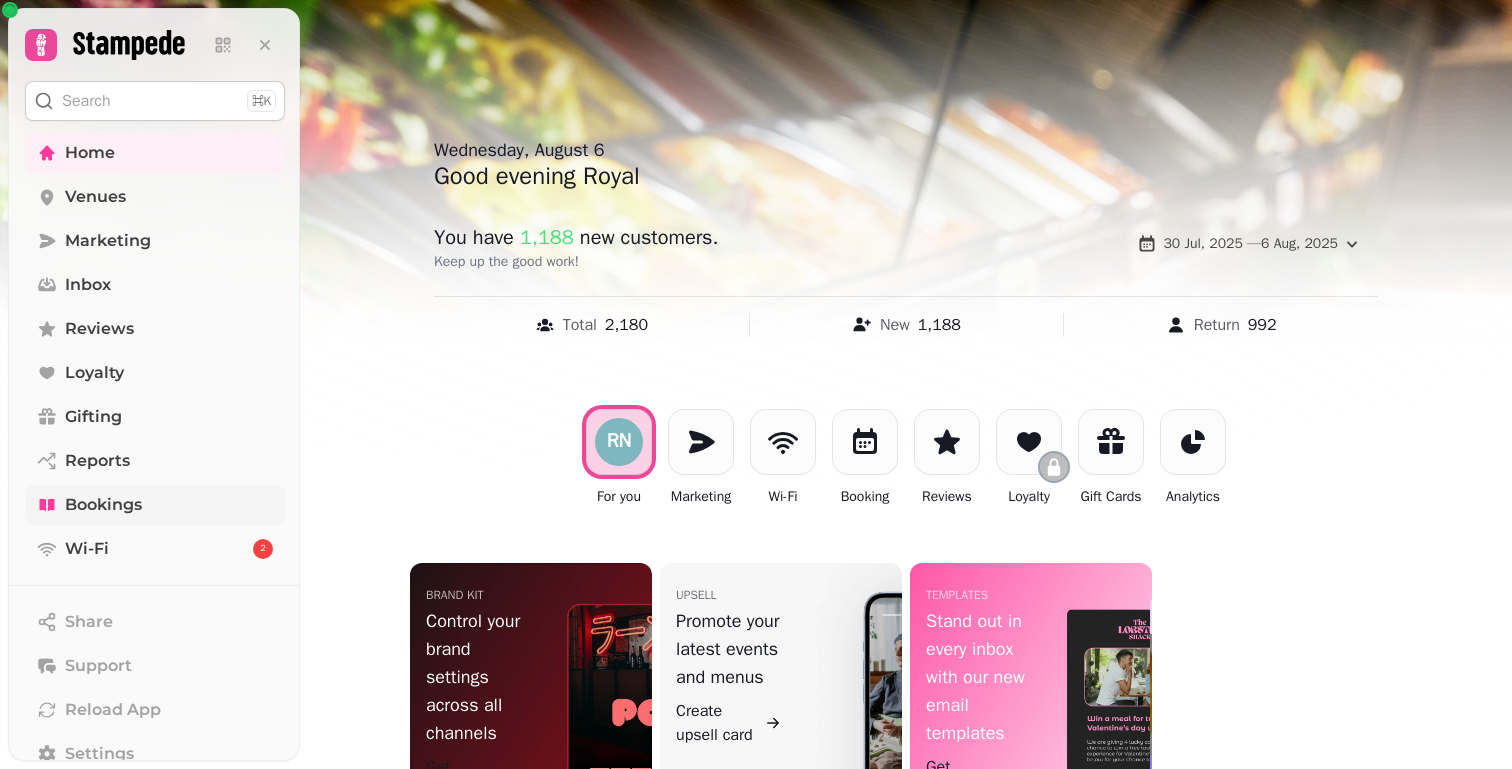 click on "Bookings" at bounding box center (103, 505) 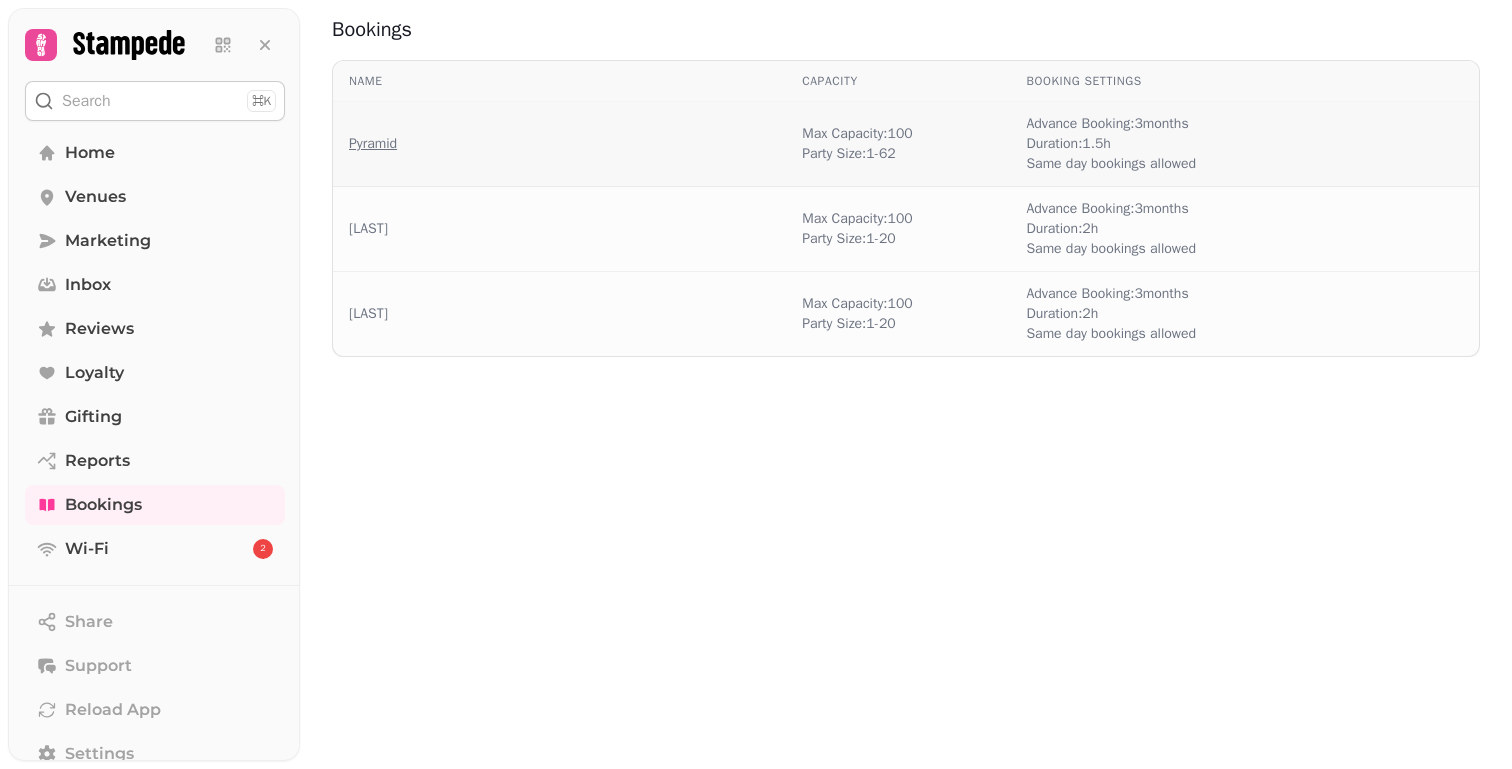 click on "Pyramid" at bounding box center (373, 144) 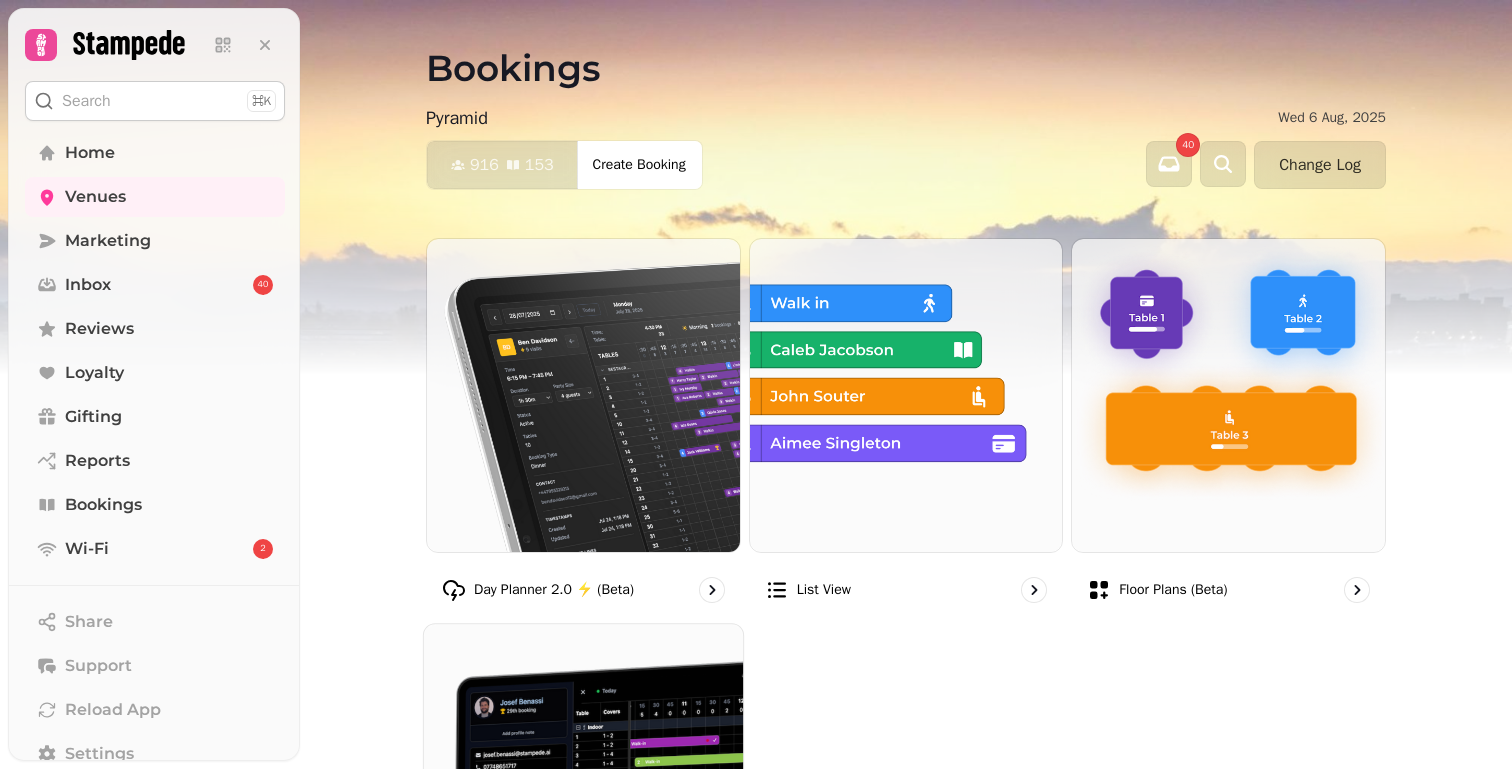 click at bounding box center [583, 783] 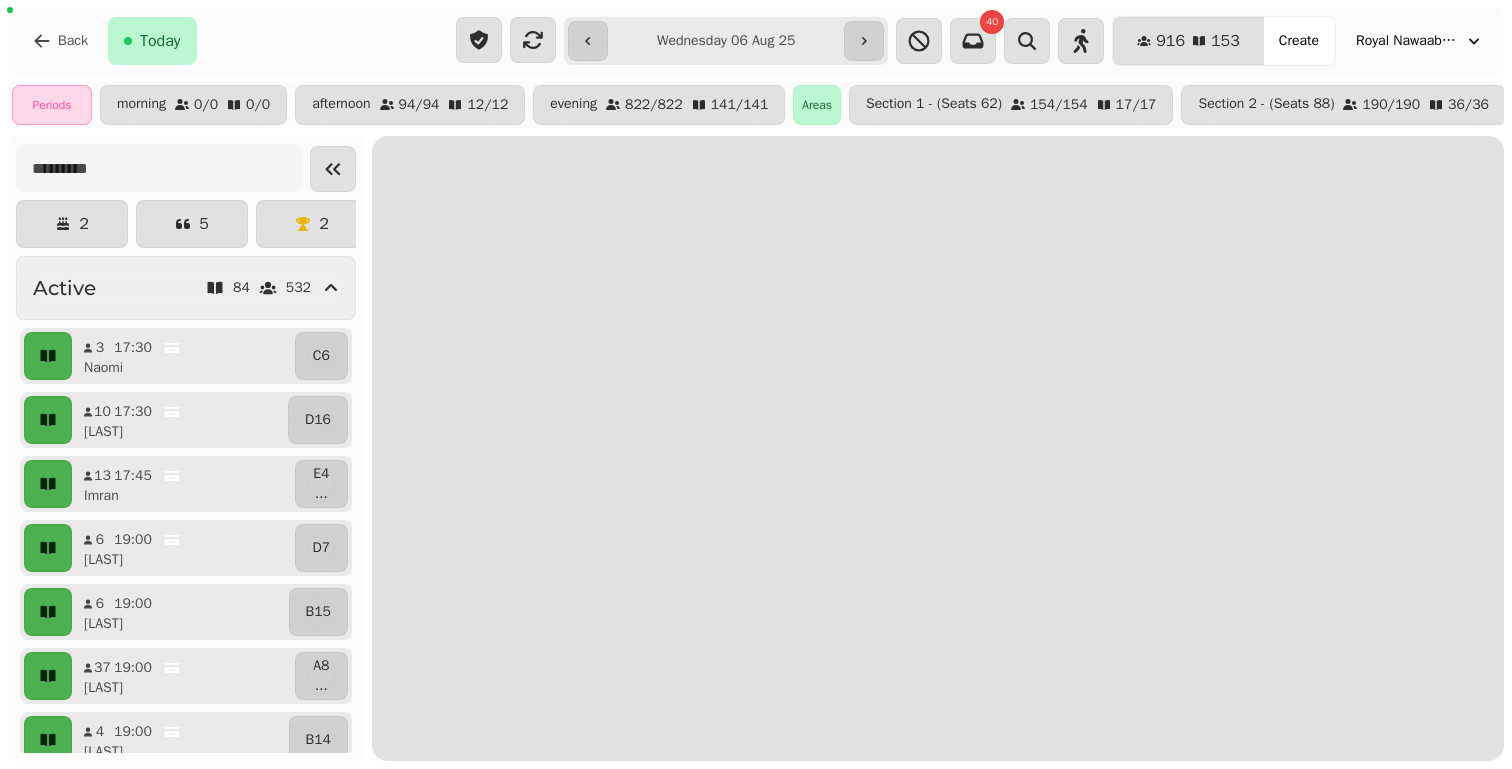 click on "**********" at bounding box center (726, 41) 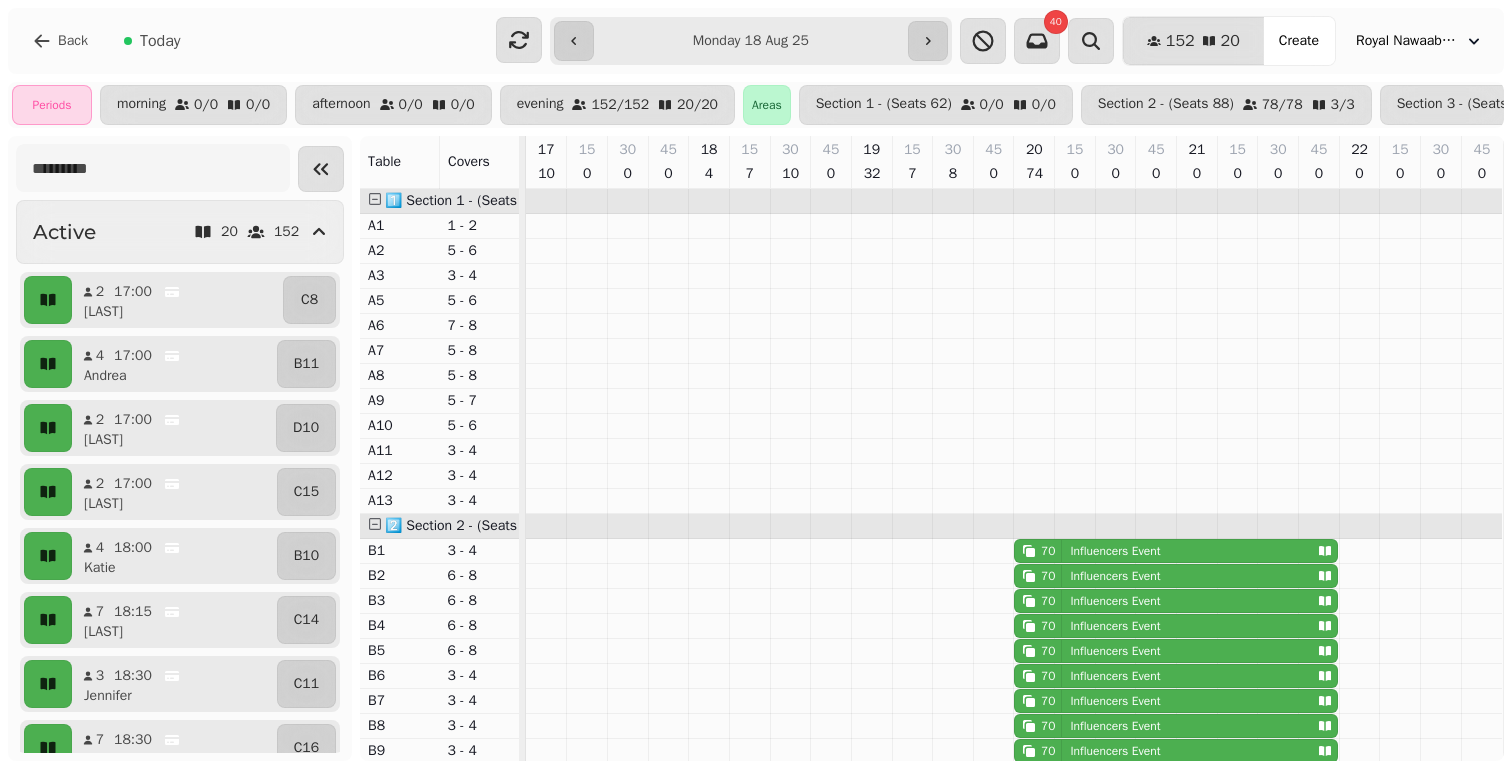 scroll, scrollTop: 455, scrollLeft: 0, axis: vertical 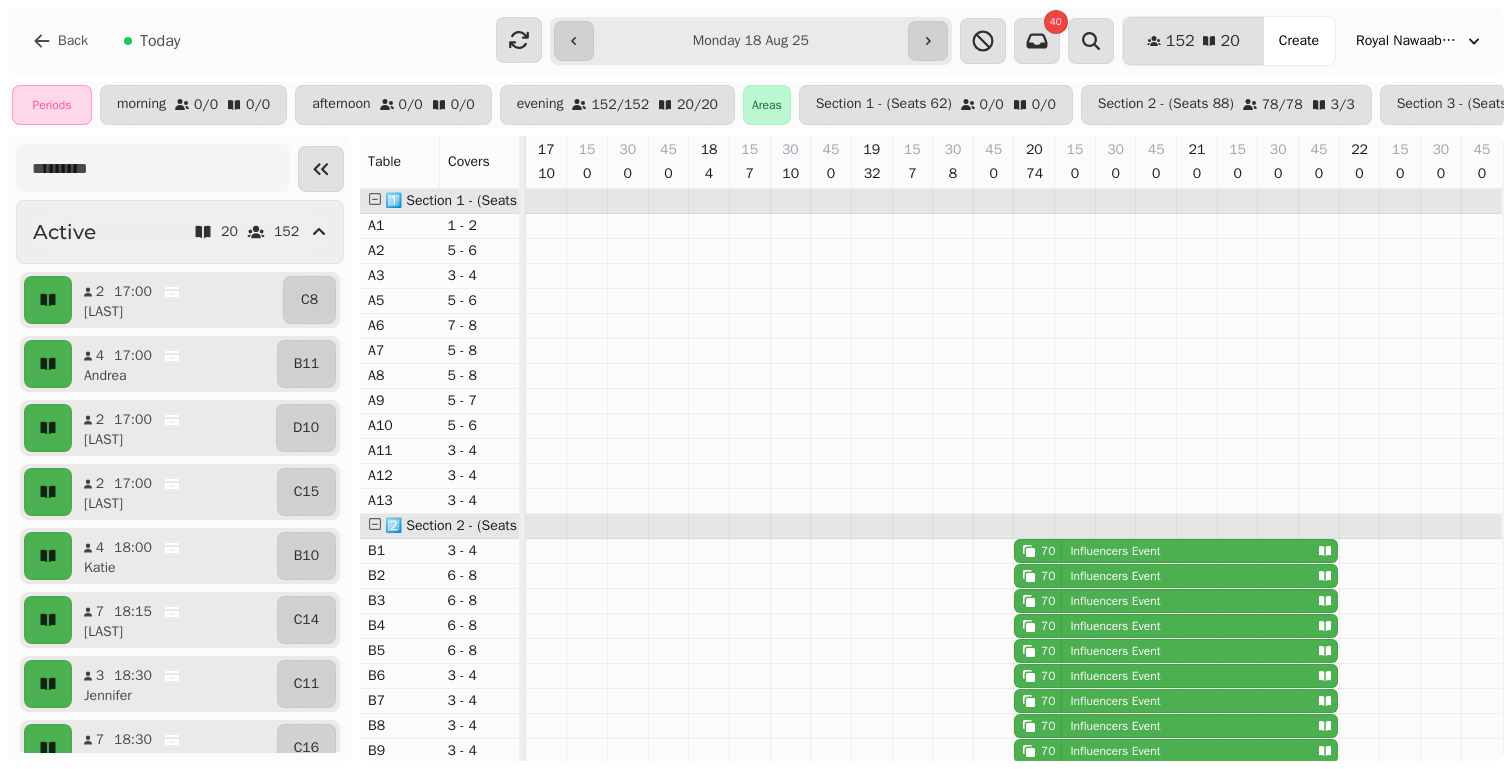 click on "**********" at bounding box center (751, 41) 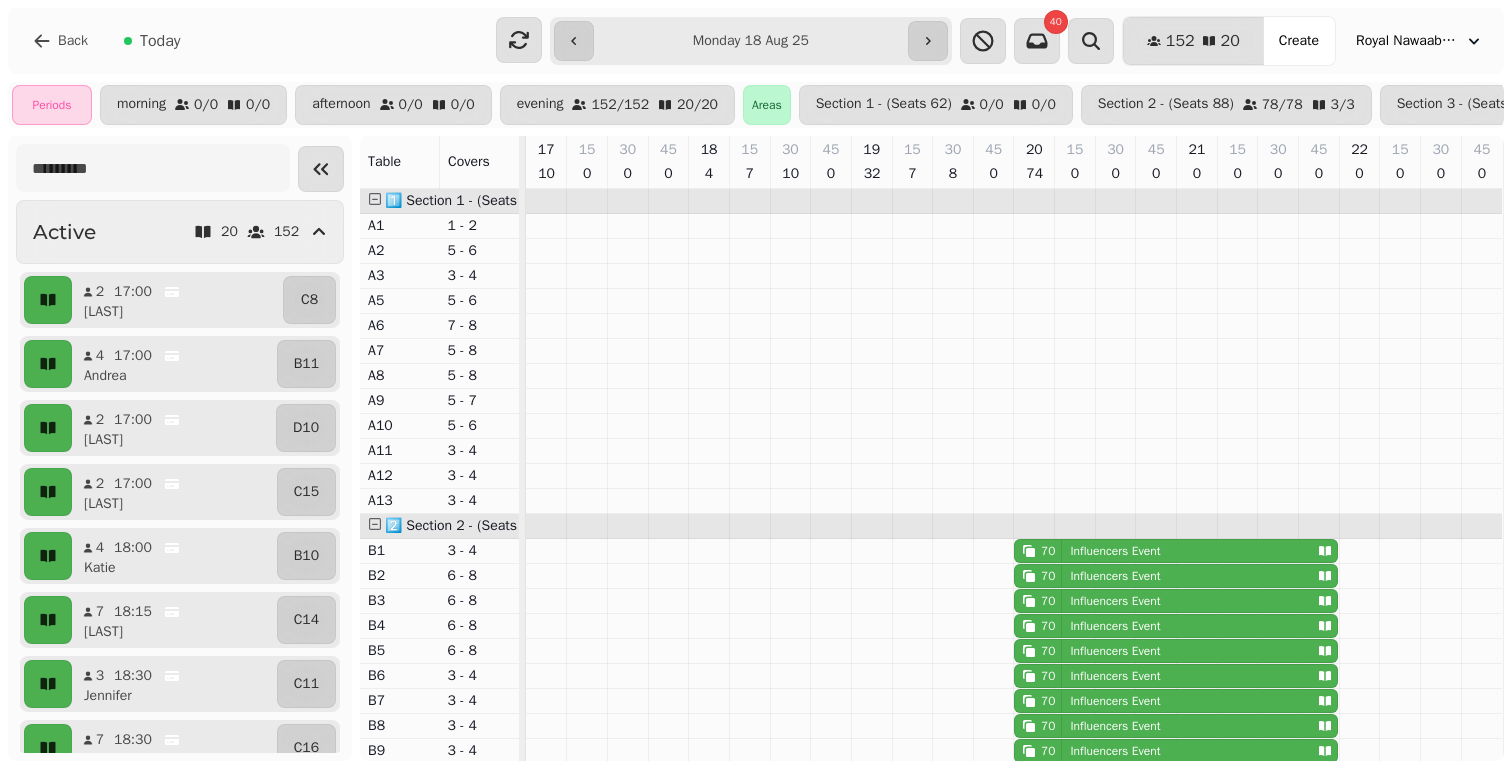 type on "**********" 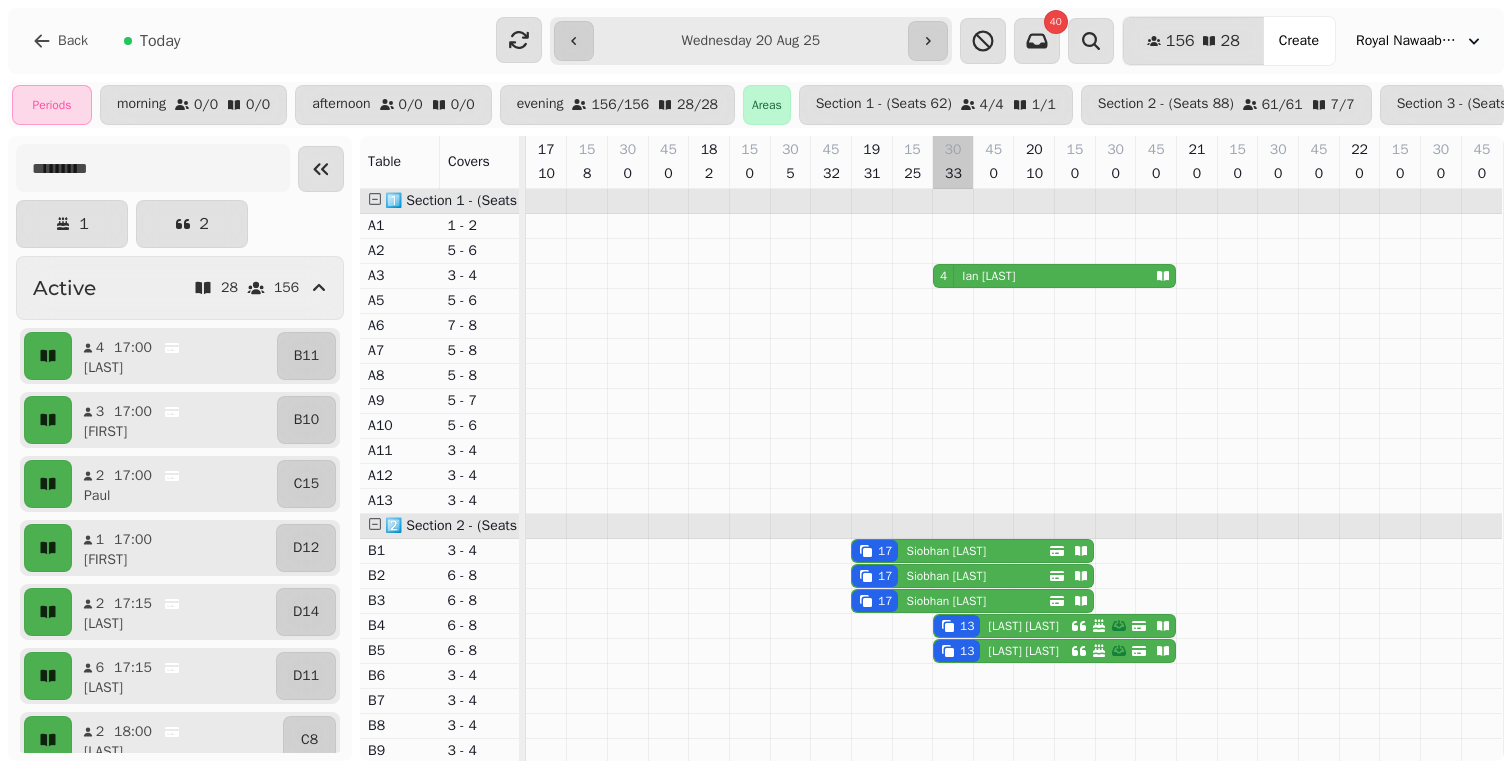 scroll, scrollTop: 114, scrollLeft: 0, axis: vertical 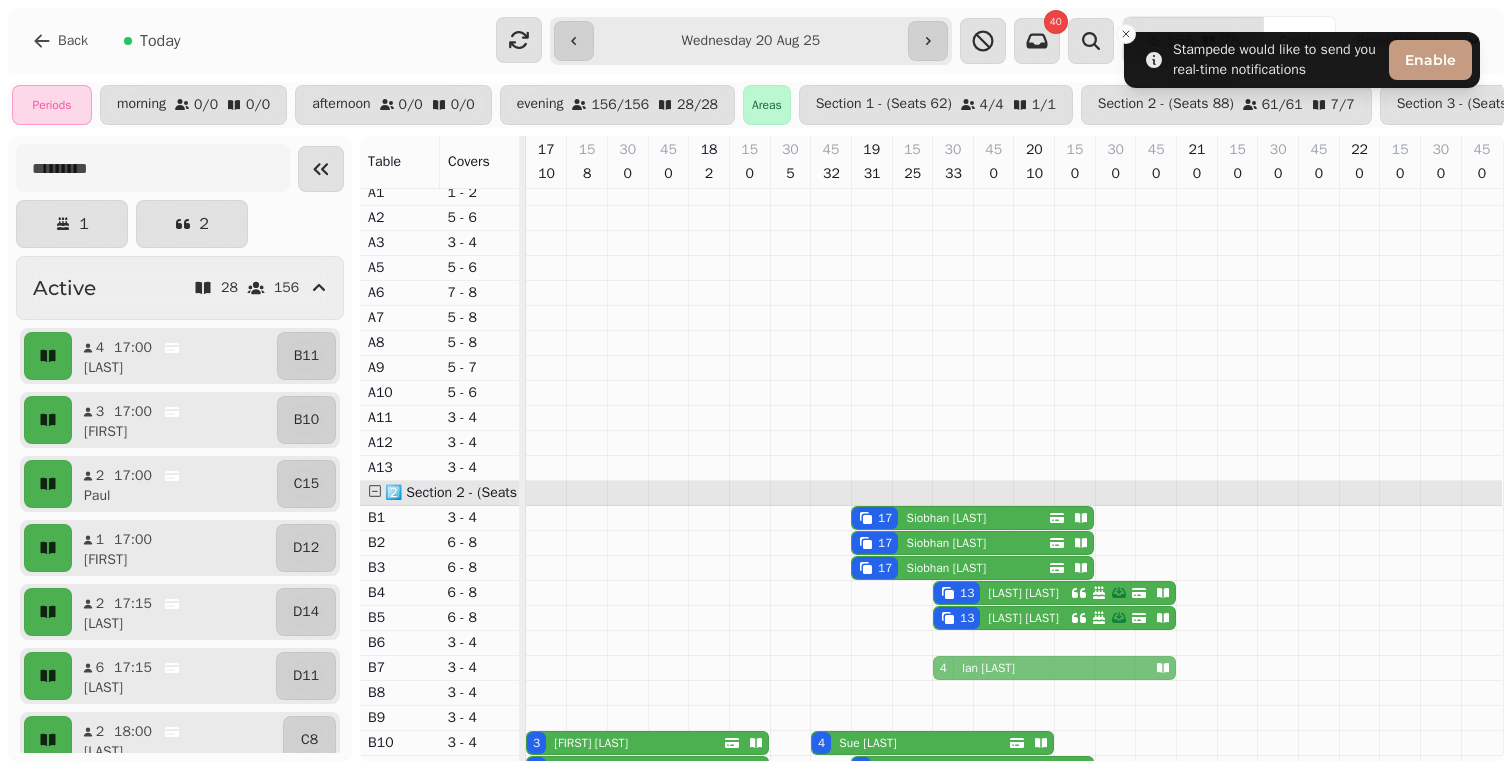 drag, startPoint x: 980, startPoint y: 250, endPoint x: 974, endPoint y: 673, distance: 423.04254 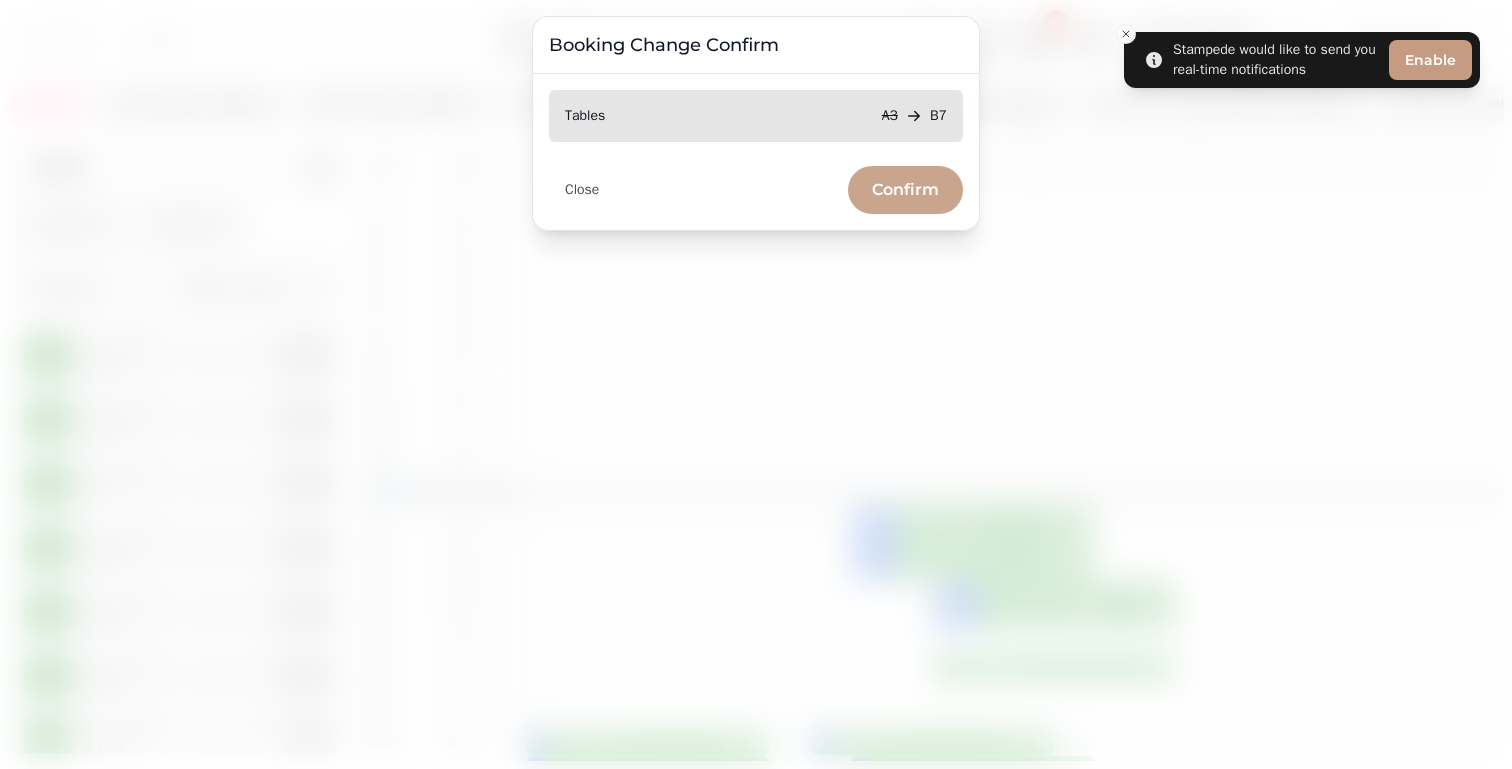 click on "Confirm" at bounding box center [905, 190] 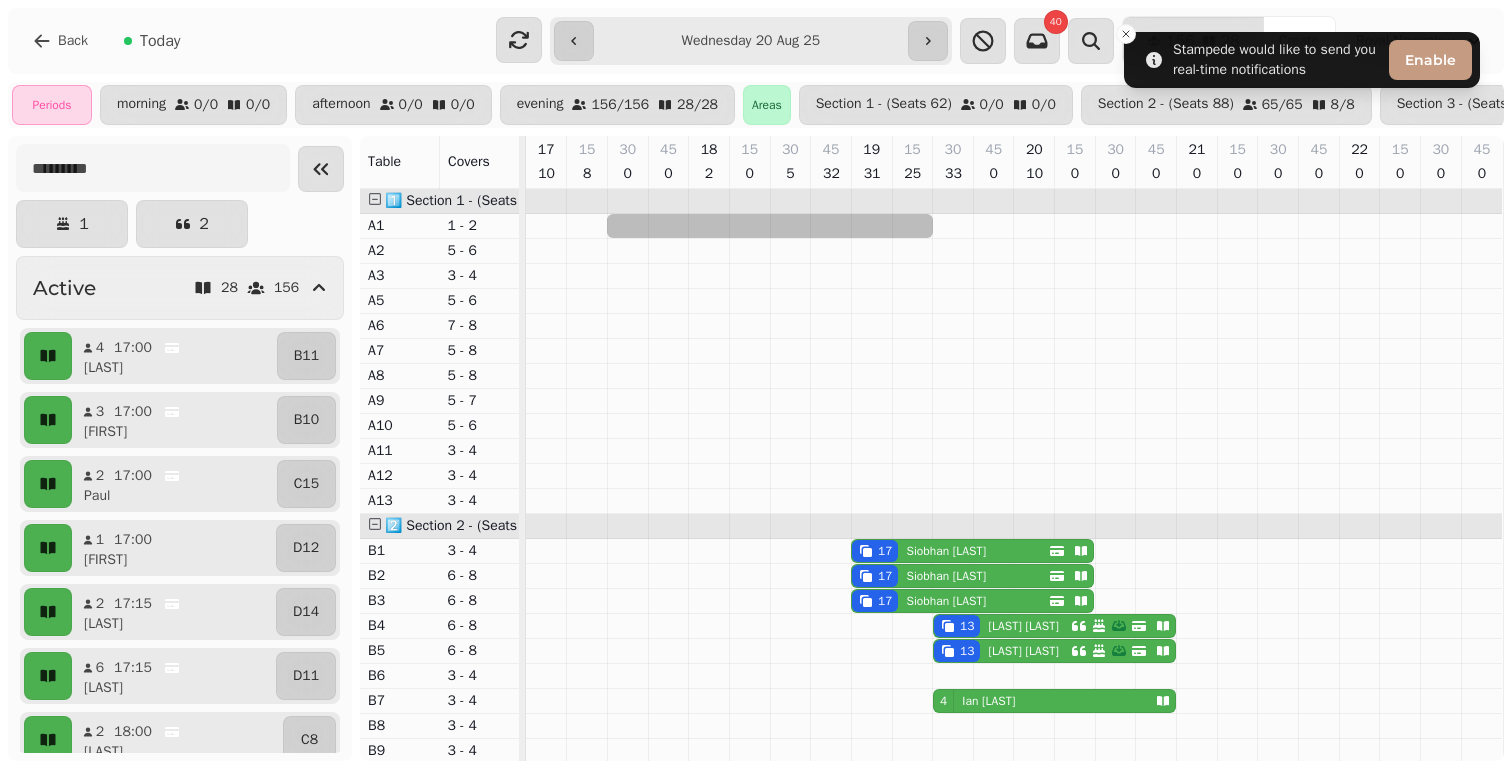 drag, startPoint x: 619, startPoint y: 225, endPoint x: 930, endPoint y: 226, distance: 311.00162 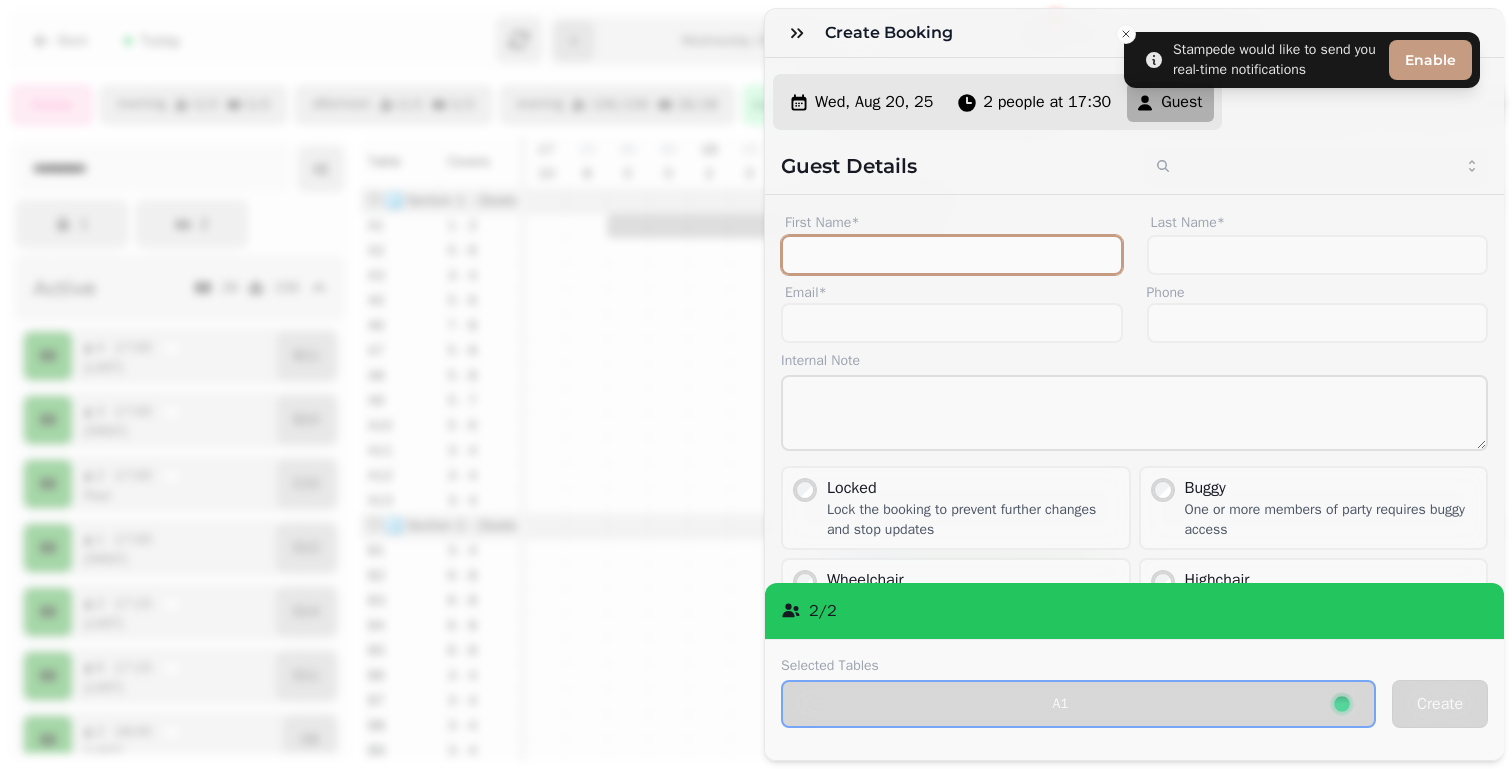 click on "First Name*" at bounding box center [952, 255] 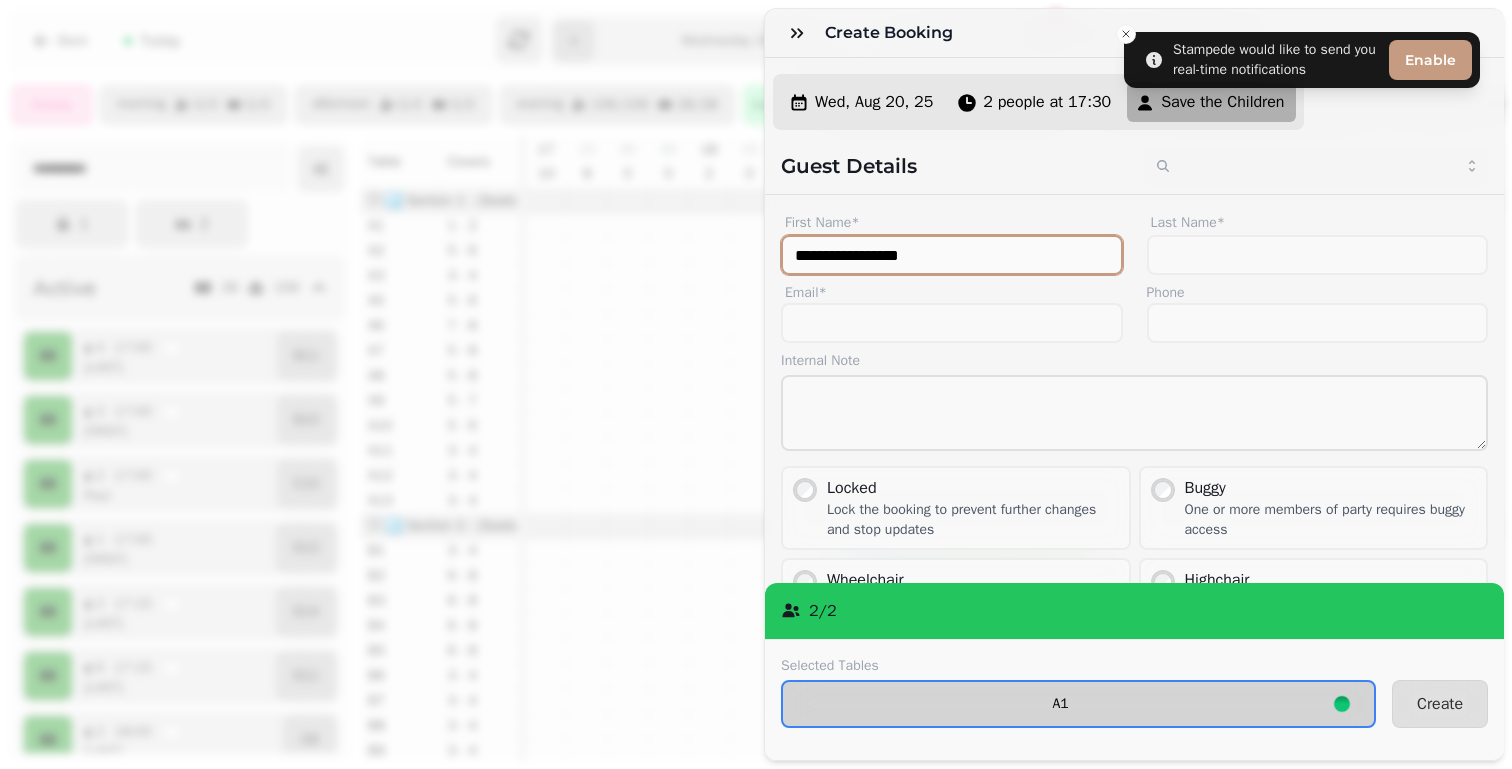 type on "**********" 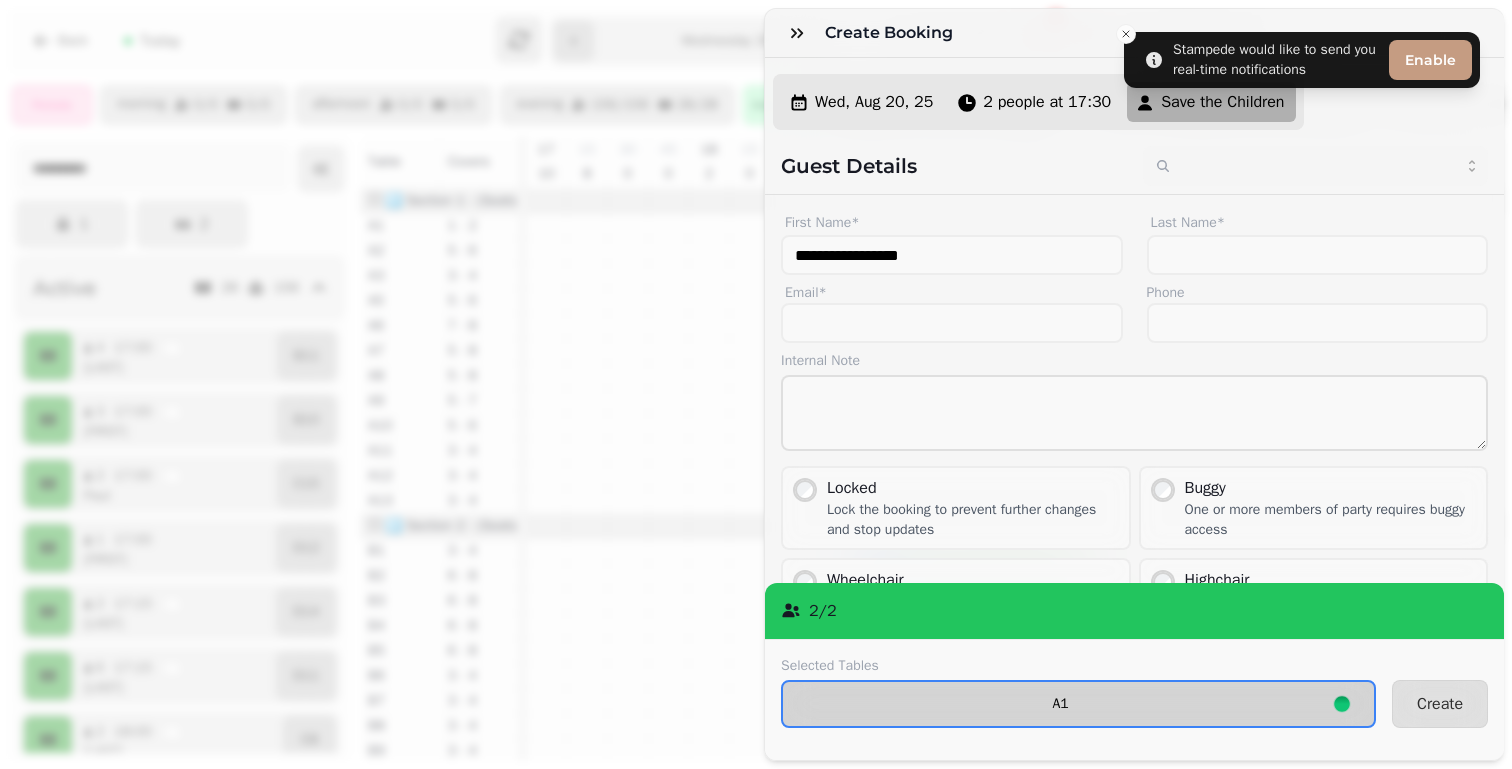 click on "A1" at bounding box center [1078, 704] 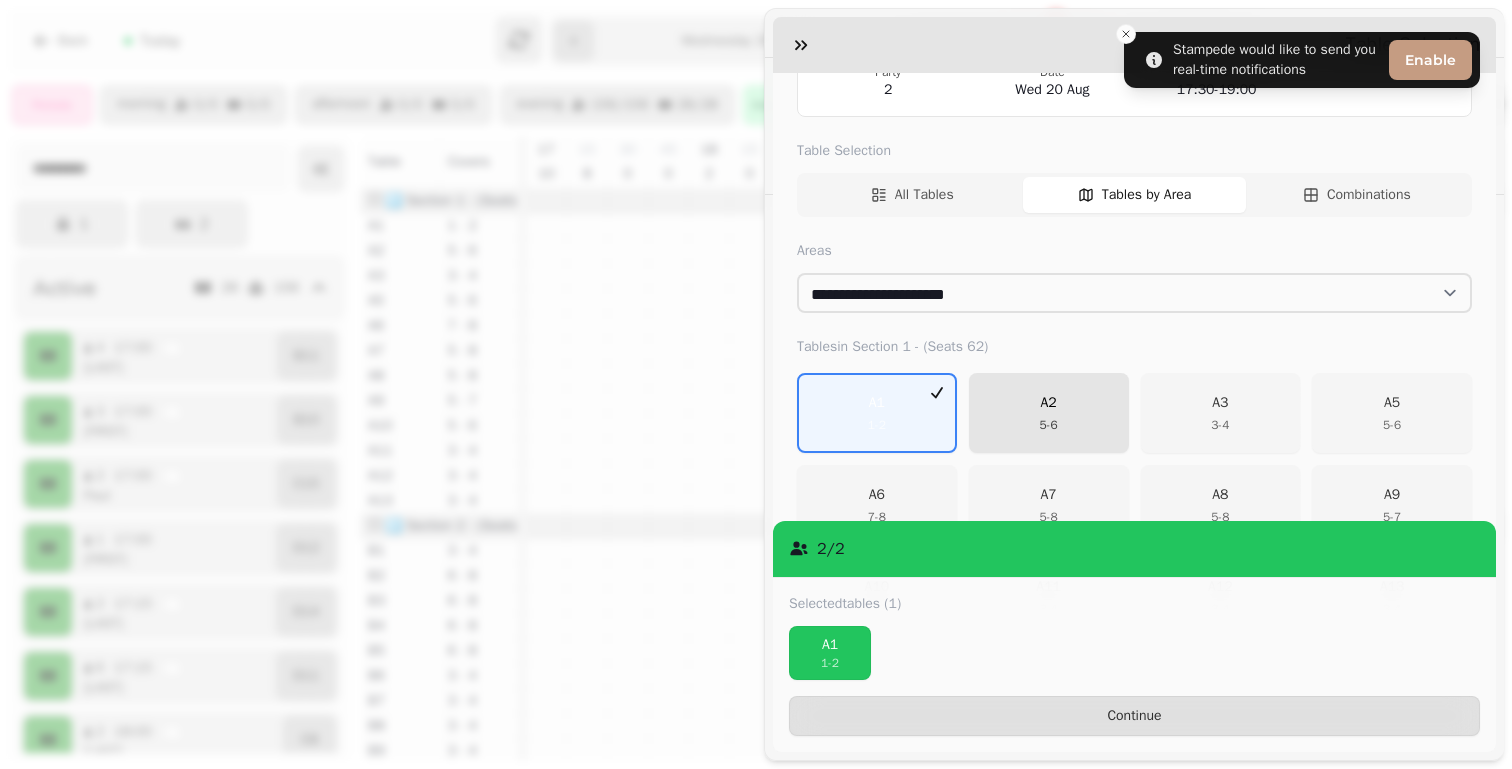 click on "A2 5  -  6" at bounding box center [1049, 413] 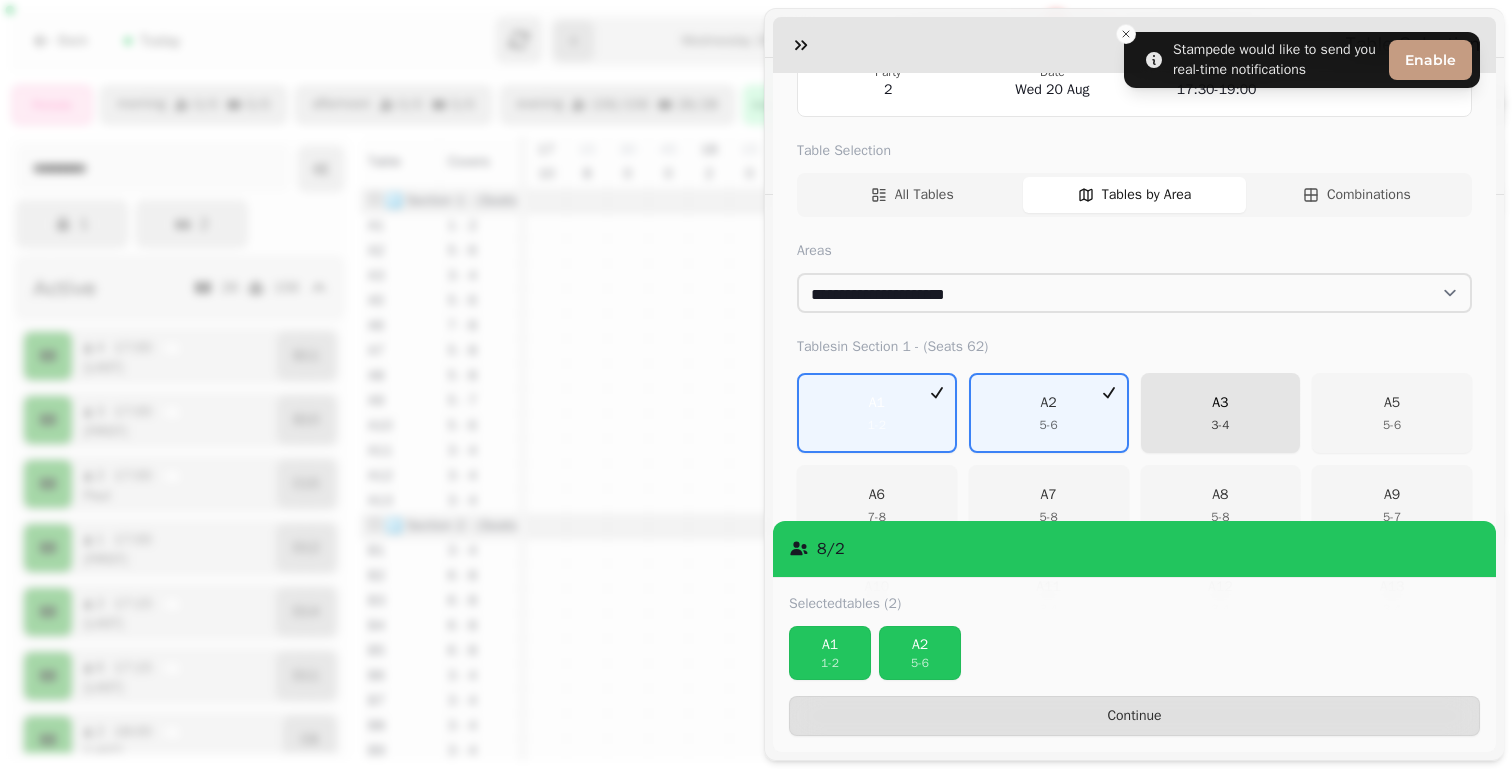 click on "3  -  4" at bounding box center (1220, 425) 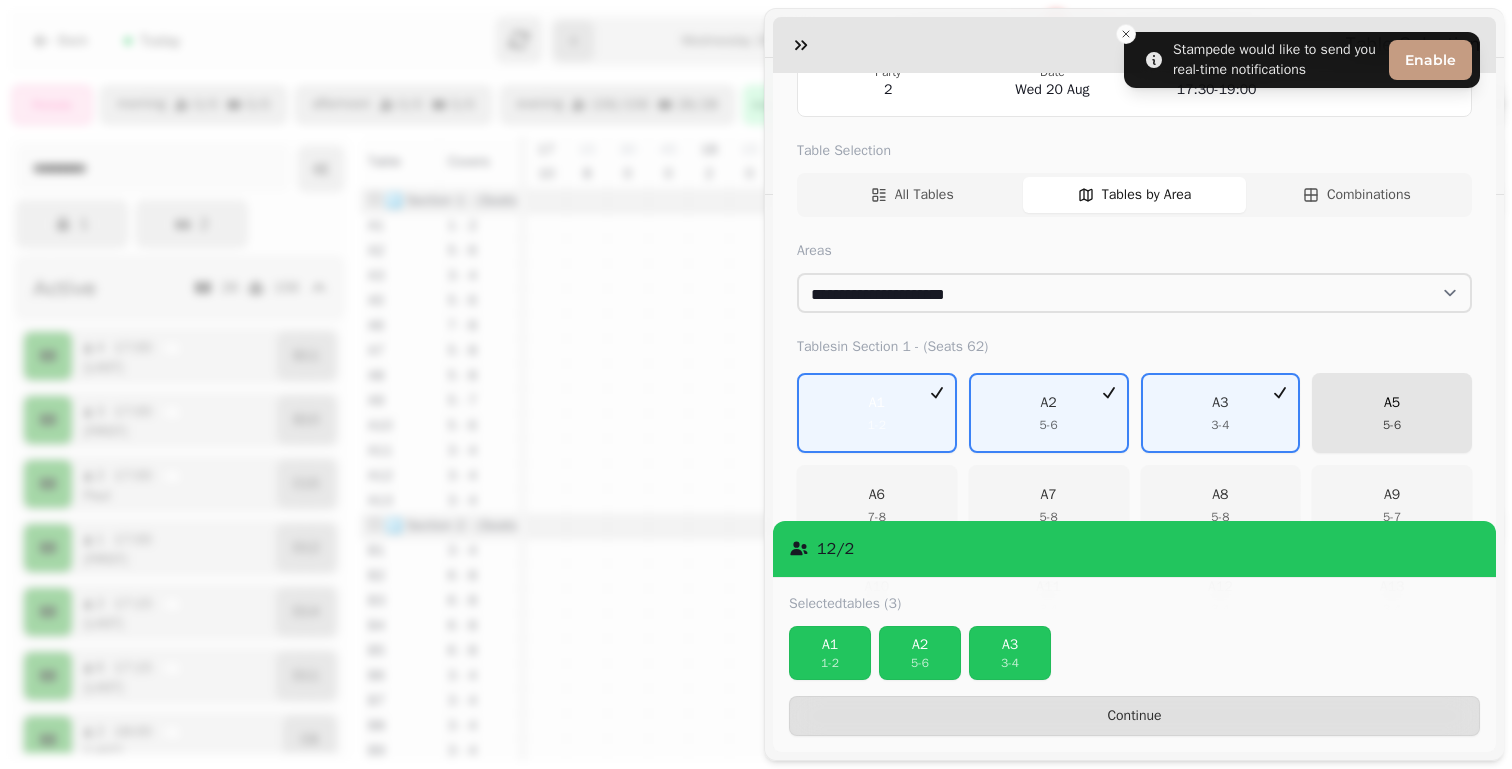 click on "A5 5  -  6" at bounding box center (1392, 413) 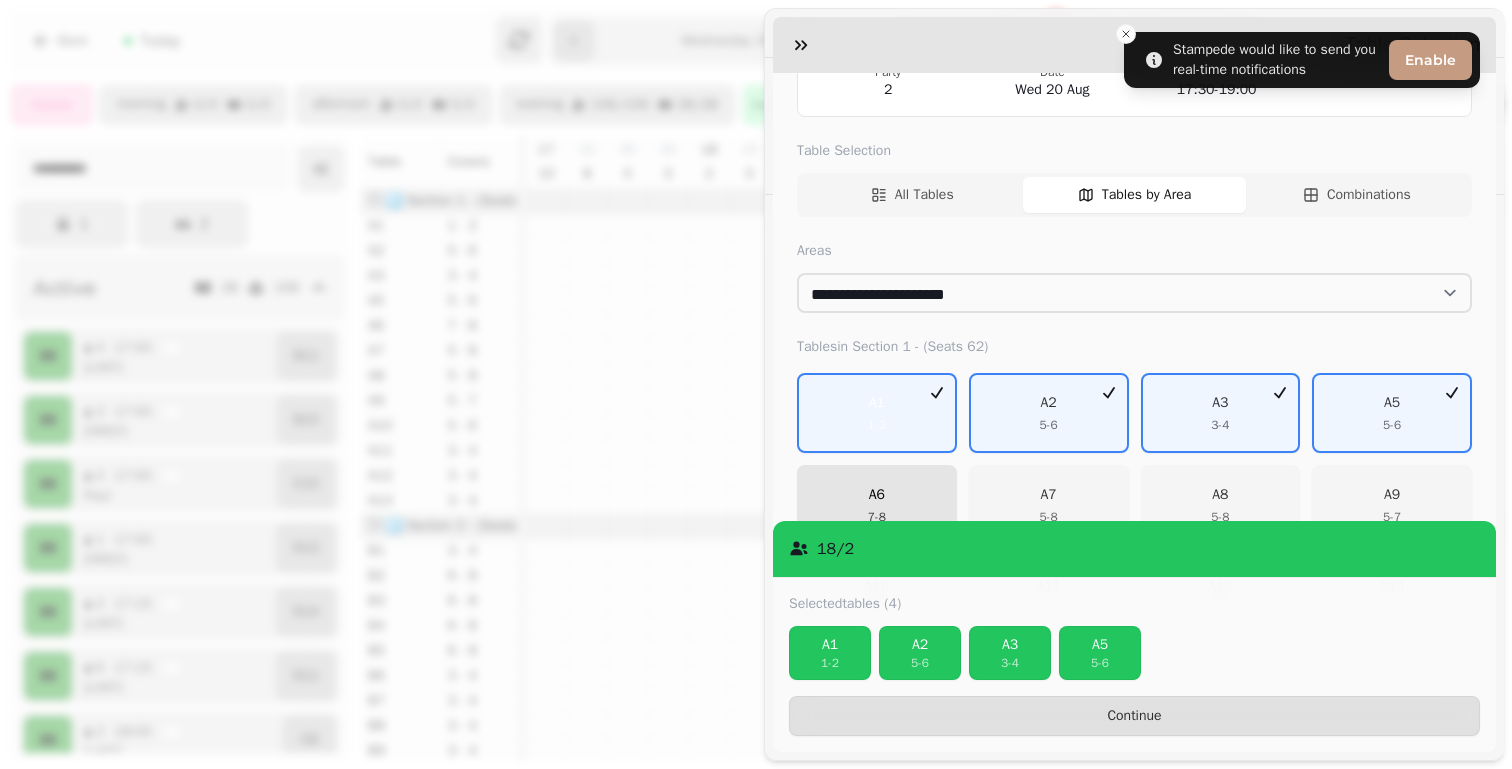 click on "A6 7  -  8" at bounding box center (877, 505) 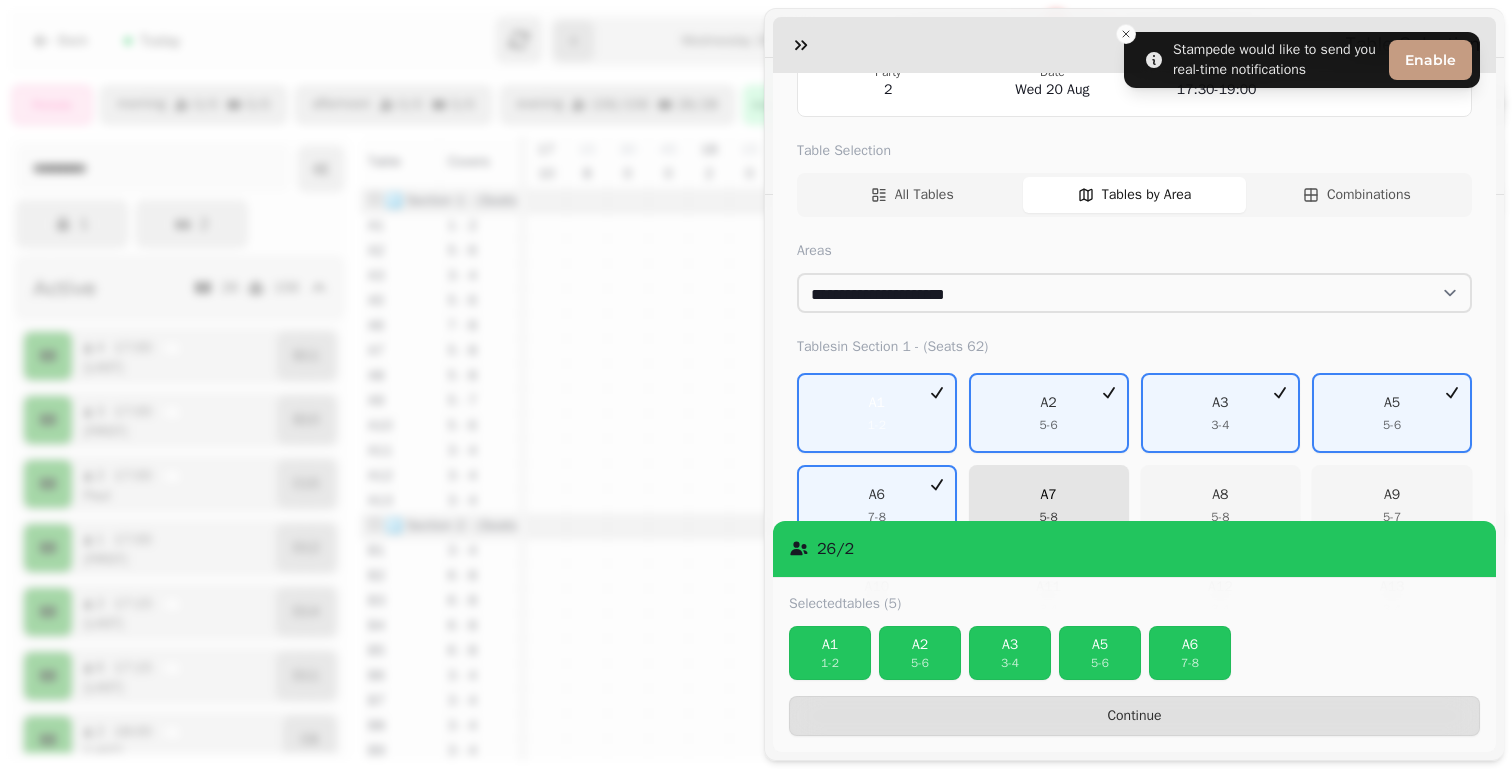 click on "A7 5  -  8" at bounding box center [1049, 505] 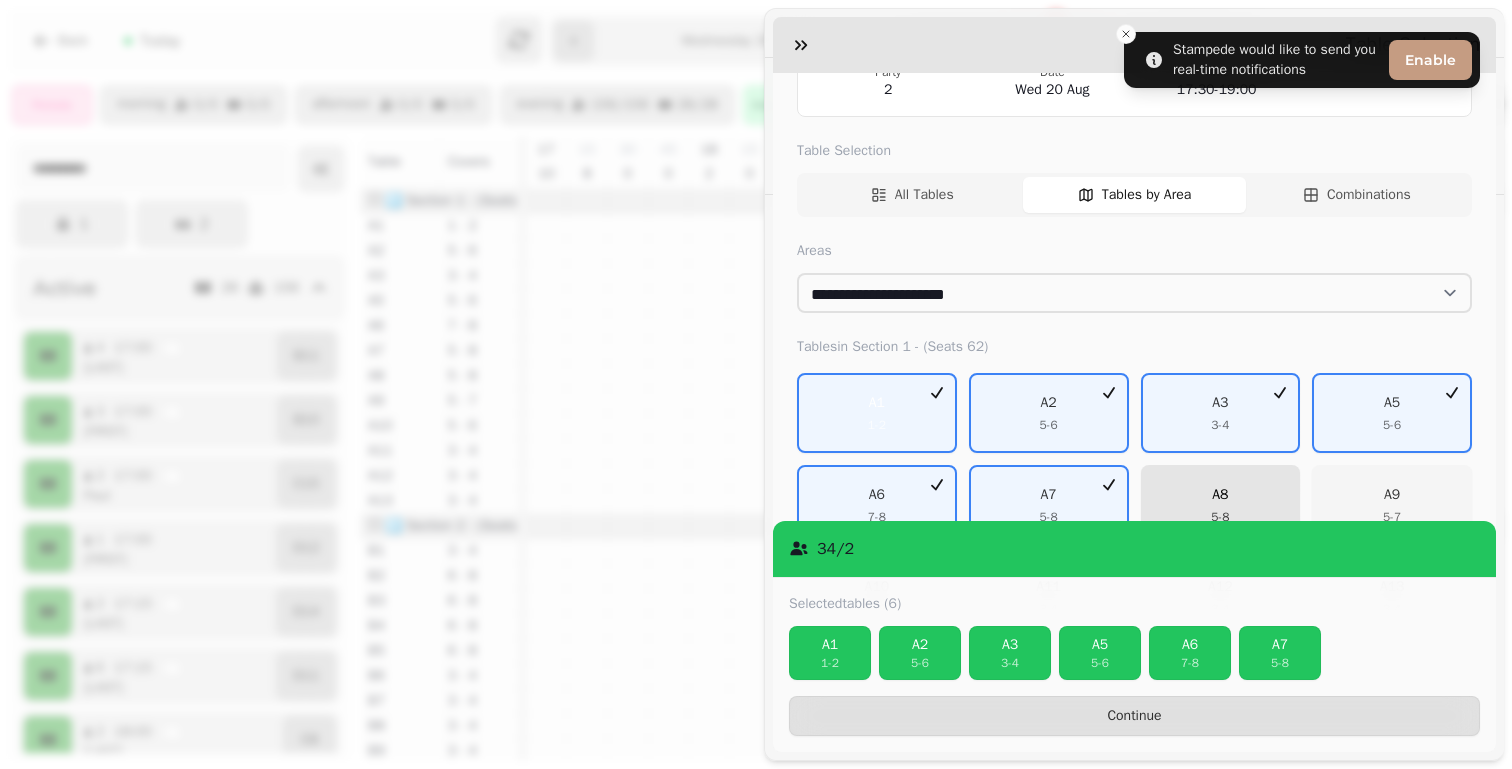 click on "A8 5  -  8" at bounding box center (1221, 505) 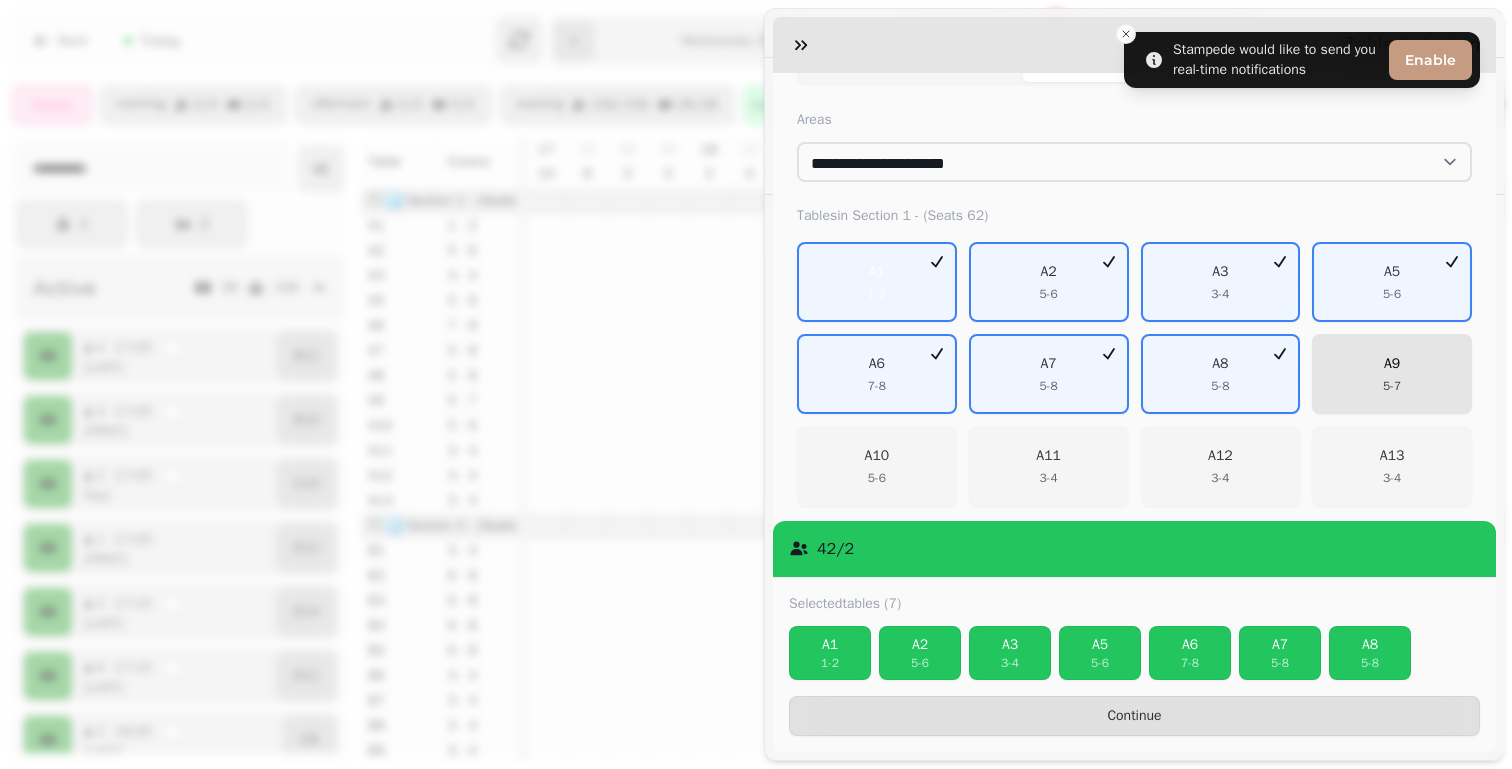 click on "A9" at bounding box center (1392, 364) 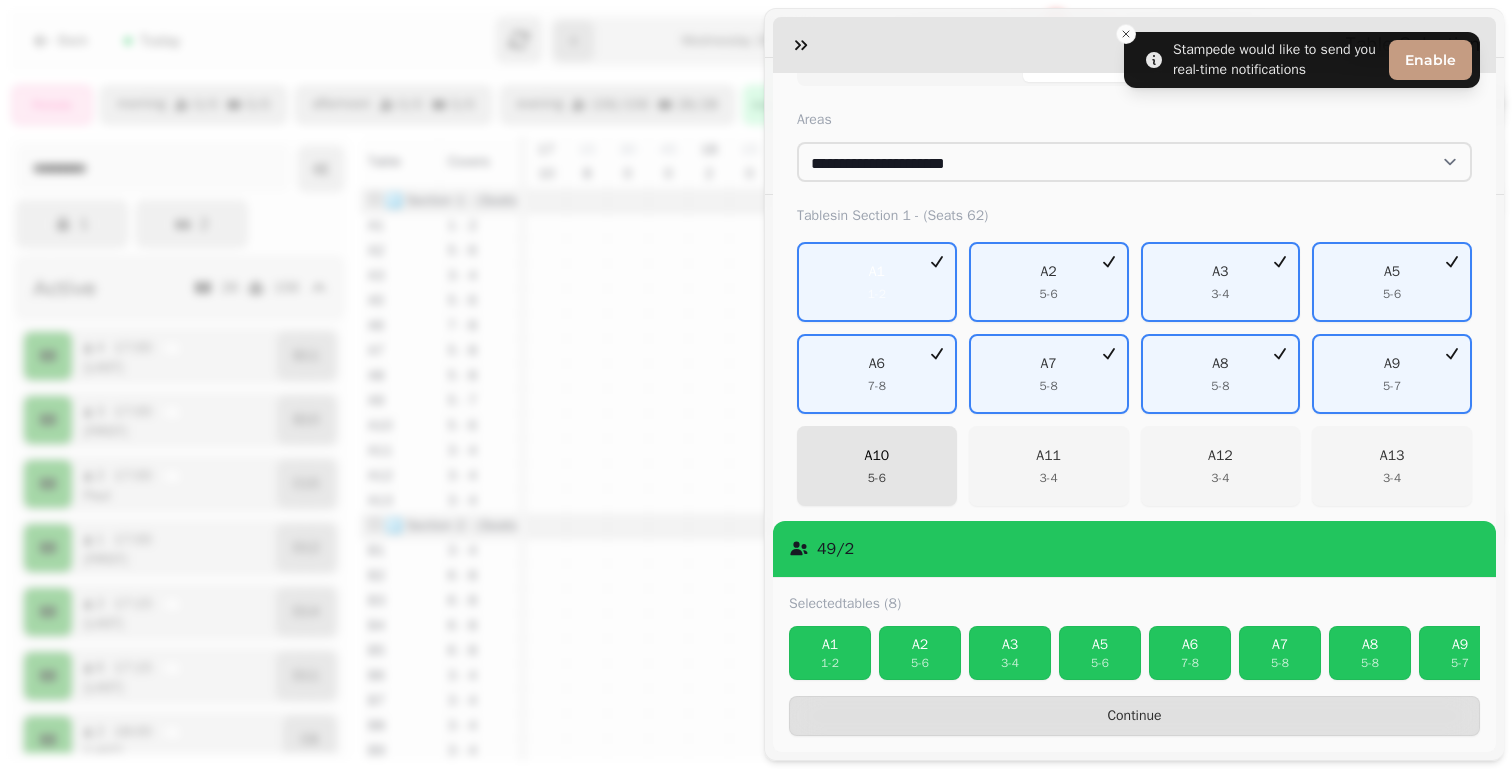click on "A10" at bounding box center [877, 456] 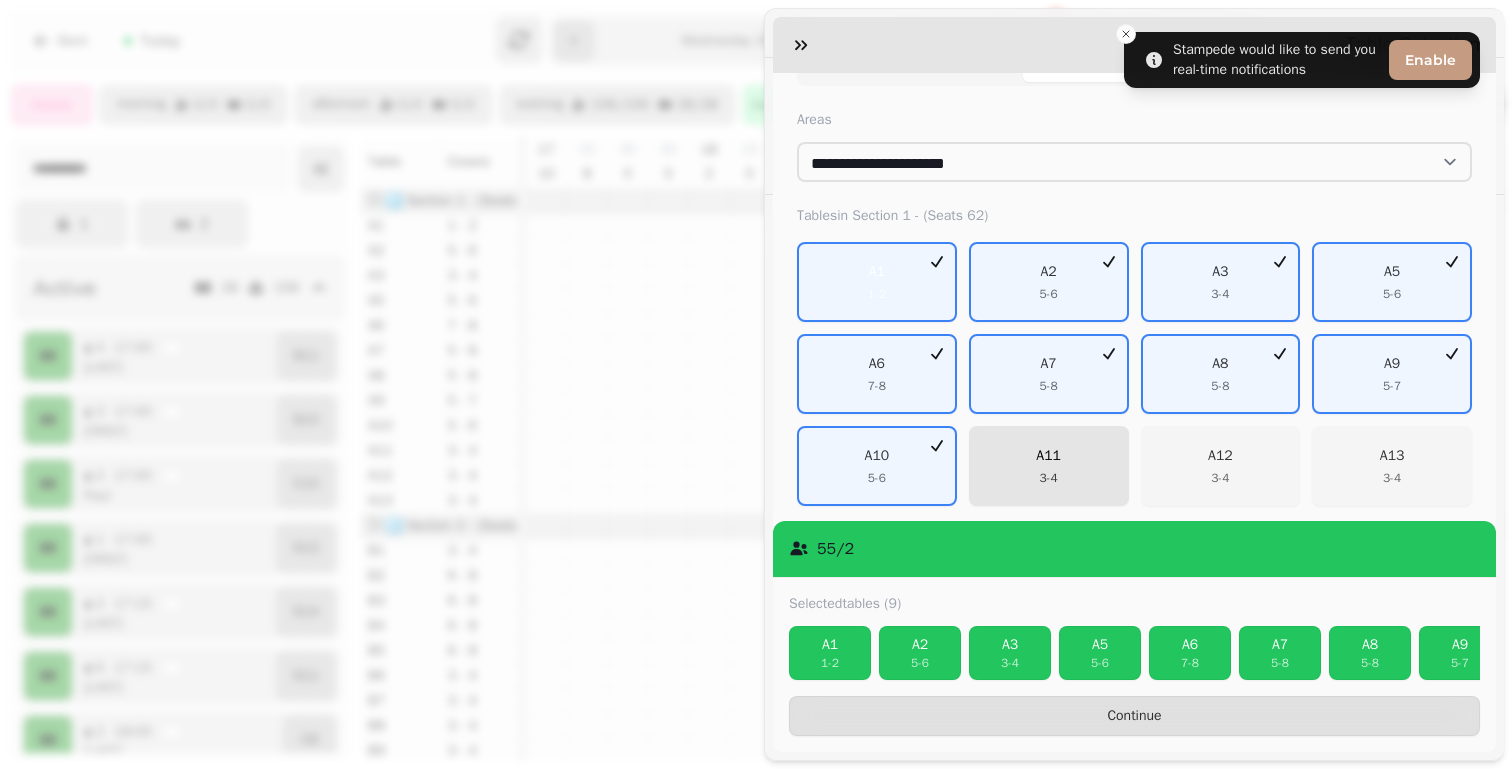 click on "A11 3  -  4" at bounding box center (1049, 466) 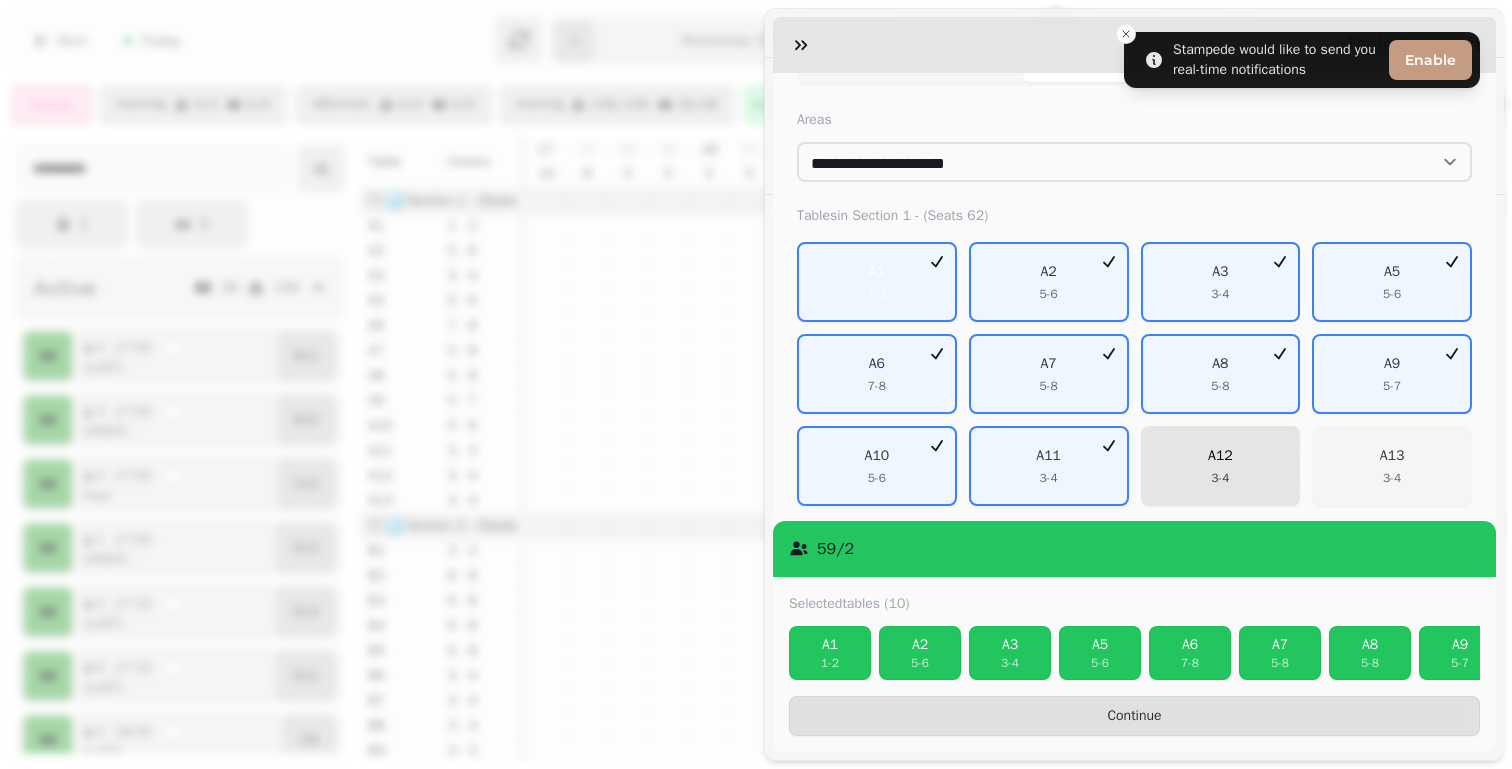 click on "A12" at bounding box center (1220, 456) 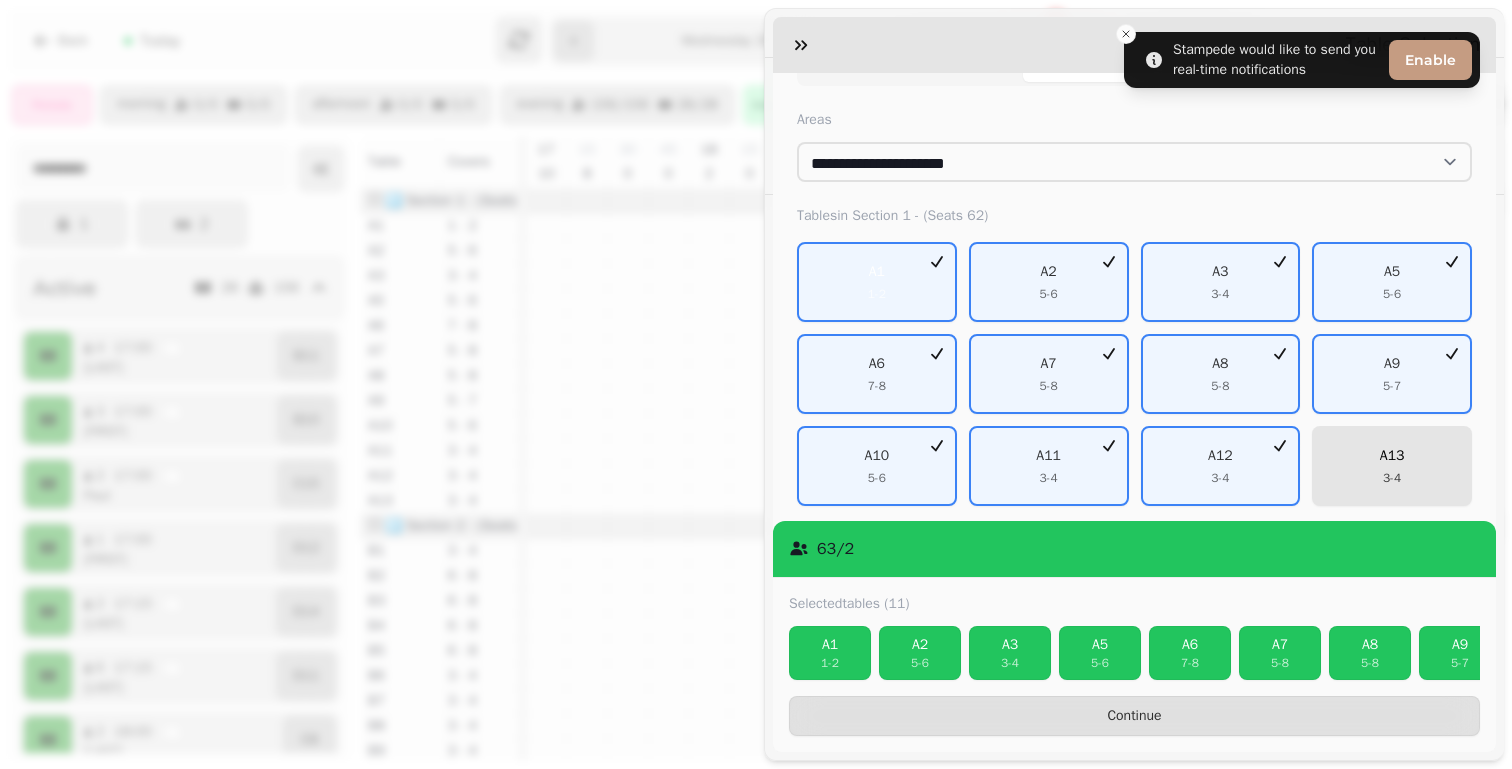 click on "A13" at bounding box center (1392, 456) 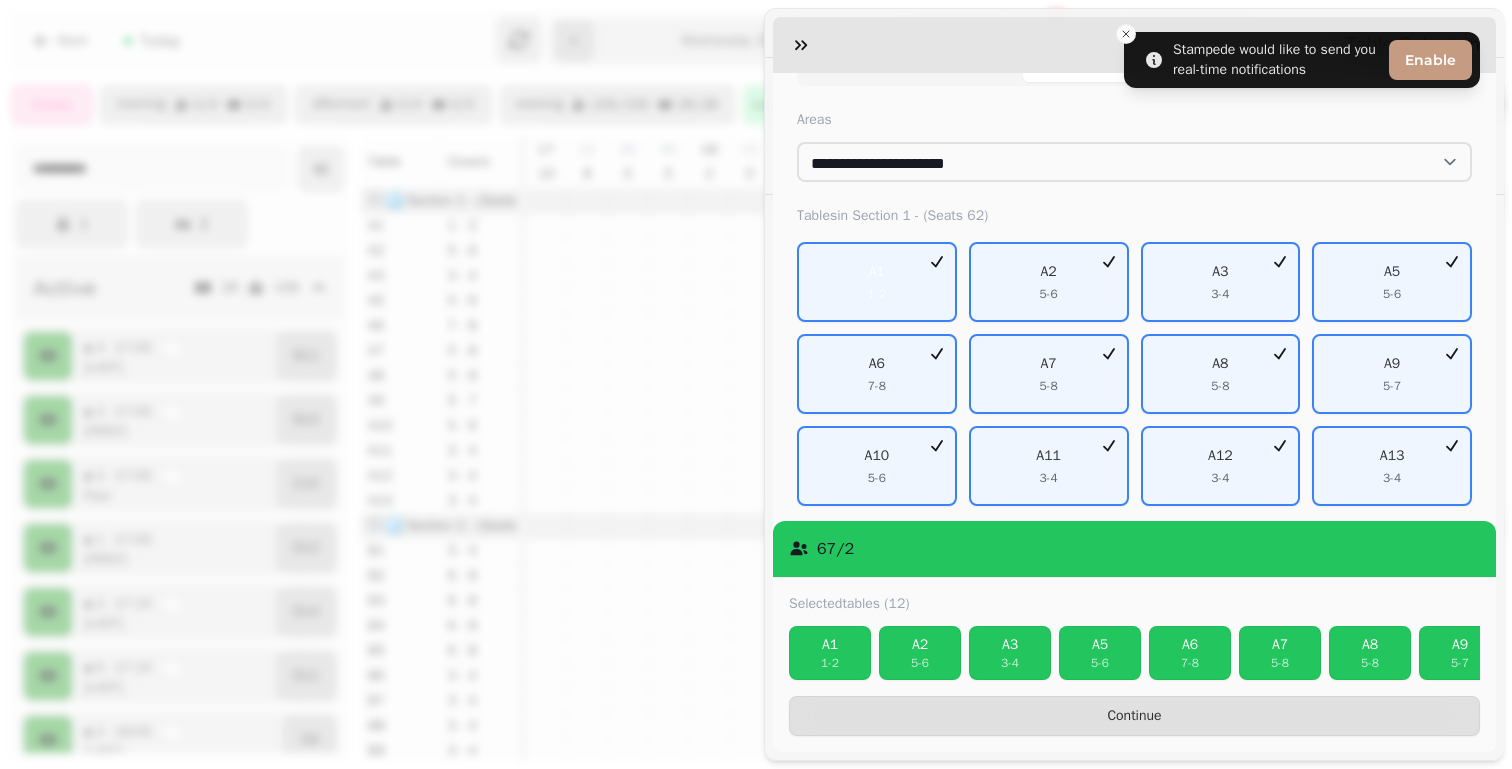 click on "Selected  tables (12) A1 1 - 2 A2 5 - 6 A3 3 - 4 A5 5 - 6 A6 7 - 8 A7 5 - 8 A8 5 - 8 A9 5 - 7 A10 5 - 6 A11 3 - 4 A12 3 - 4 A13 3 - 4 Continue" at bounding box center (1134, 665) 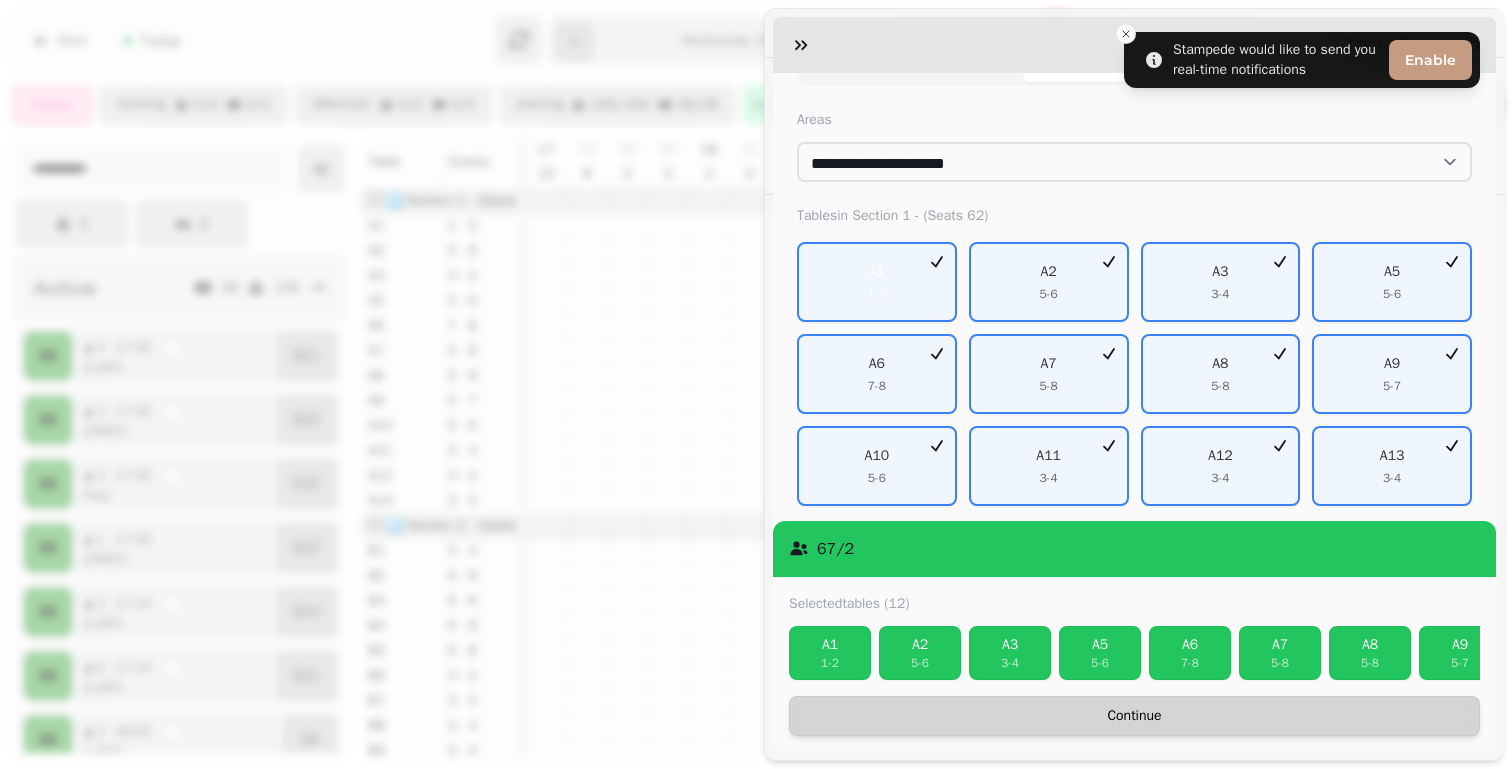 click on "Continue" at bounding box center [1134, 716] 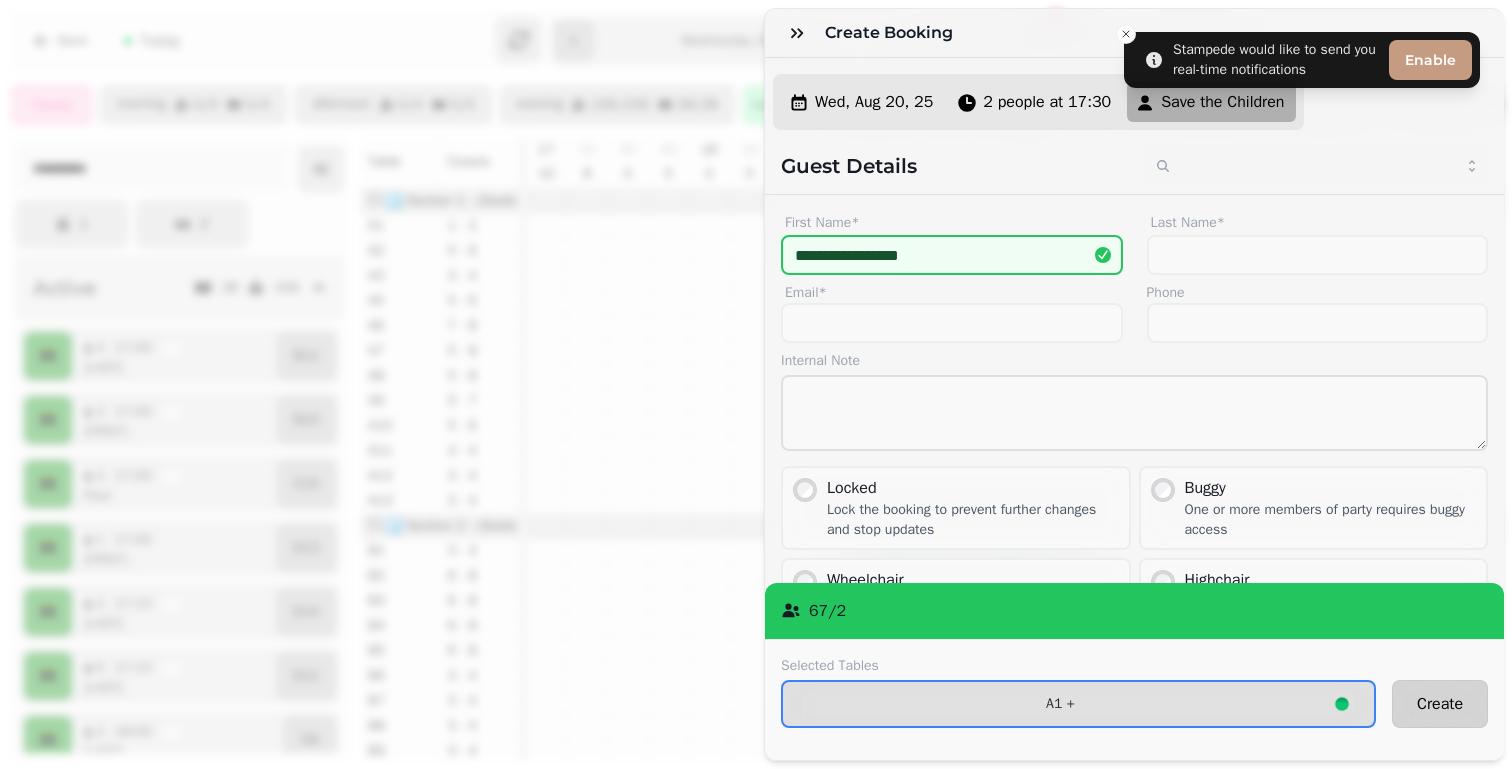 click on "Create" at bounding box center (1440, 704) 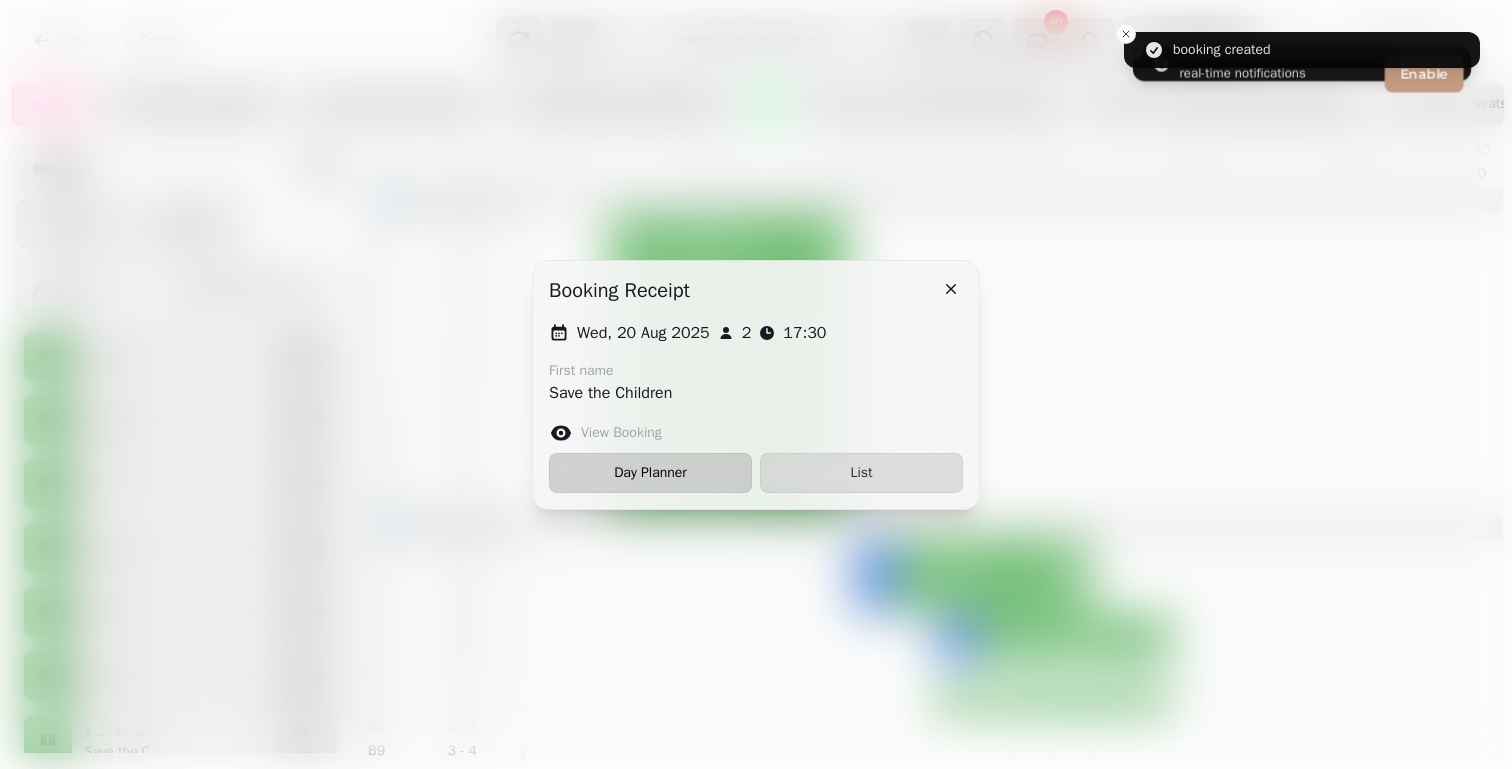 click on "Day Planner" at bounding box center (650, 473) 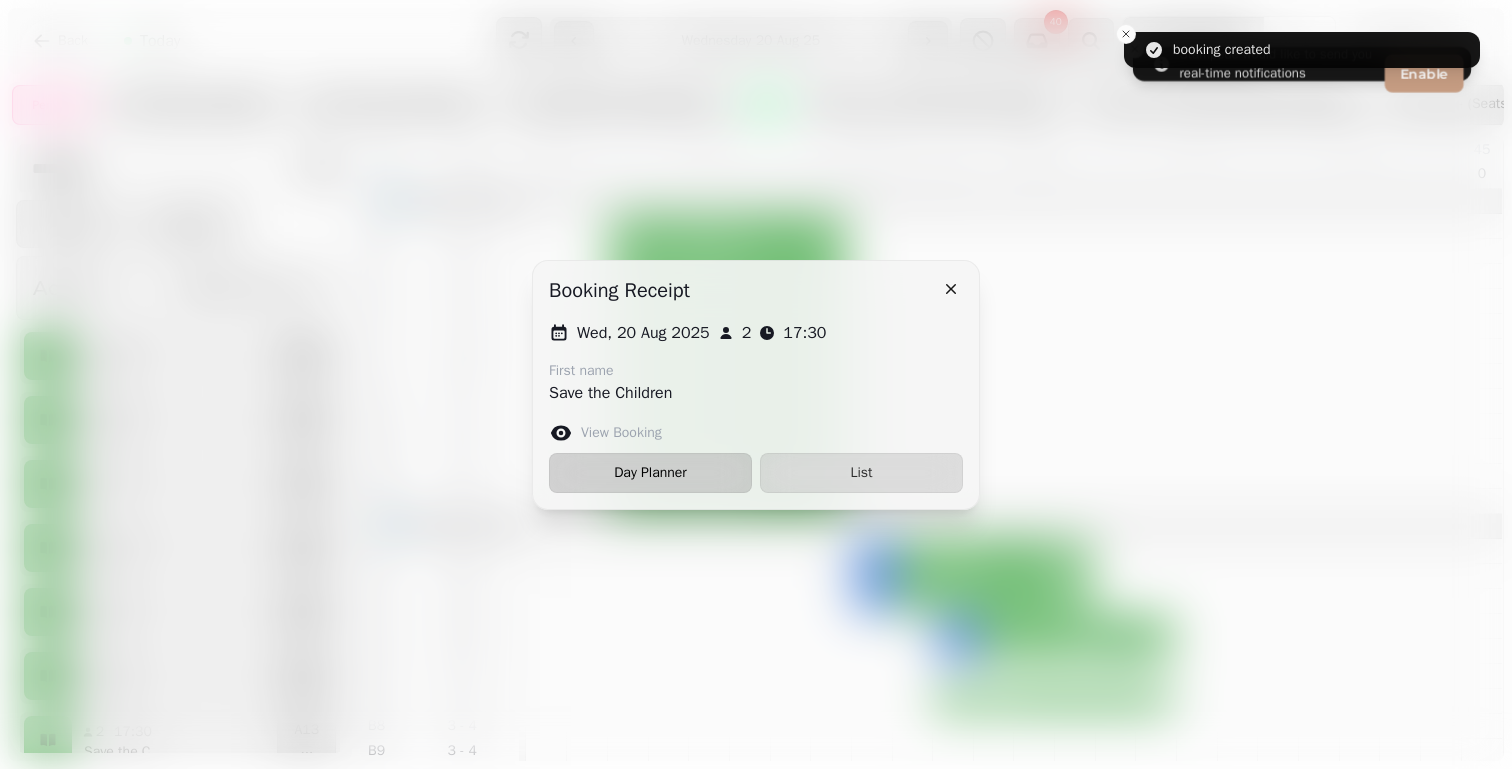 select on "**********" 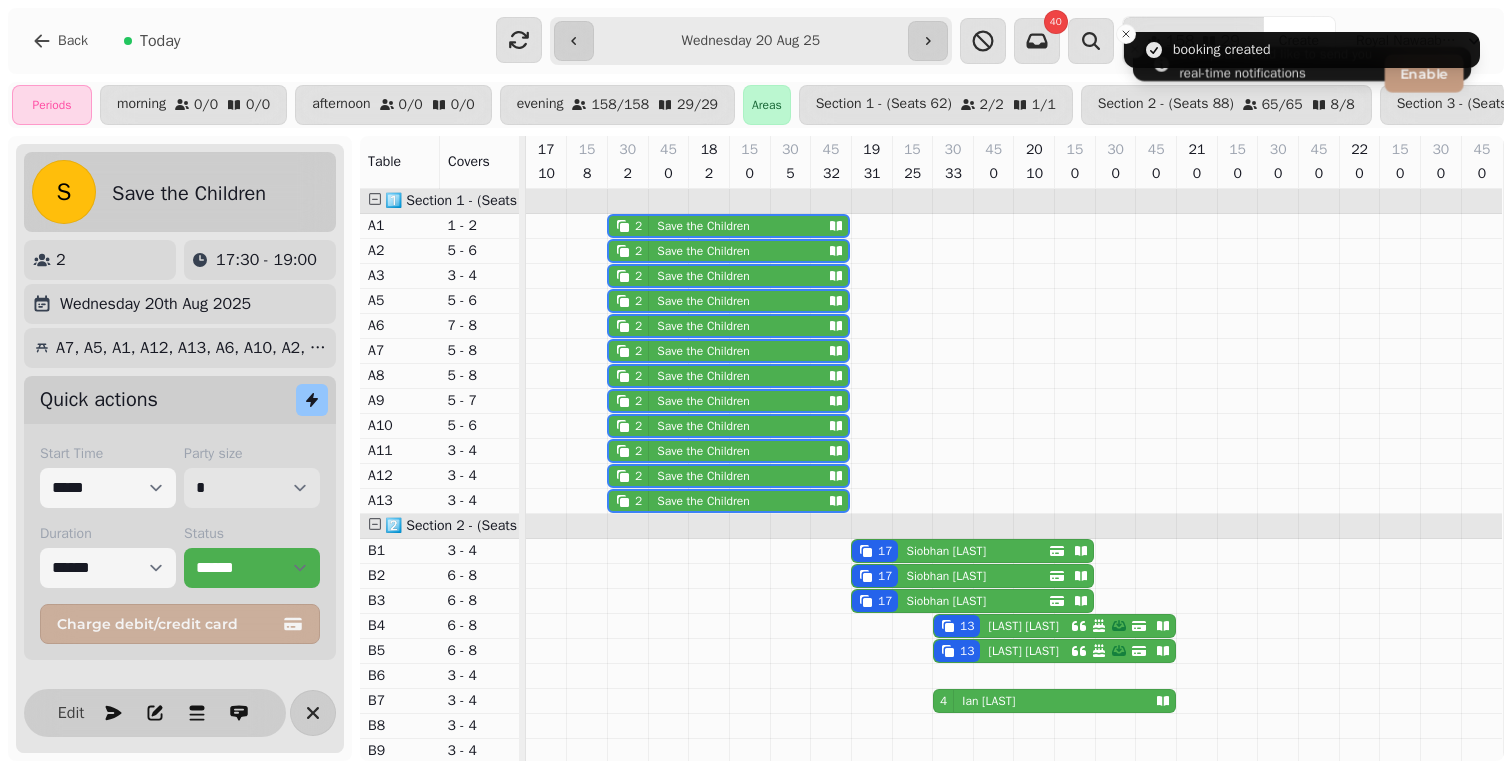 click on "* * * * * * * * * ** ** ** ** ** ** ** ** ** ** ** ** ** ** ** ** ** ** ** ** ** ** ** ** ** ** ** ** ** ** ** ** ** ** ** ** ** ** ** ** ** ** ** ** ** ** ** ** ** ** ** ** ** ** ** ** ** ** ** ** ** ** ** ** ** ** ** ** ** ** ** ** ** ** ** ** ** ** ** ** ** ** ** ** ** ** ** ** ** ** *** *** *** *** *** *** *** *** *** *** *** *** *** *** *** *** *** *** *** *** *** *** *** *** *** *** *** *** *** *** *** *** *** *** *** *** *** *** *** *** *** *** *** *** *** *** *** *** *** *** *** *** *** *** *** *** *** *** *** *** *** *** *** *** *** *** *** *** *** *** *** *** *** *** *** *** *** *** *** *** *** *** *** *** *** *** *** *** *** *** *** *** *** *** *** *** *** *** *** *** *** *** *** *** *** *** *** *** *** *** *** *** *** *** *** *** *** *** *** *** *** *** *** *** *** *** *** *** *** *** *** *** *** *** *** *** *** *** *** *** *** *** *** *** *** *** *** *** *** *** ***" at bounding box center [252, 488] 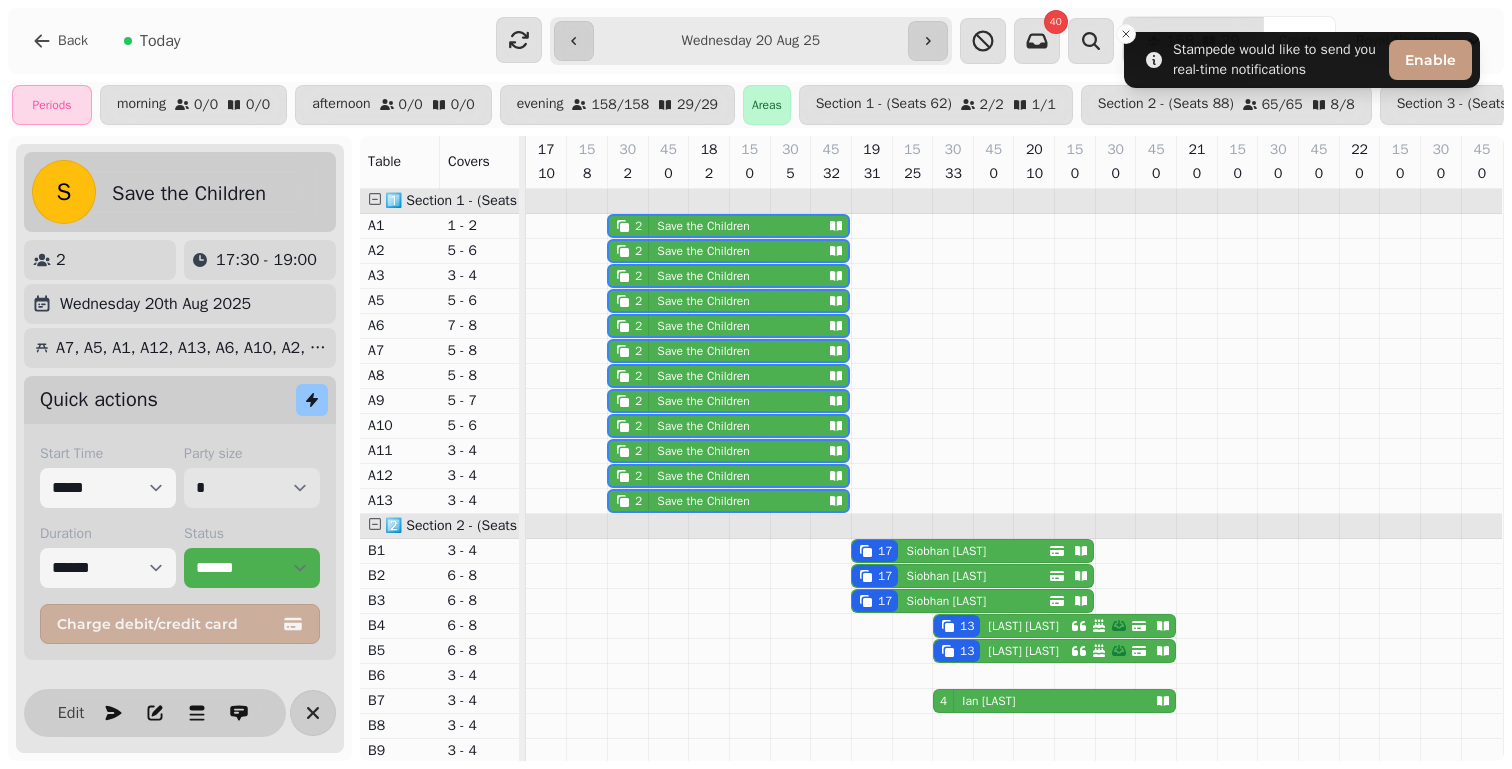 select on "**" 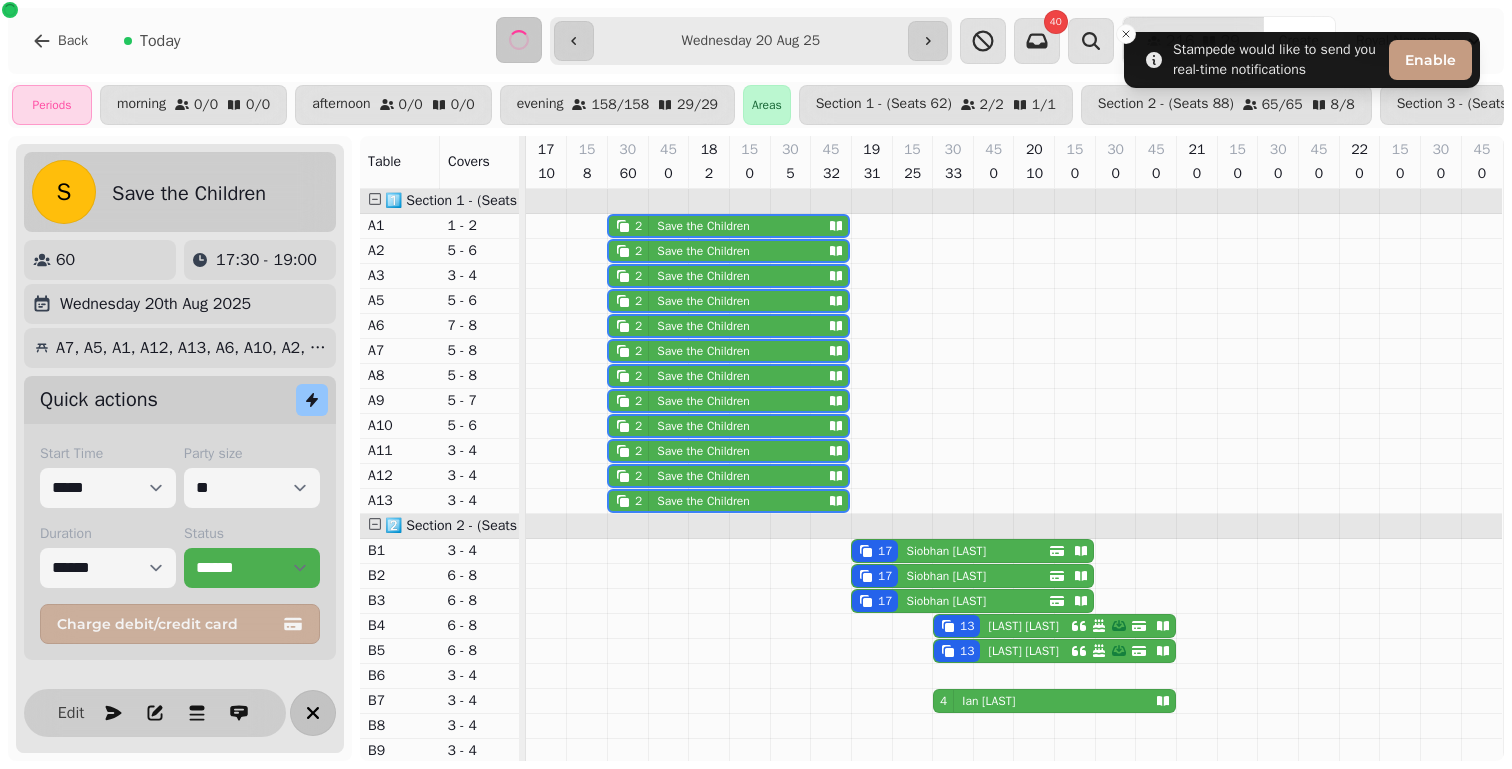click 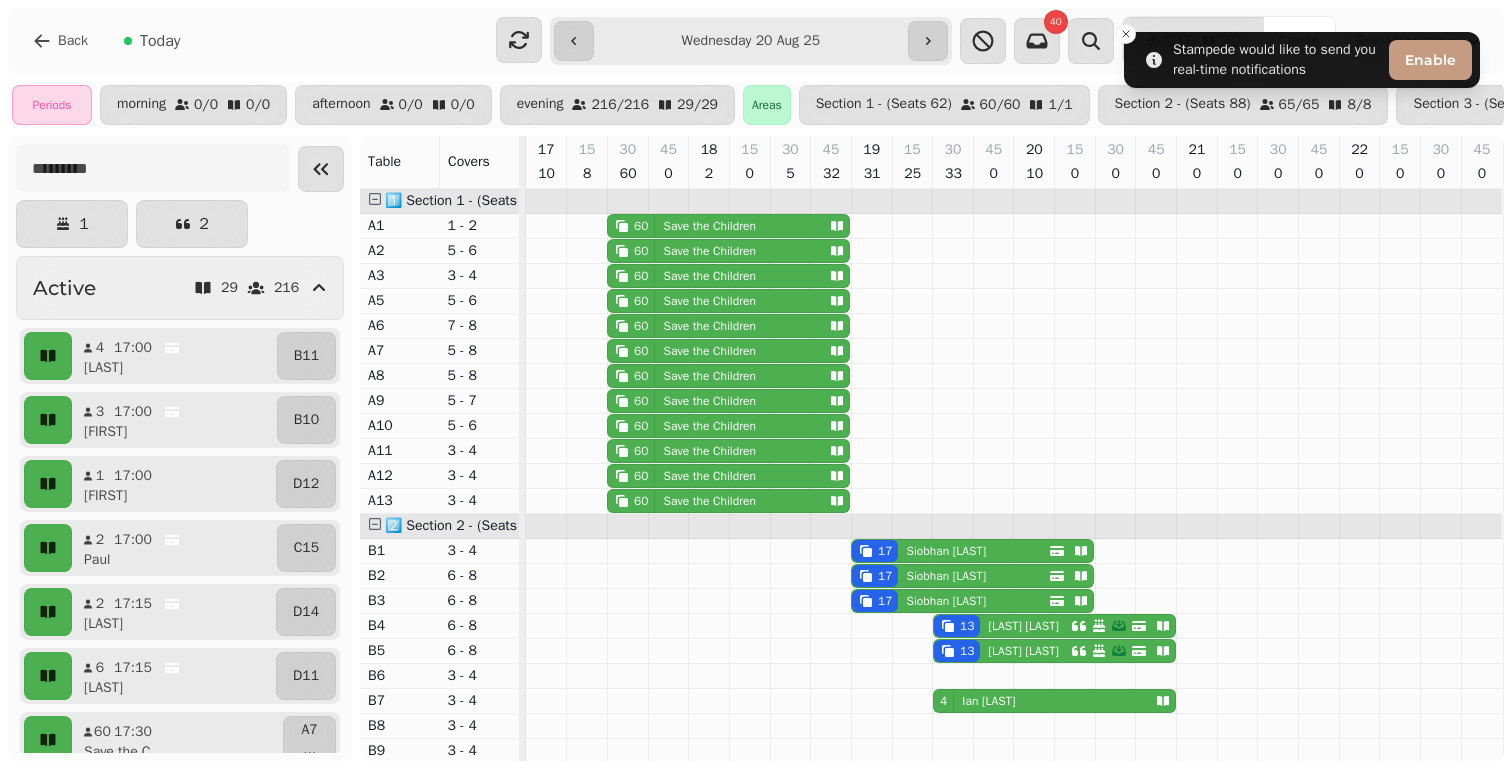 click on "Save the Children" at bounding box center [705, 226] 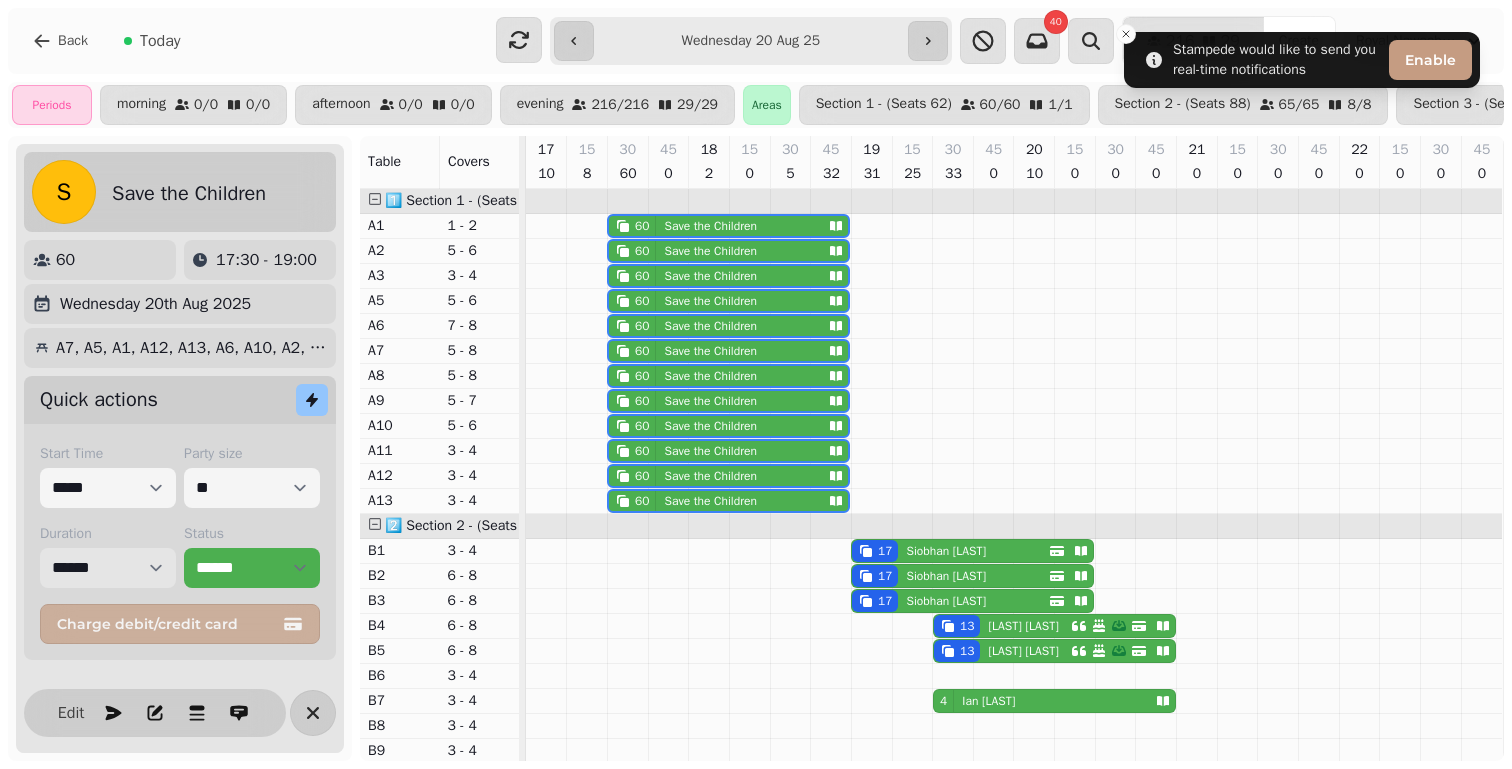 click on "****** ****** ****** ***** ****** ****** ****** ***** ****** ****** ****** ***** ****** ****** ****** ***** ****** ****** ****** ***** ****** ****** ****** ***** ****** ****** ****** ***** ****** ****** ****** ***** ****** ****** ****** ***** ****** ****** ****** ****** ******* ******* ******* ****** ******* ******* ******* ****** ******* ******* ******* ****** ******* ******* ******* ****** ******* ******* ******* ****** ******* ******* ******* ****** ******* ******* ******* ****** ******* ******* ******* ****** ******* ******* ******* ****** ******* ******* ******* ****** ******* ******* ******* ****** ******* ******* ******* ****** ******* ******* ******* ****** ******* ******* ******* ******" at bounding box center (108, 568) 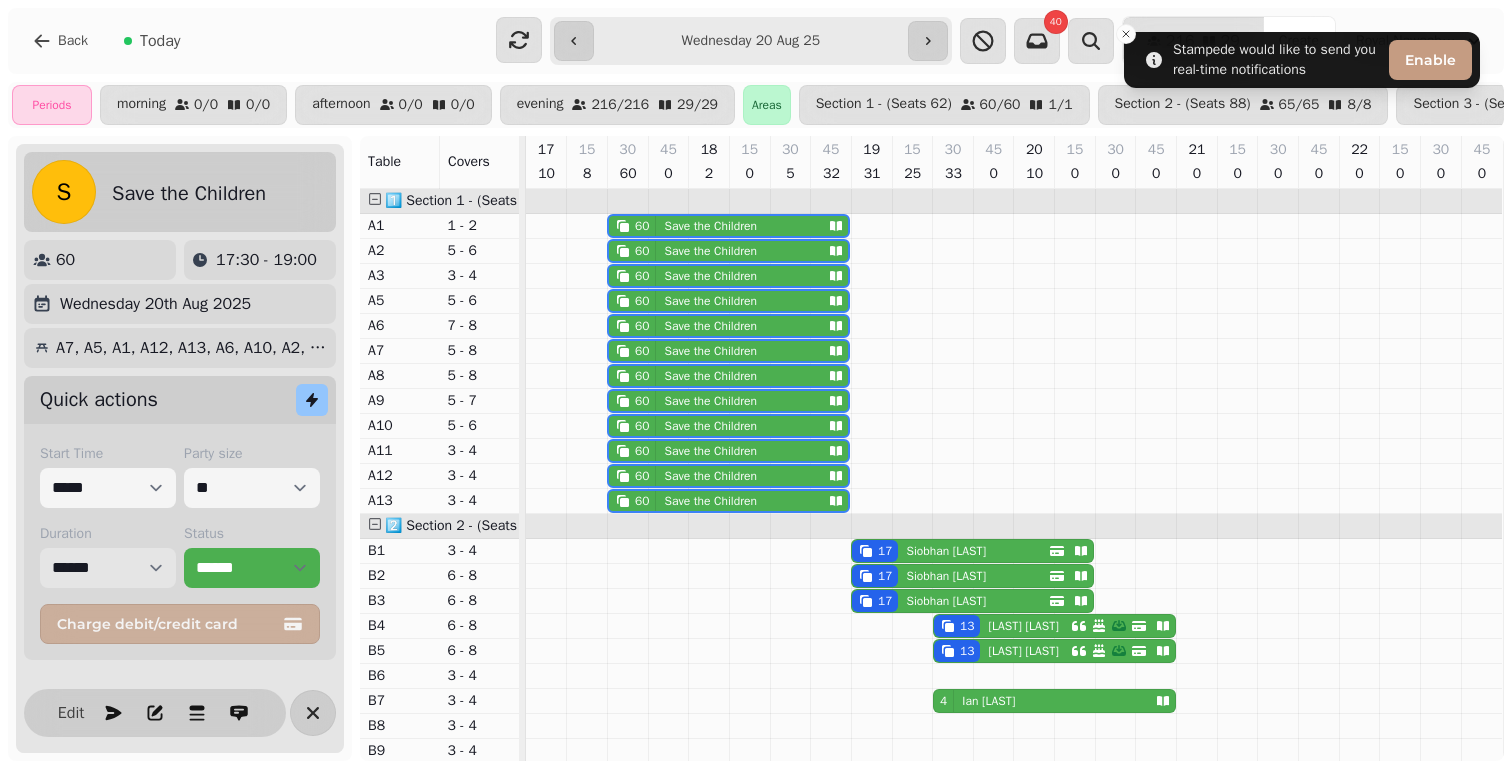 select on "****" 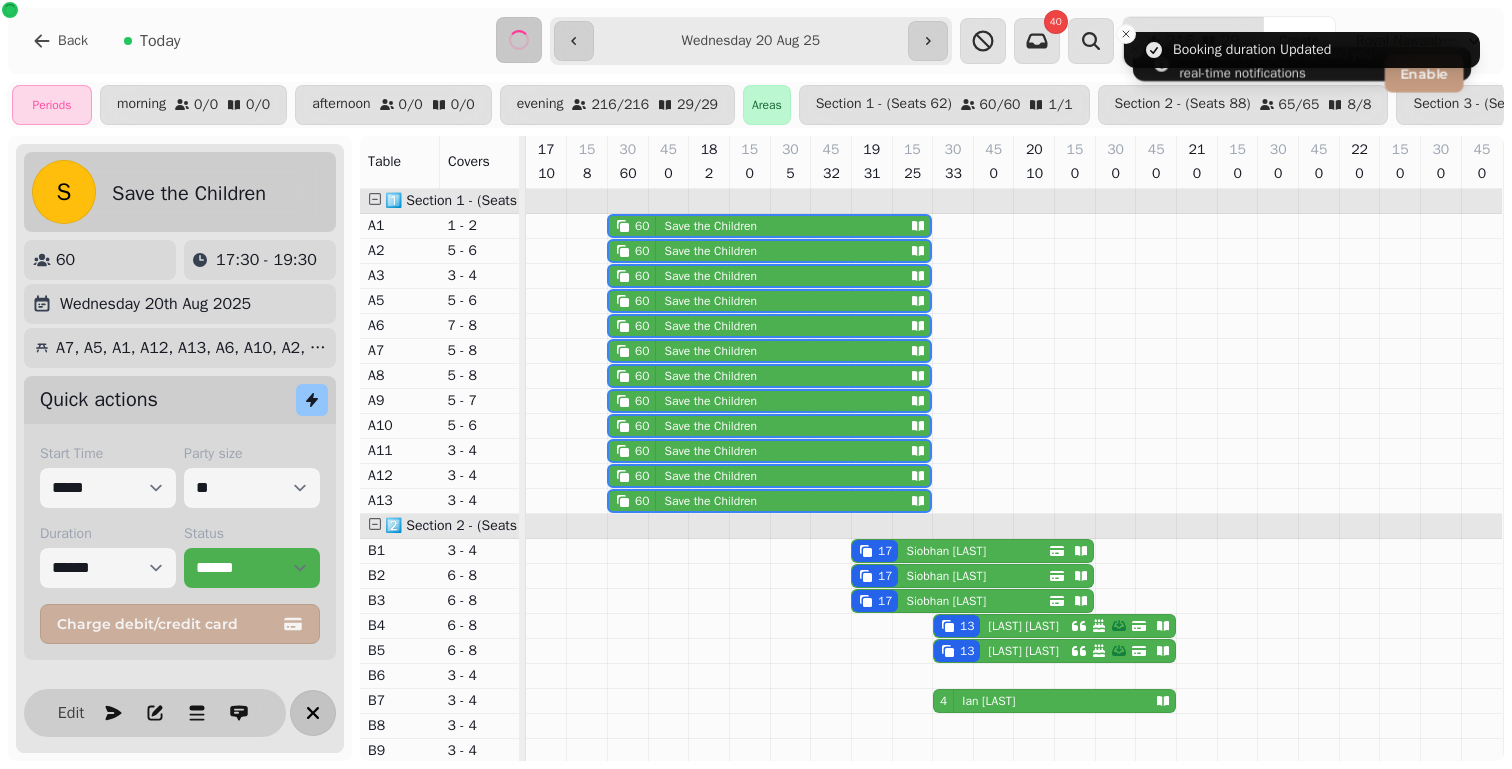 click 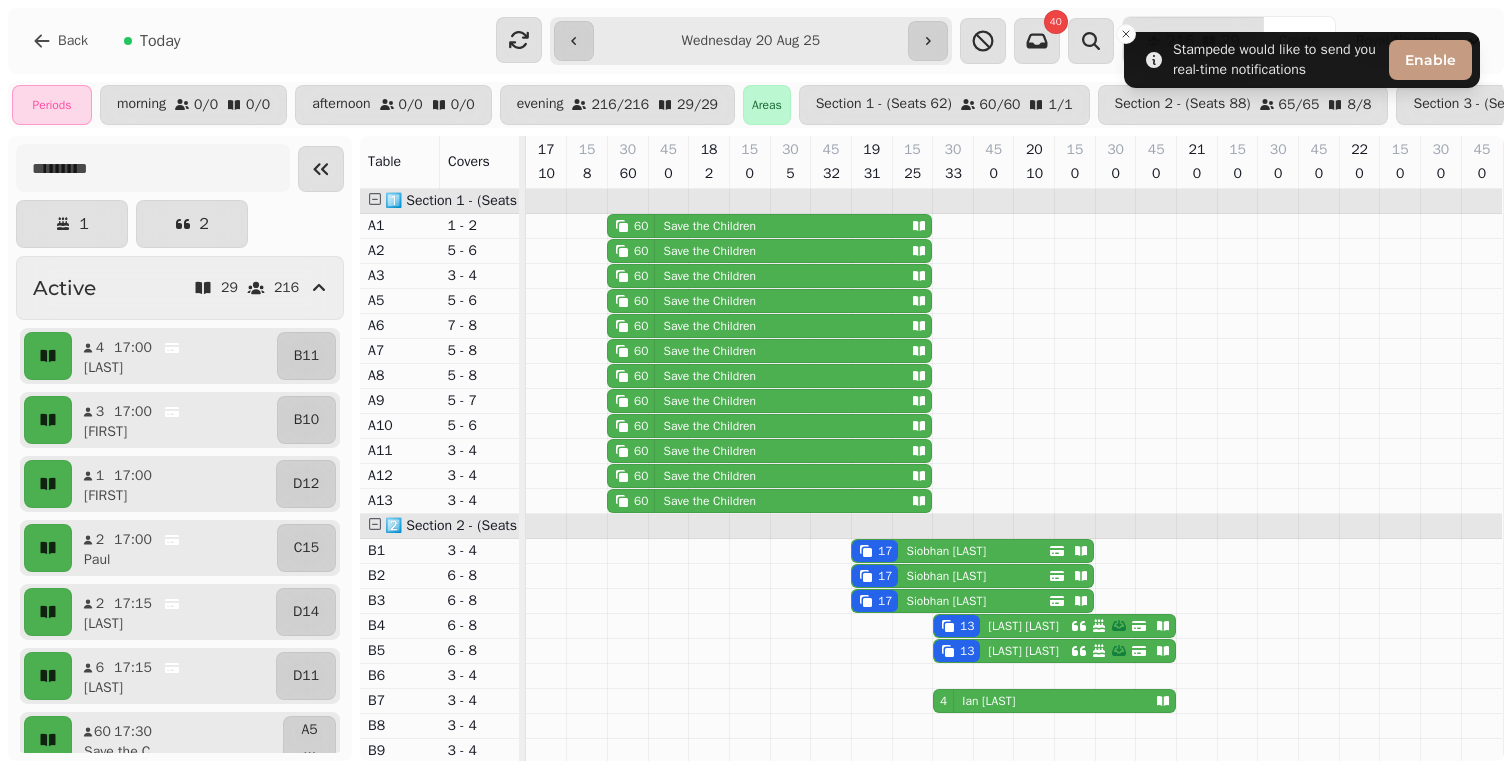 select on "**********" 